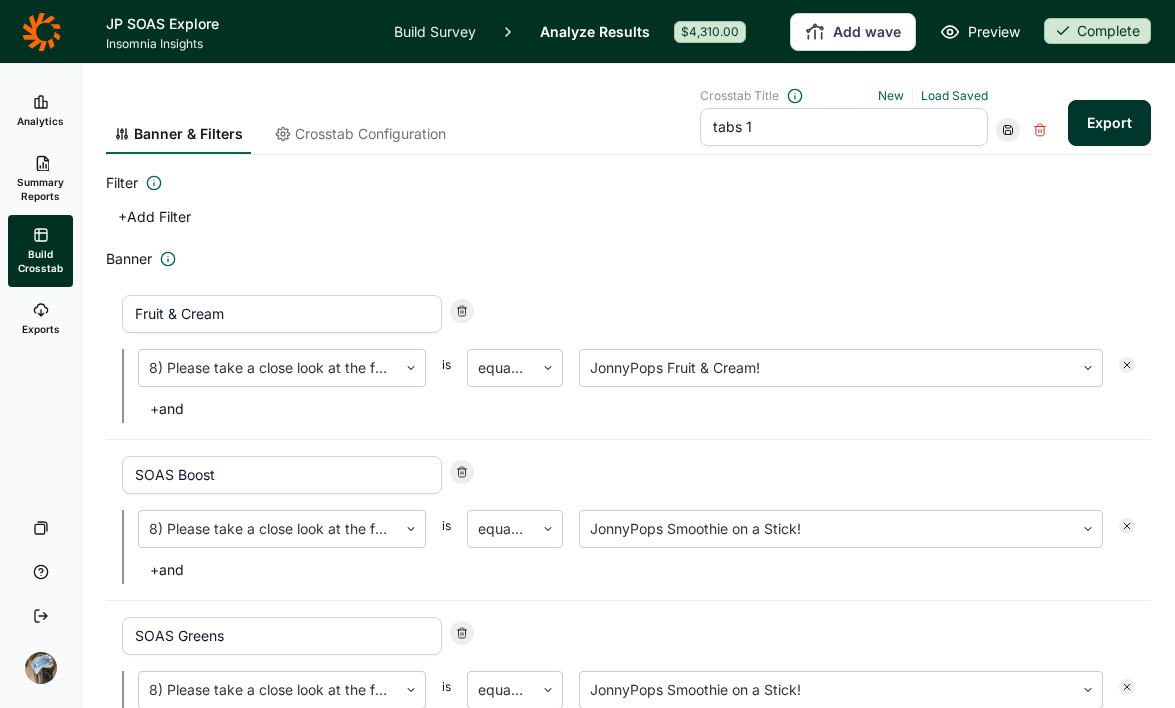scroll, scrollTop: 0, scrollLeft: 0, axis: both 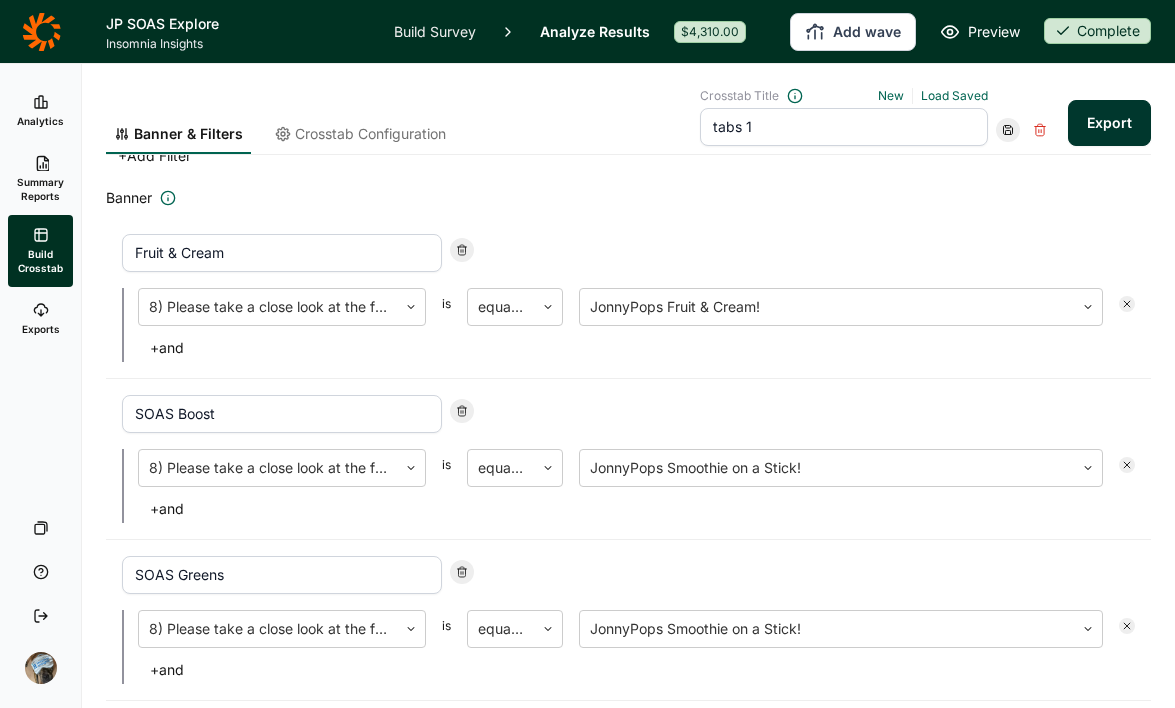 click on "Banner" at bounding box center [628, 122] 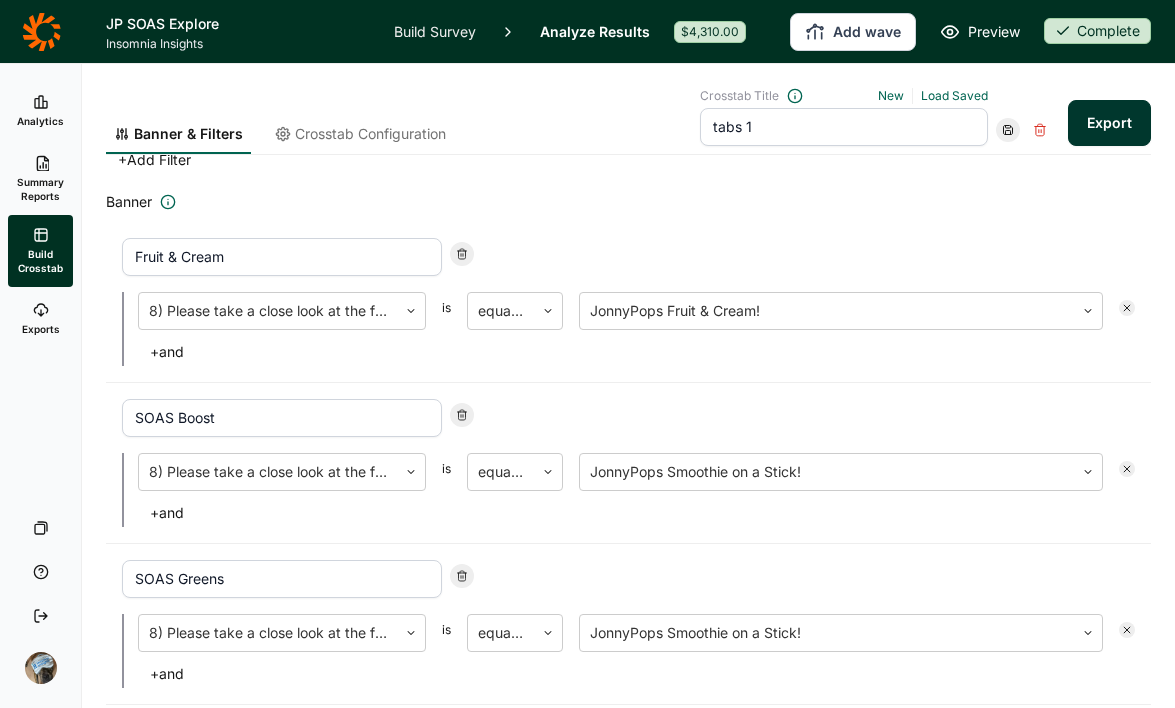 click at bounding box center [1008, 130] 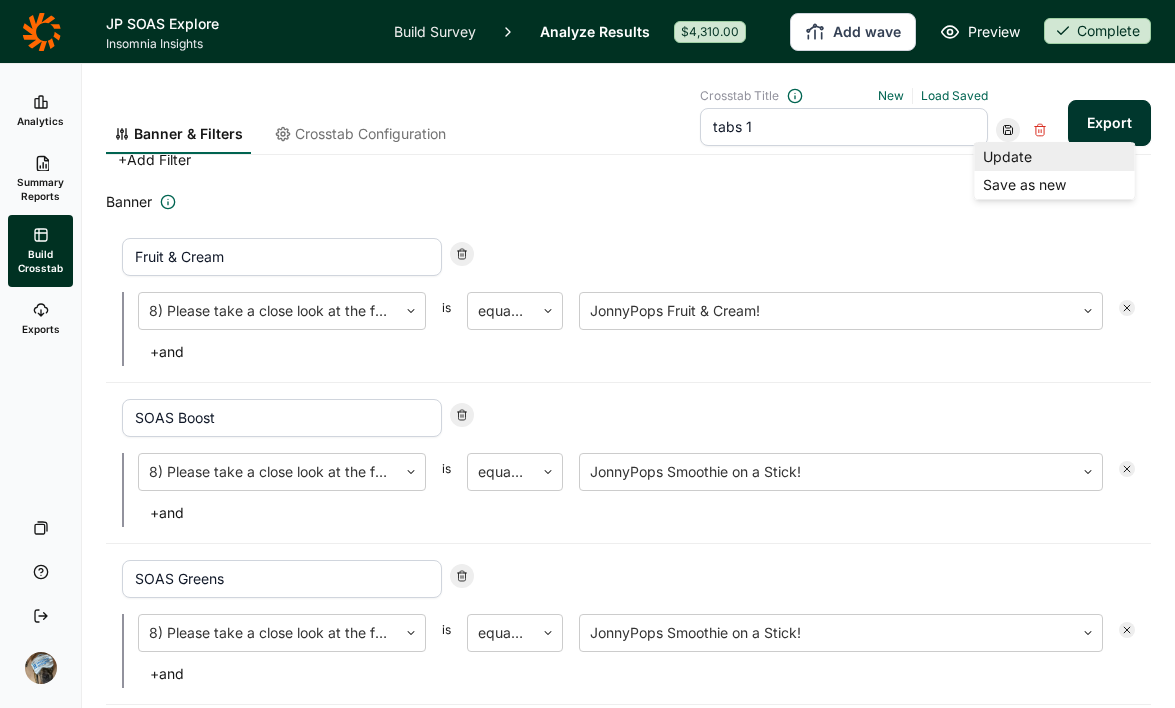 click on "Update" at bounding box center [1055, 157] 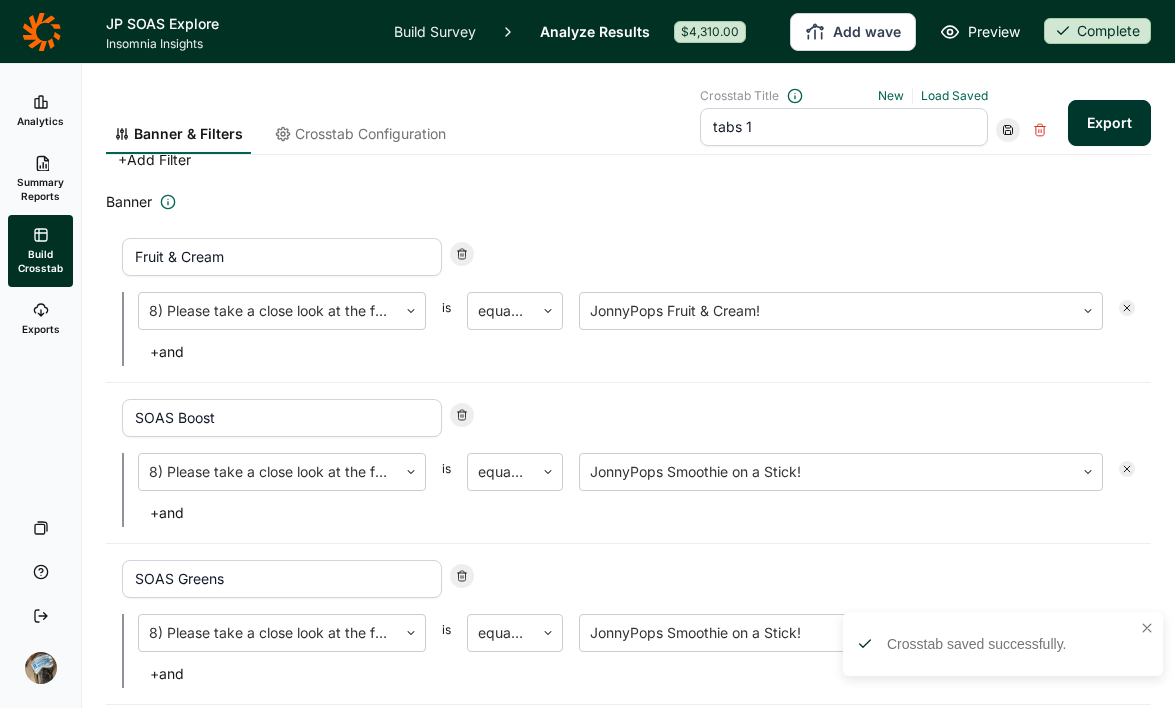 click on "Banner" at bounding box center (628, 126) 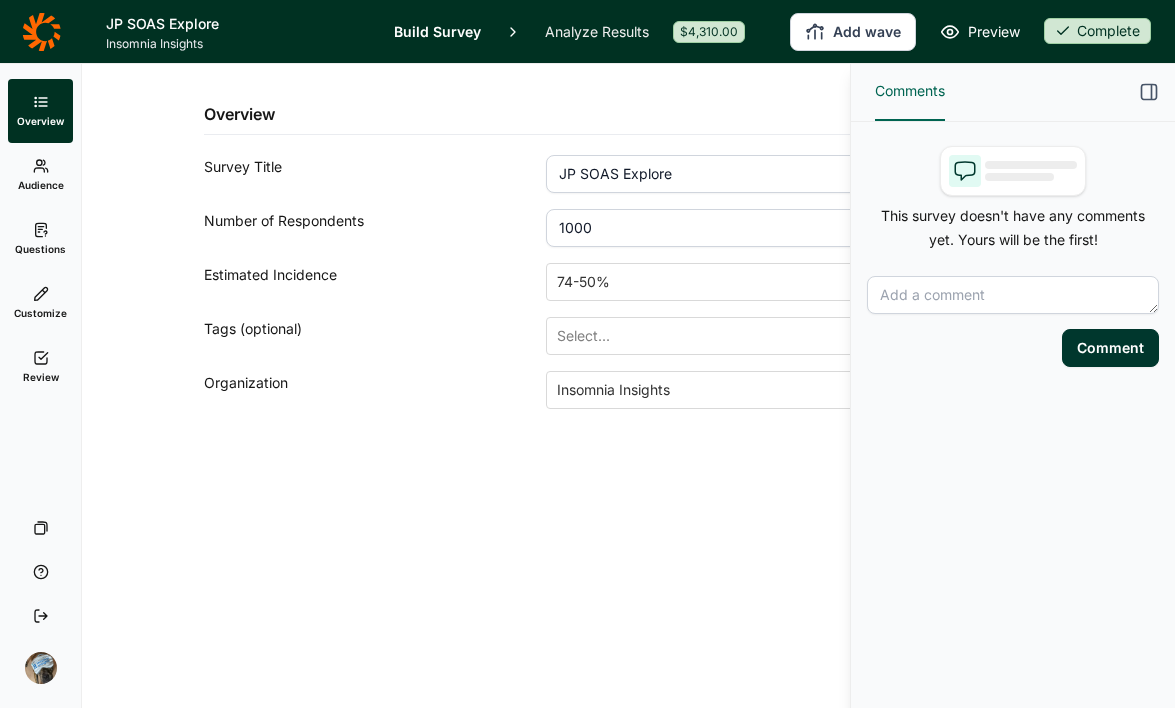click on "Audience" at bounding box center (41, 185) 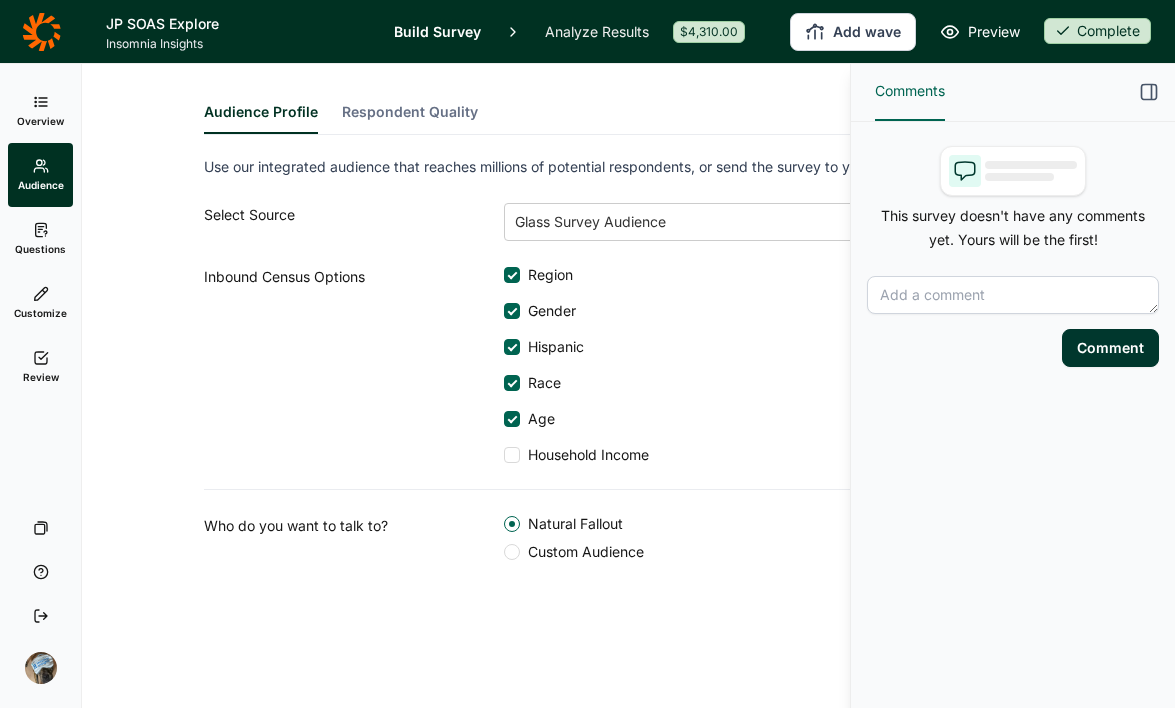 click on "Questions" at bounding box center [40, 249] 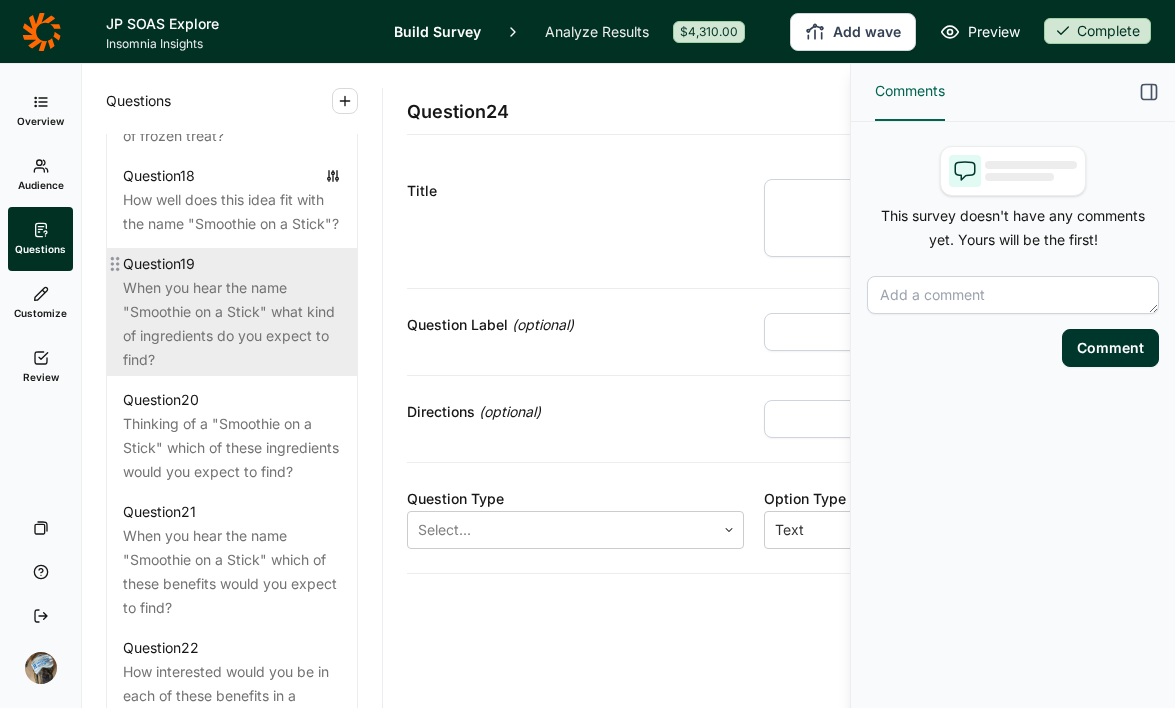 scroll, scrollTop: 3208, scrollLeft: 0, axis: vertical 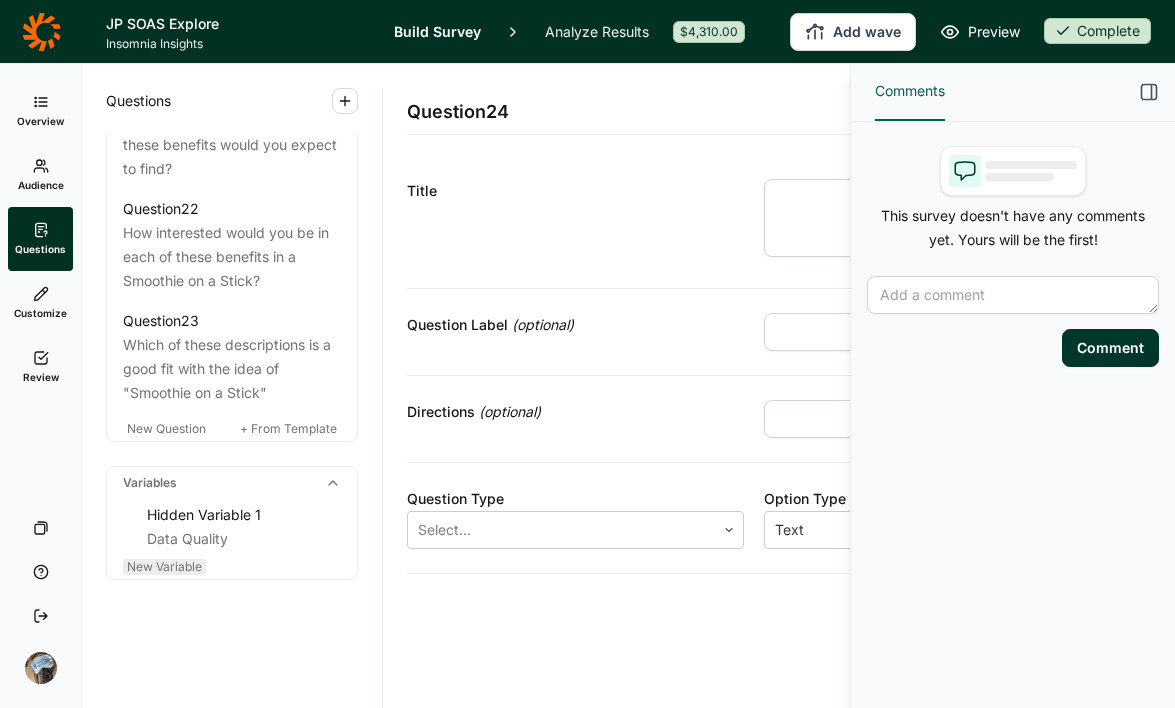 click on "New Variable" at bounding box center (166, 428) 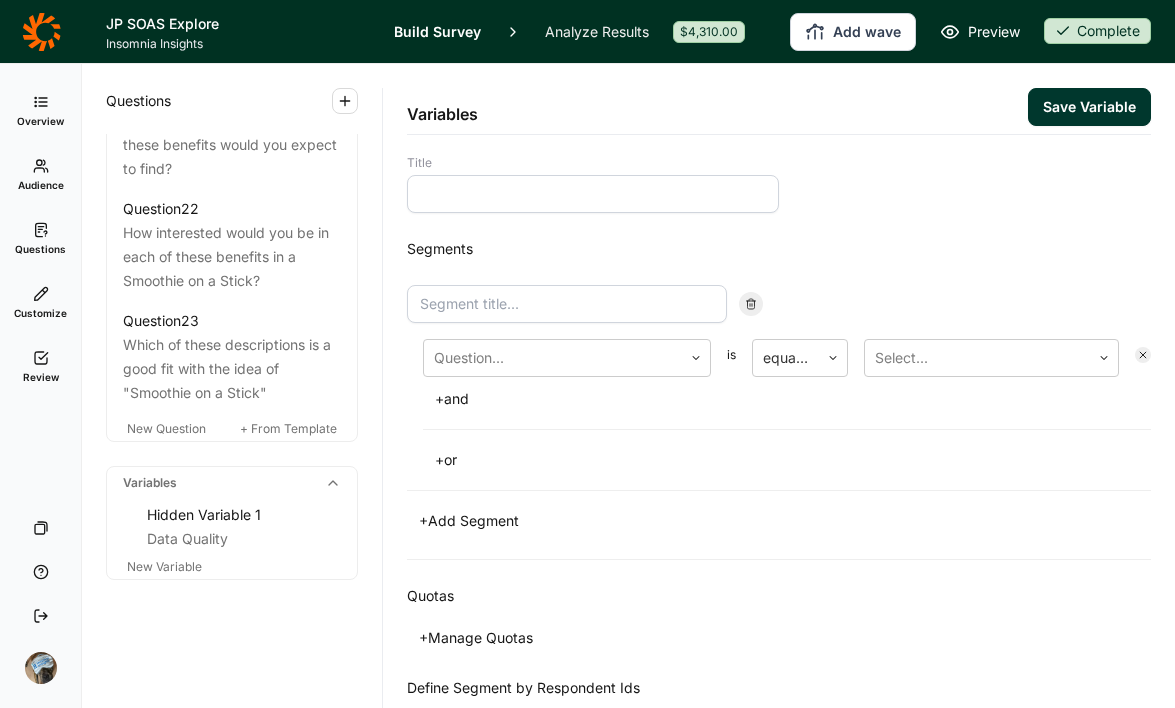 click at bounding box center [593, 194] 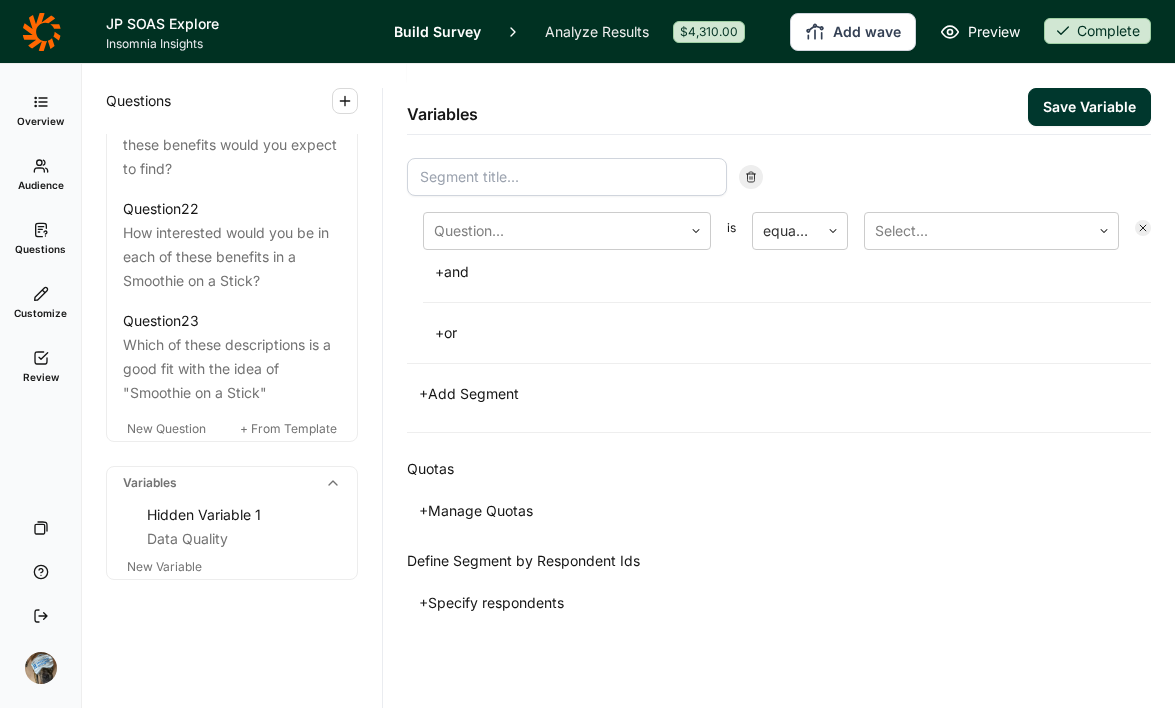 scroll, scrollTop: 132, scrollLeft: 0, axis: vertical 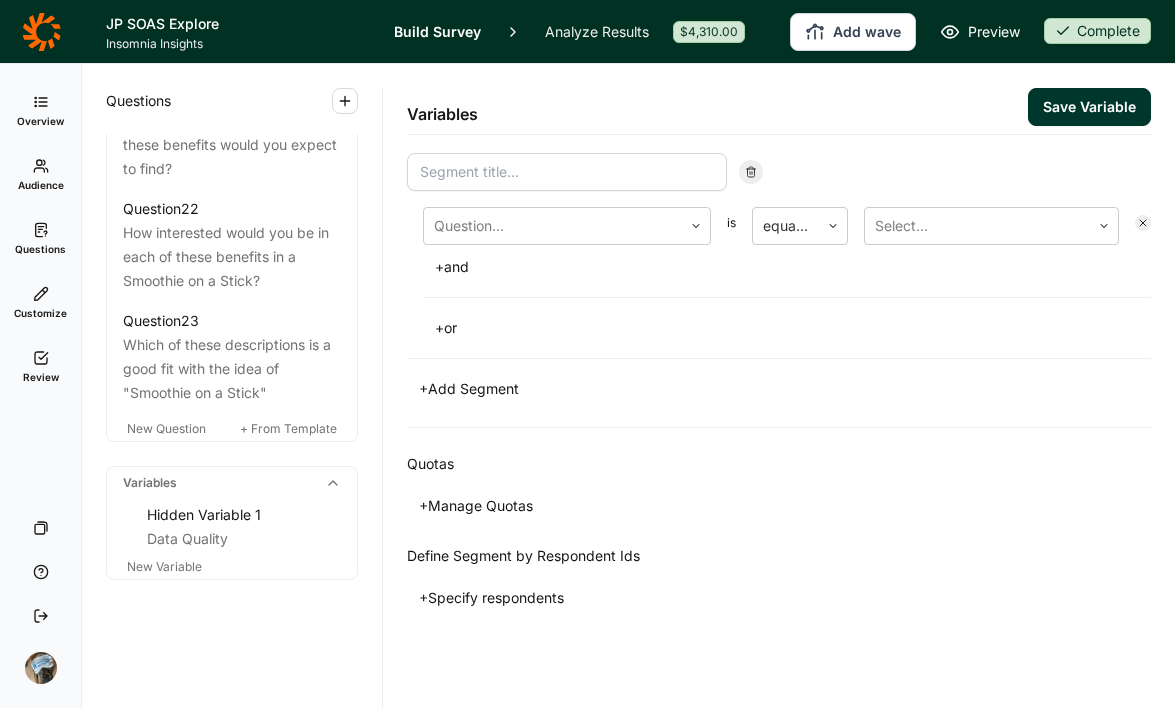 type on "Segmentation" 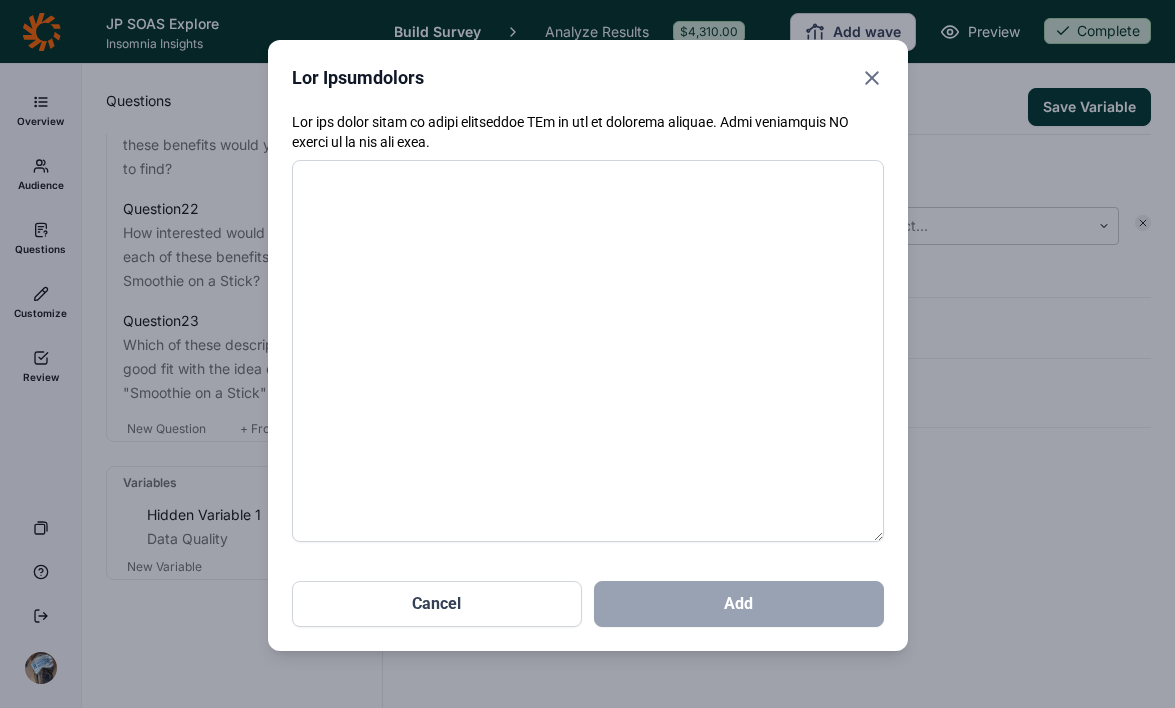 paste on "3294375
5497686
4178644
5115455
0723685
6243016
0198895
5974873
2227566
8859309
4796114
8667585
4207139
5524983
7136038
8648408
5688508
7698103
3782152
6249015
7162216
5351212
0241013
7852146
1028501
1852635
4820803
3081664
2158886
1929824
6026166
9464909
9411546
0667997
7216812
9112896
9674380
3865711
3199341
2446377
5764855
2637113
8756492
3396025
5740608
2320744
3206283
3950765
2861913
6166987
0268769
9365791
8386022
1548955
8175108
0586297
5163149
6636141
1337153
6974480
1357114
6870170
9293453
2897661
1199600
1195571
8916635
9576479
5014596
6553394
8555711
1371431
5144365
3481081
3799152
1113065
0744009
1231987
2121312
2168670
9194495
9523726
7182298
0845074
3540013
8642439
6404617
4291789
5137520
8323331
3803511
2744596
8061577
0974680
9284719
9840938
1578010
1240642
2735032
3170381
1579554
5118469
8669529
1970479
1208808
8444910
5608971
1445270
1697509
3669382
7686352
8206605
8744842
5799785
1499719
6545628
5424549
6048927
8588564
2251222
6512628
8793489
4055961
3070261
4134692
7431051
8158437
48321..." 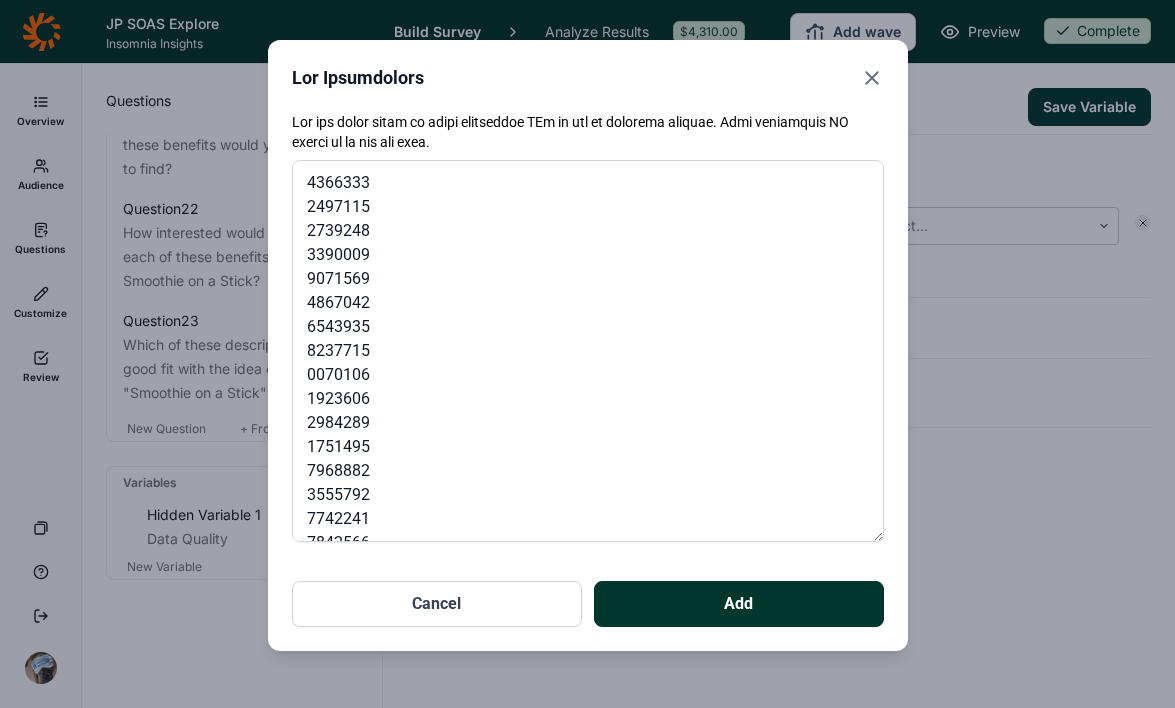 scroll, scrollTop: 2843, scrollLeft: 0, axis: vertical 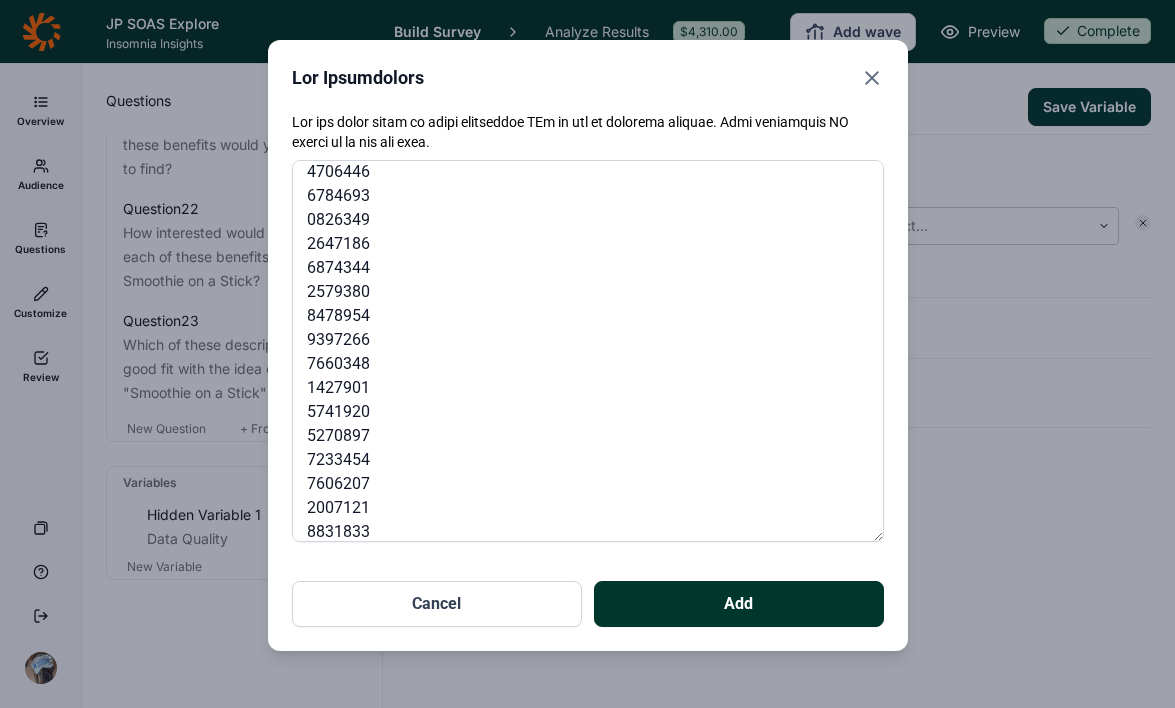 type on "3294375
5497686
4178644
5115455
0723685
6243016
0198895
5974873
2227566
8859309
4796114
8667585
4207139
5524983
7136038
8648408
5688508
7698103
3782152
6249015
7162216
5351212
0241013
7852146
1028501
1852635
4820803
3081664
2158886
1929824
6026166
9464909
9411546
0667997
7216812
9112896
9674380
3865711
3199341
2446377
5764855
2637113
8756492
3396025
5740608
2320744
3206283
3950765
2861913
6166987
0268769
9365791
8386022
1548955
8175108
0586297
5163149
6636141
1337153
6974480
1357114
6870170
9293453
2897661
1199600
1195571
8916635
9576479
5014596
6553394
8555711
1371431
5144365
3481081
3799152
1113065
0744009
1231987
2121312
2168670
9194495
9523726
7182298
0845074
3540013
8642439
6404617
4291789
5137520
8323331
3803511
2744596
8061577
0974680
9284719
9840938
1578010
1240642
2735032
3170381
1579554
5118469
8669529
1970479
1208808
8444910
5608971
1445270
1697509
3669382
7686352
8206605
8744842
5799785
1499719
6545628
5424549
6048927
8588564
2251222
6512628
8793489
4055961
3070261
4134692
7431051
8158437
48321..." 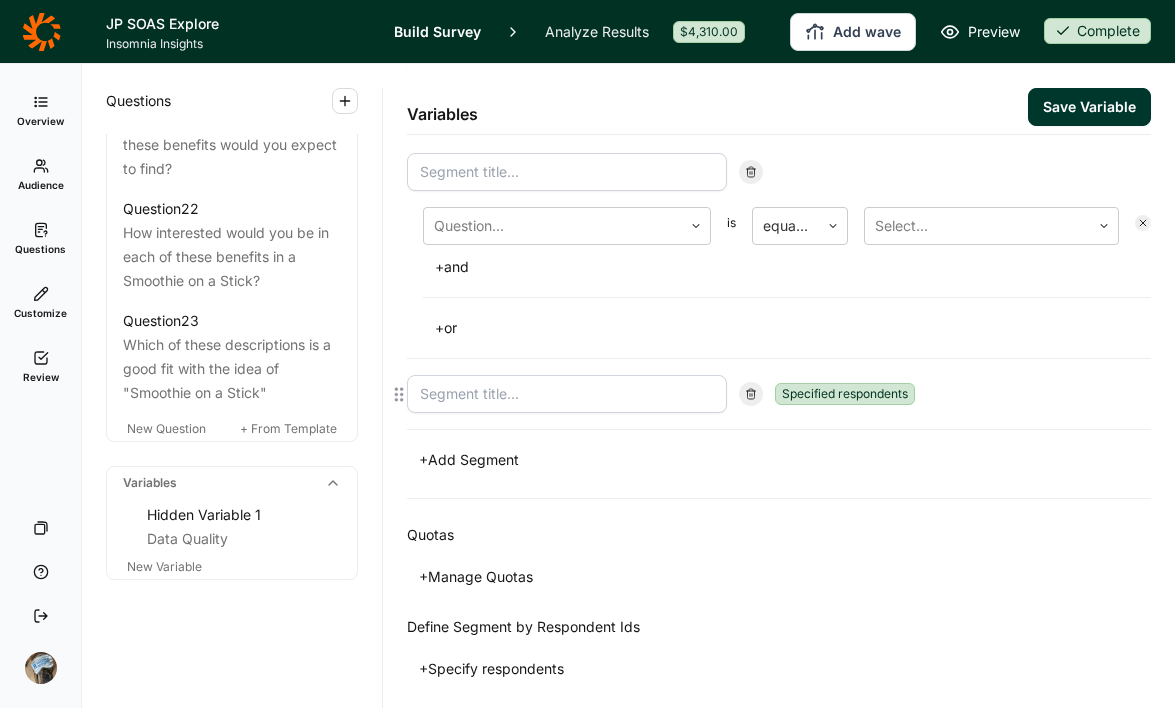 click at bounding box center [567, 394] 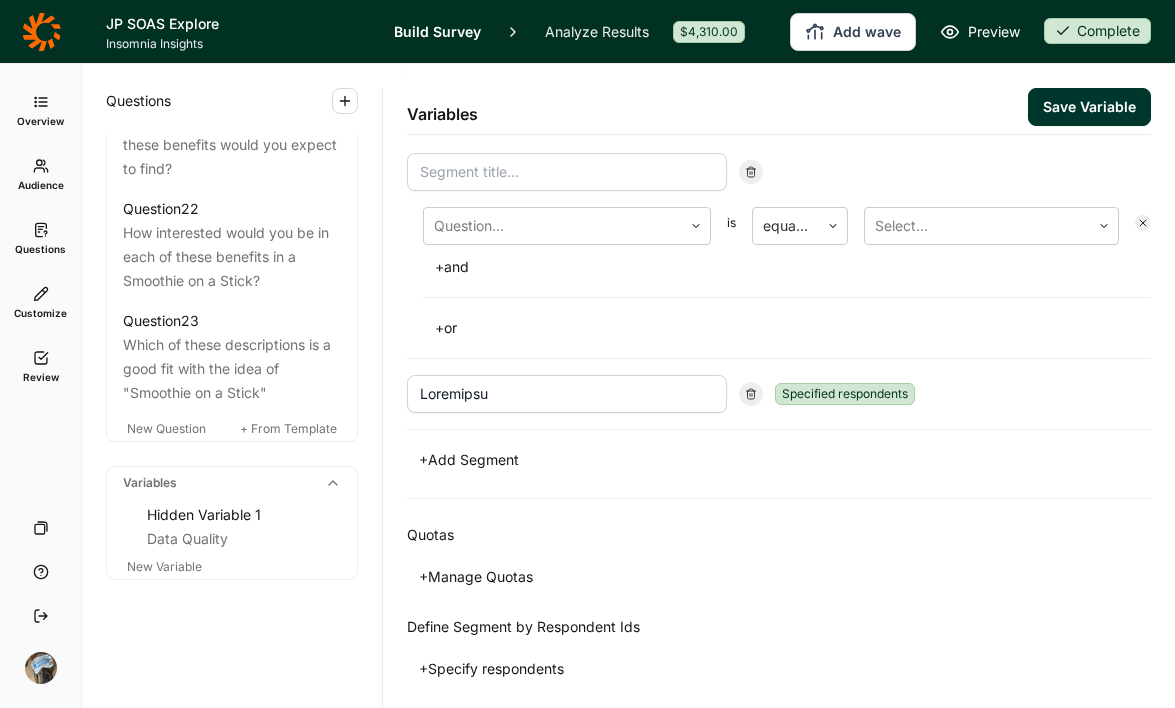 type on "Loremipsu" 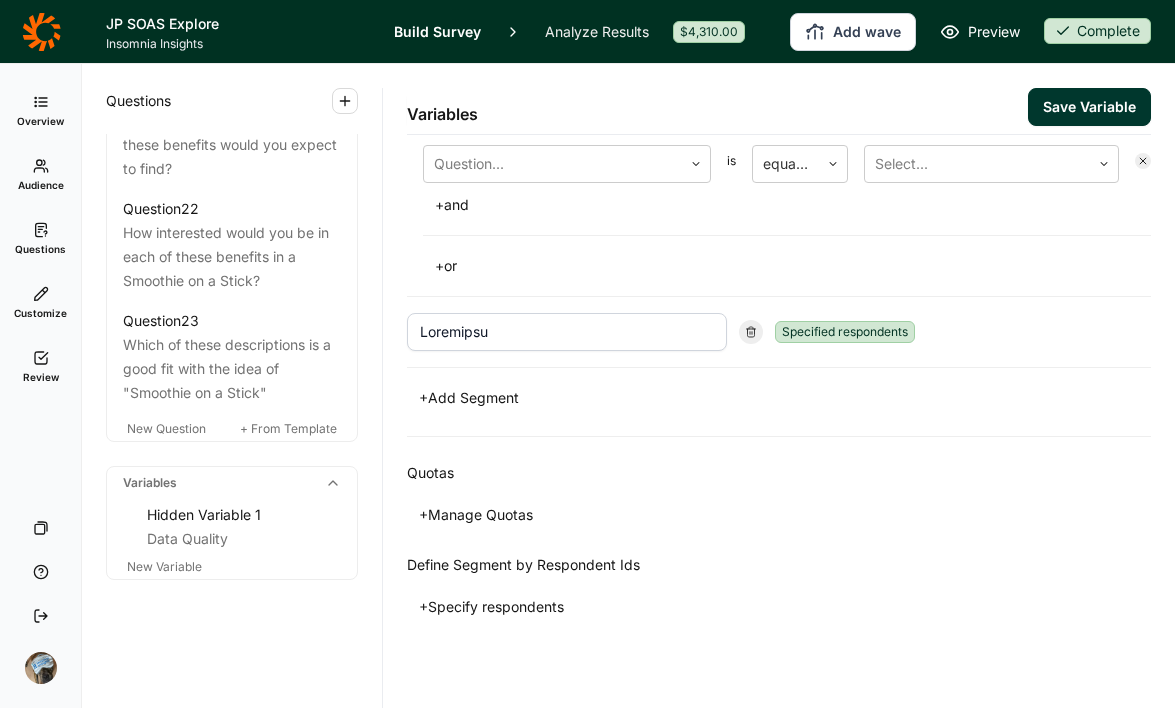 scroll, scrollTop: 203, scrollLeft: 0, axis: vertical 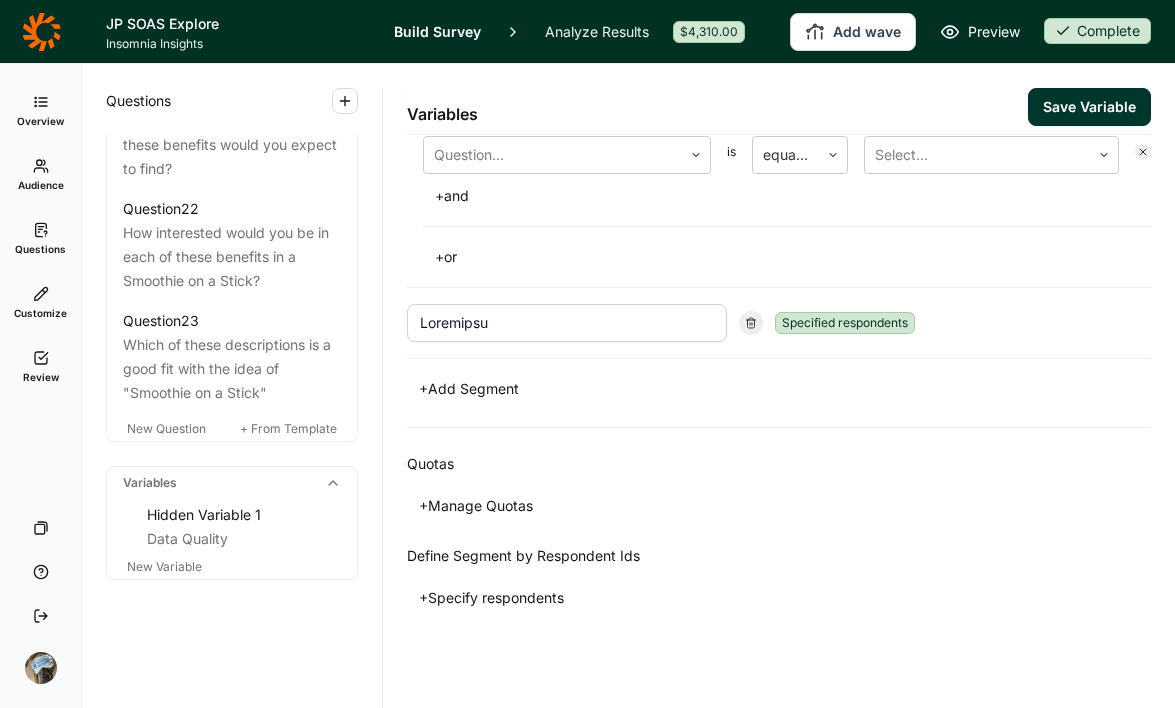 click on "+  Loremip dolorsitame" at bounding box center [469, 389] 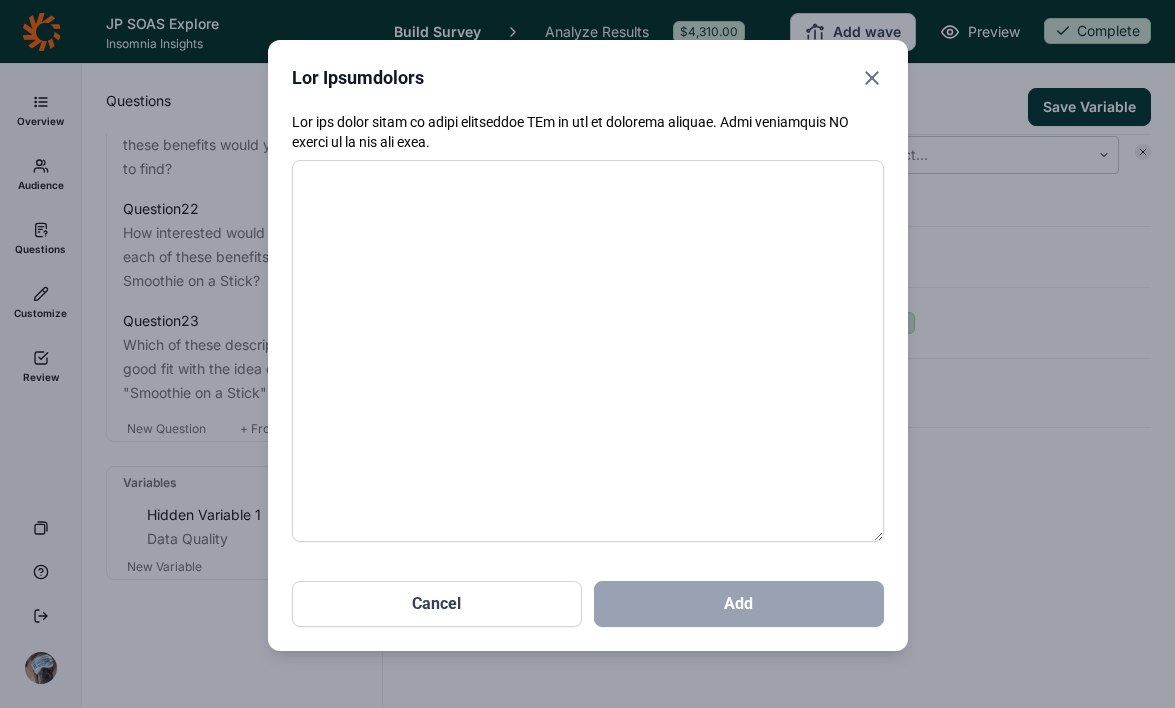 click at bounding box center [588, 351] 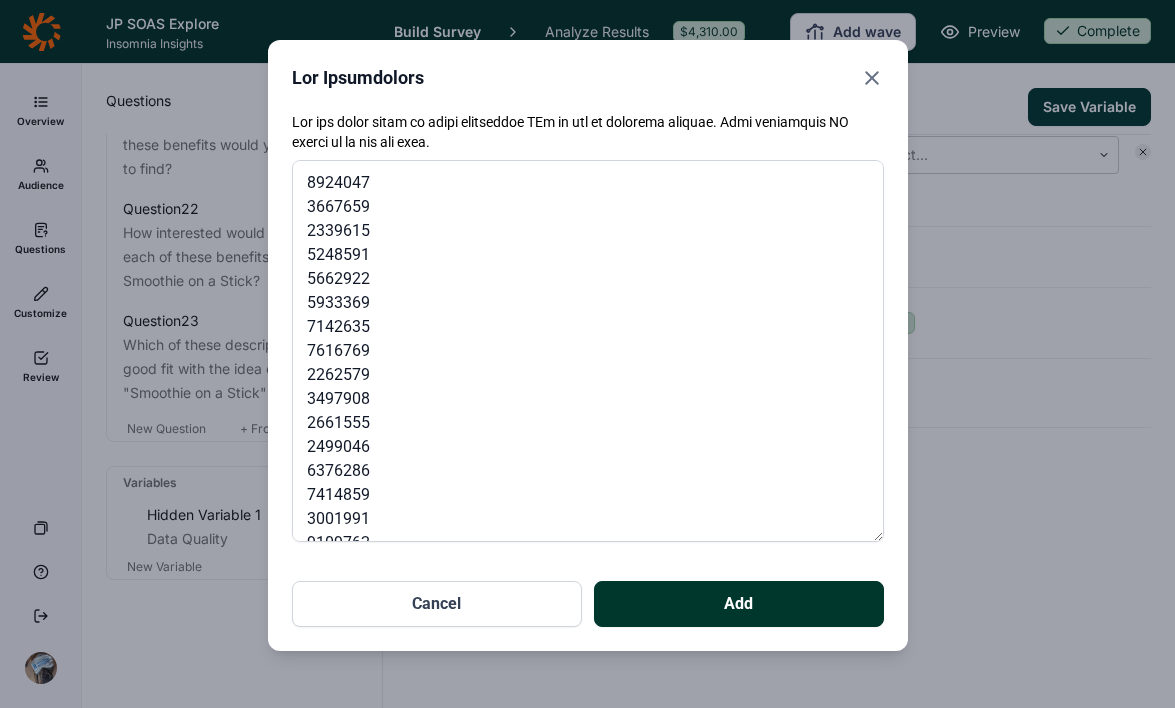 scroll, scrollTop: 6443, scrollLeft: 0, axis: vertical 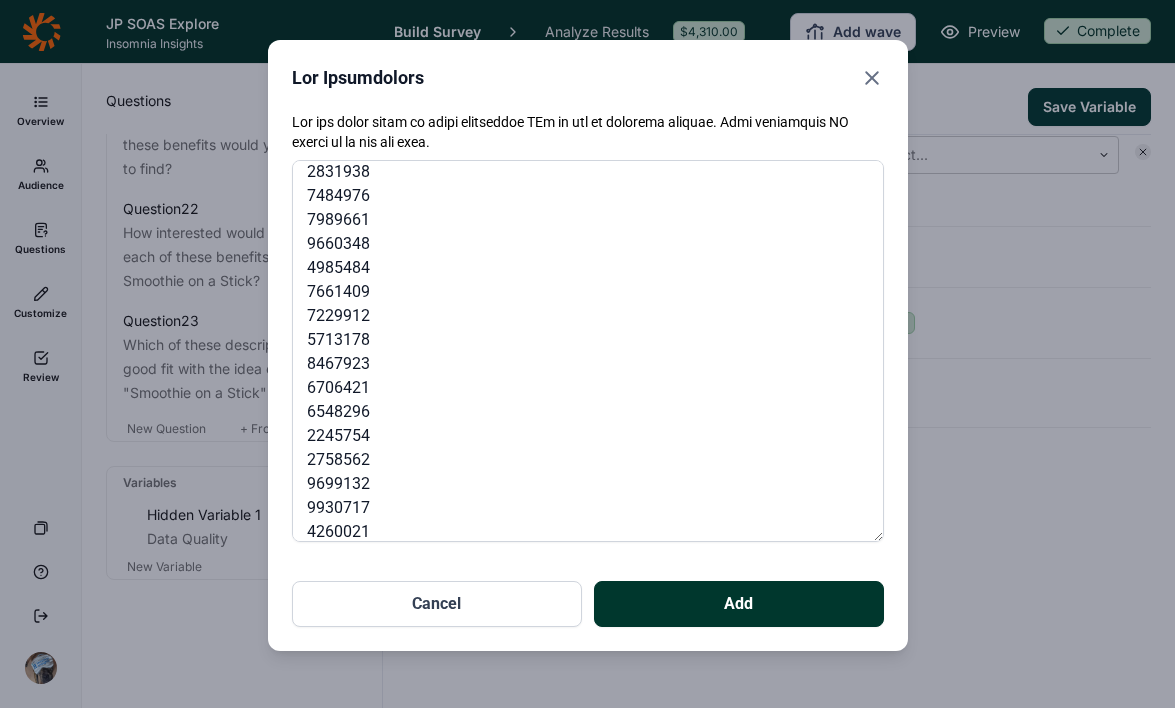 type on "6610469
4187739
5415562
6342324
0120613
1509341
5051194
8799825
7289485
4487221
5507725
7491829
9991150
6352706
4705193
5095430
8421500
3305135
3098062
9494101
9809875
0461348
9290740
1606078
5465668
9523542
2754836
9998954
3415086
1463597
8096243
7439713
5380246
4859824
9463070
9118477
1735599
7412928
6826904
7825864
4830676
4827780
9398690
6663756
0141782
3775031
4110604
5436216
3930864
8400446
1156535
9183938
6559486
4992134
7848389
2212721
7856778
8944205
3787793
0300549
5881828
8951480
3878770
6676779
7269583
8452817
1536134
4113805
6125191
8974796
7637619
6237089
1851531
1965700
7964018
9171069
4582046
7614581
9388086
2464305
3723282
5645782
1863120
7587676
3138285
3371243
1460584
6077735
9185313
3904821
3425531
9723991
4046207
2289088
2104516
5925544
9798451
5551280
1515451
6927993
6452039
6698222
8239784
1340729
1977460
2463441
3843095
9224618
4030699
8822657
6965165
8448629
6212239
3348819
8267596
5002780
5185592
9923482
5566681
4849020
1848386
8463221
0447513
7788260
6783124
4072963
9765476
24652..." 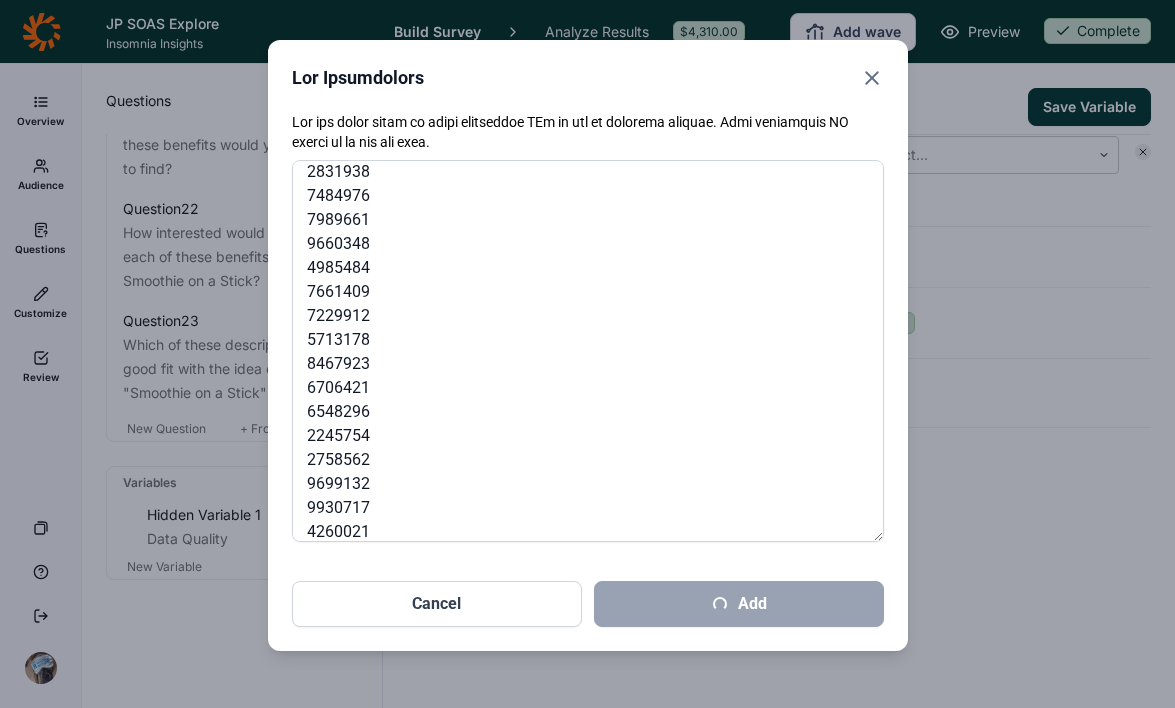 scroll, scrollTop: 274, scrollLeft: 0, axis: vertical 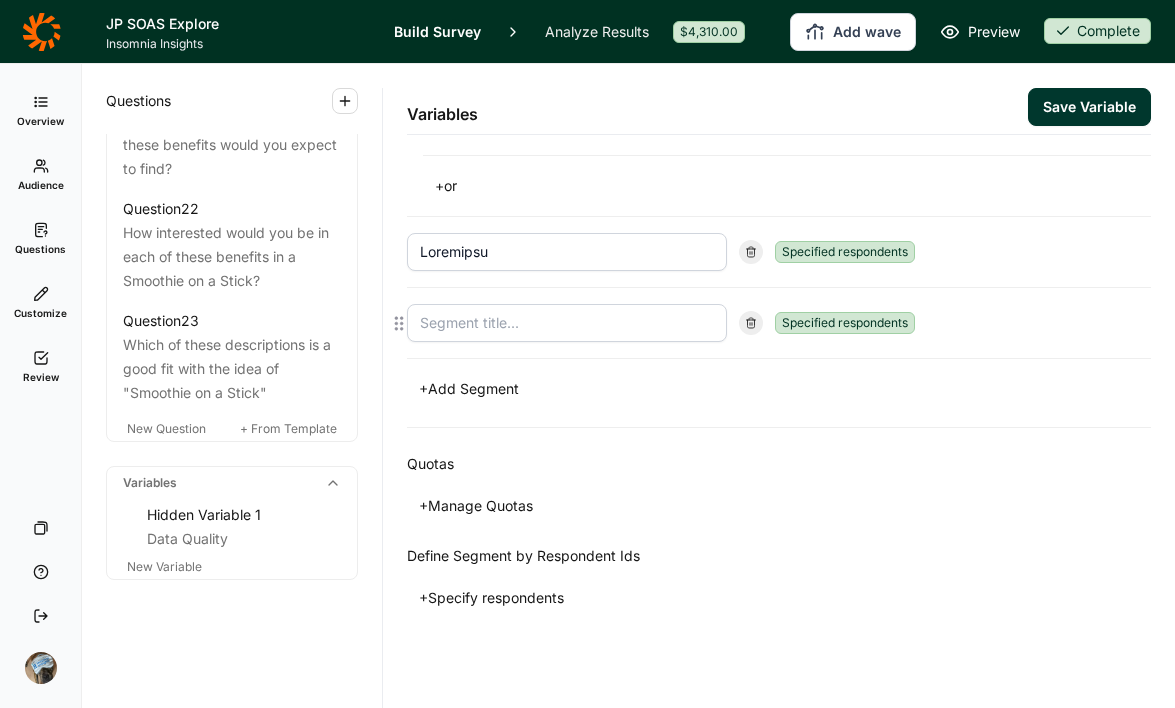 click at bounding box center [567, 323] 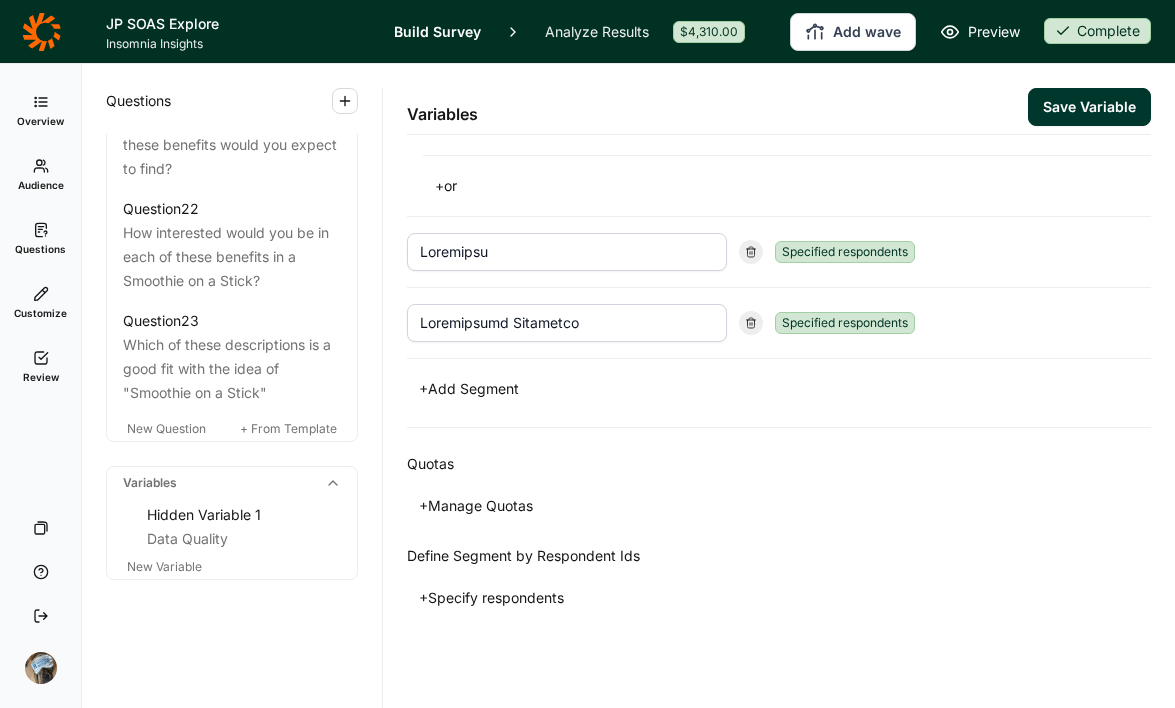 type on "Loremipsumd Sitametco" 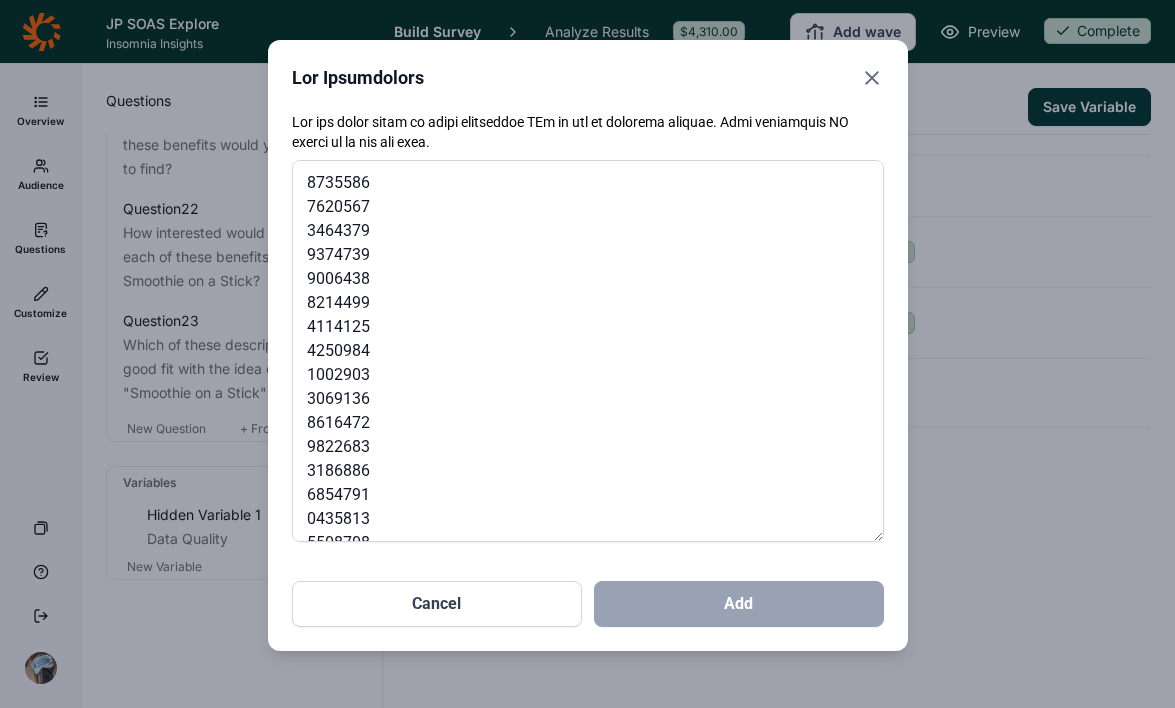 scroll, scrollTop: 851, scrollLeft: 0, axis: vertical 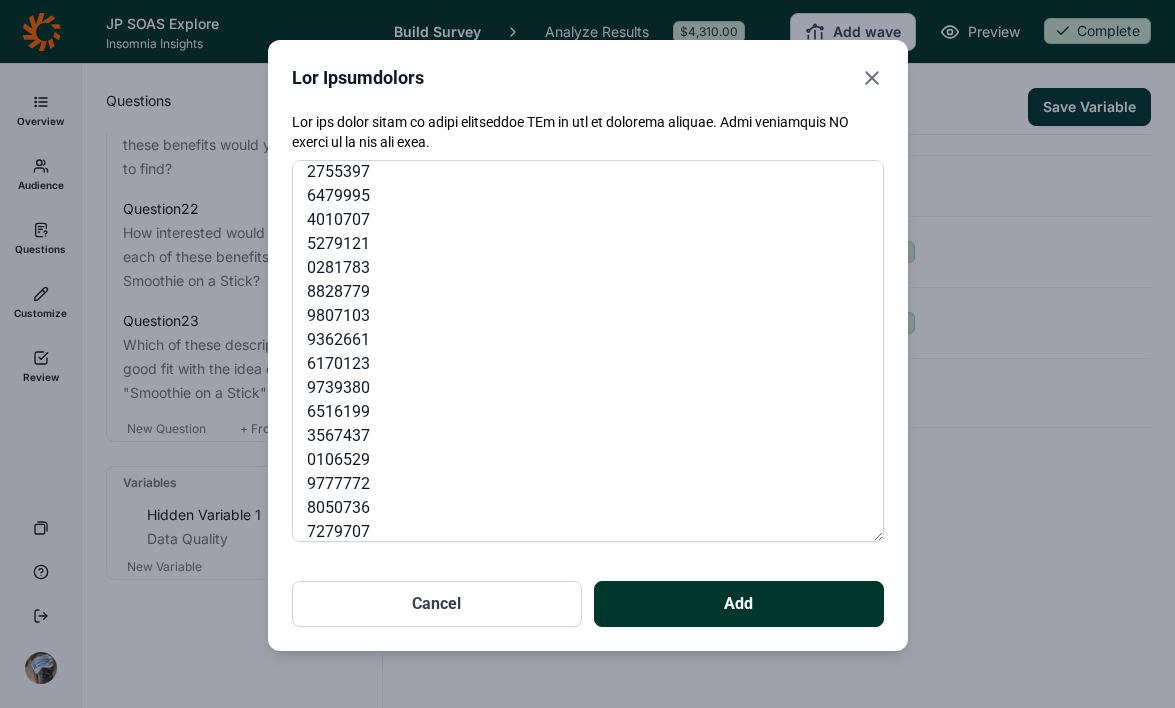 type on "8735586
7620567
3464379
9374739
9006438
8214499
4114125
4250984
1002903
3069136
8616472
9822683
3186886
6854791
0435813
5508708
1693206
0004095
1090973
2922407
0831511
7974021
6339787
3286419
7439259
8442127
5833500
2912468
8716095
5896185
0487148
2499760
4360021
0874908
7769563
2755397
6479995
4010707
5279121
0281783
8828779
9807103
9362661
6170123
9739380
6516199
3567437
0106529
9777772
8050736
7279707" 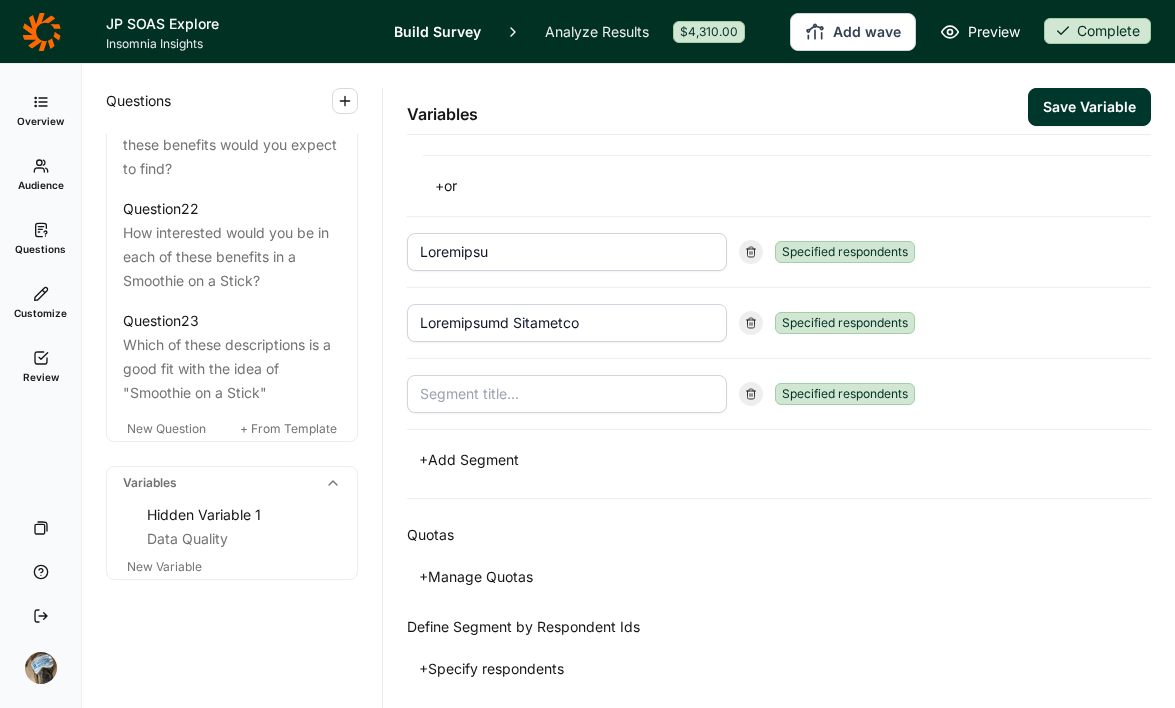 scroll, scrollTop: 345, scrollLeft: 0, axis: vertical 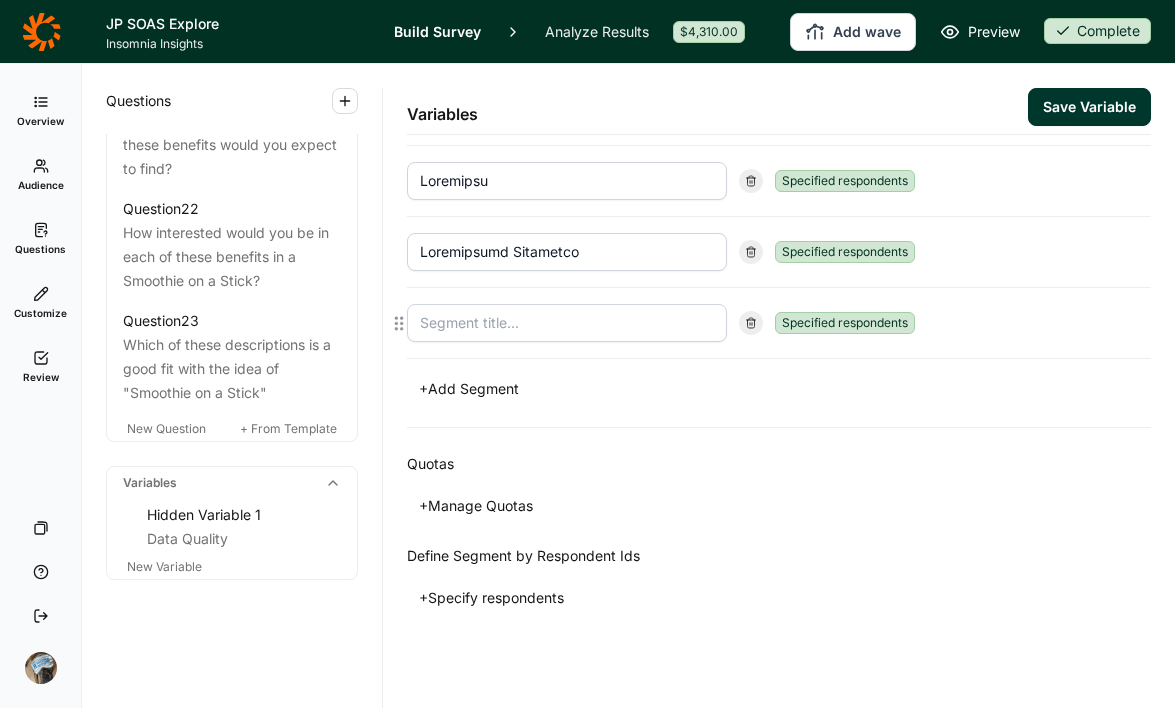 click at bounding box center (567, 323) 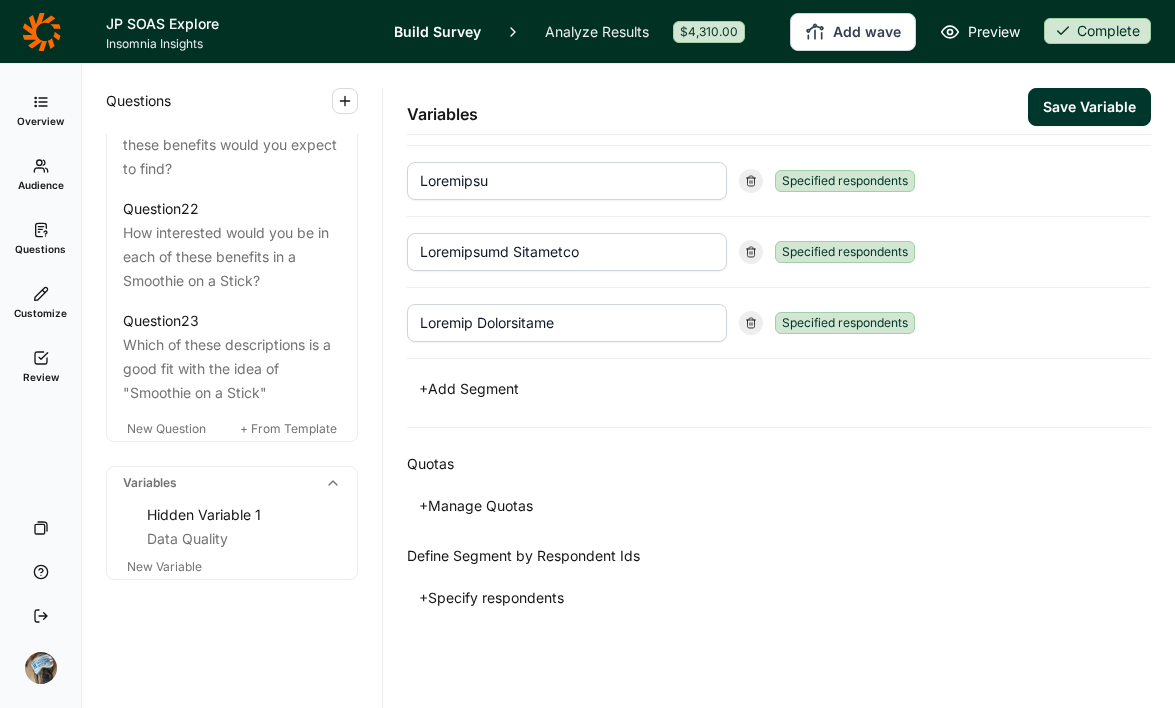 type on "Loremip Dolorsitame" 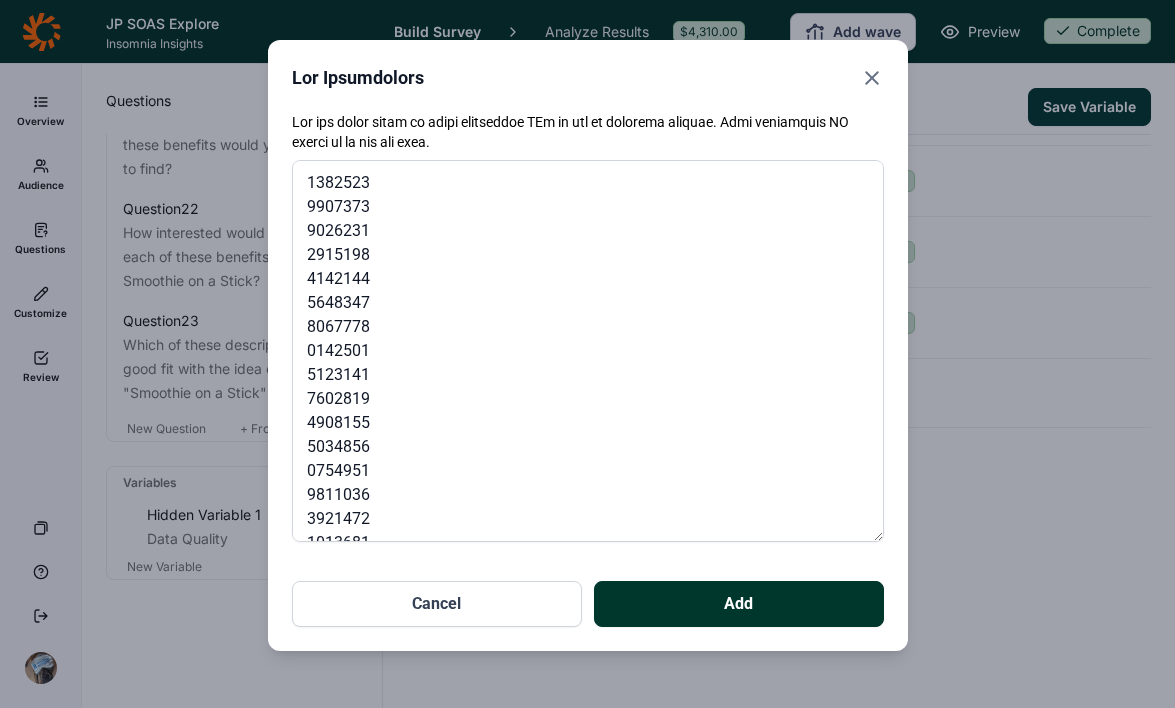 scroll, scrollTop: 9275, scrollLeft: 0, axis: vertical 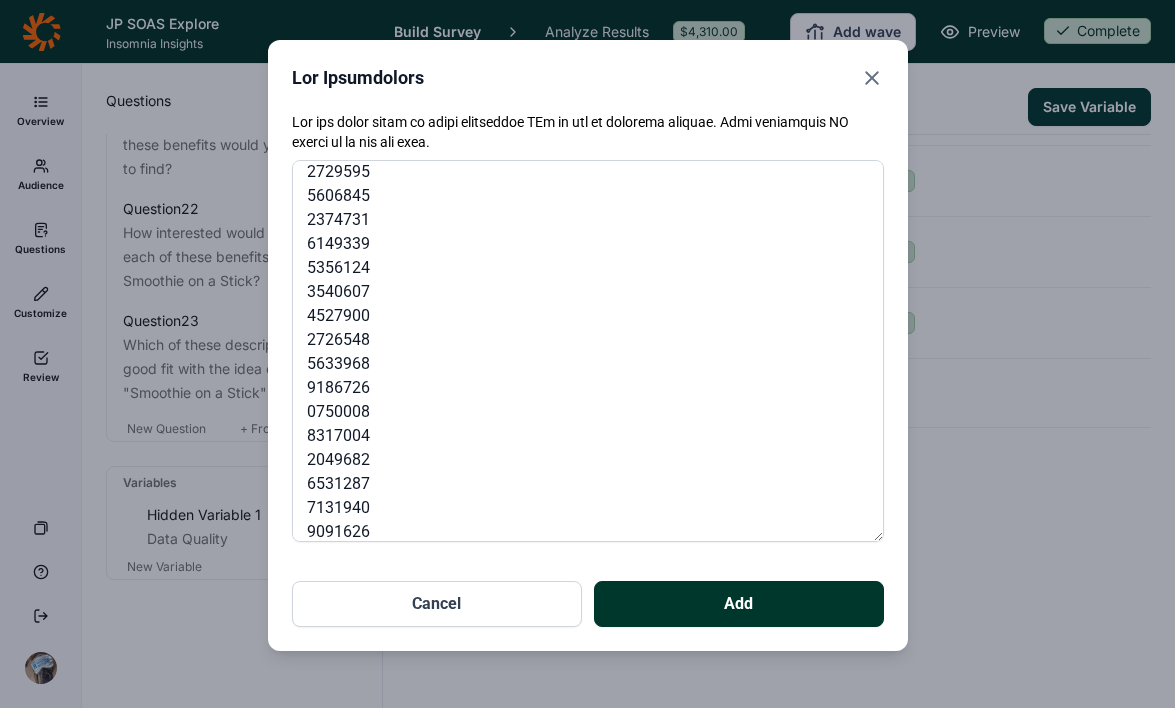 type on "4406962
0698332
5177473
6609888
7301089
0846238
1245161
6452129
5128015
3319224
9841125
1305563
6299997
3857877
5055567
6431208
8054770
7350966
2717350
9063607
4714393
5192567
5464171
9587927
4641311
4889705
1524625
2209475
2265512
2769161
0942820
9270091
6277698
3559017
6111303
2457031
5206368
5411378
5221056
9075566
9905678
4936286
3825060
3134181
5030059
2631491
0800779
1868284
5540886
9613530
0215676
0346285
5051454
6616569
7617979
7277482
5537705
5122887
6106306
7928962
3081591
5269720
3933753
5719667
3416746
5858445
8755441
0224961
1533889
2252853
3548633
2253506
6750846
4540366
1787395
9341362
4914774
0181908
9684163
1917005
9338380
9647137
3474203
5617491
7811064
2383498
8790050
7246314
1467014
0274163
1424279
7169555
0531571
2223163
2491356
9549438
8377496
0518110
9596345
3203449
1976601
0712727
1031750
8093919
3866272
2400641
6585638
5273132
3718829
2968940
3166352
2914987
3510093
3441820
1318084
2678123
6119308
5068278
0918360
9307126
5671920
5504749
3442776
0448018
6522272
1996941
5014124
22569..." 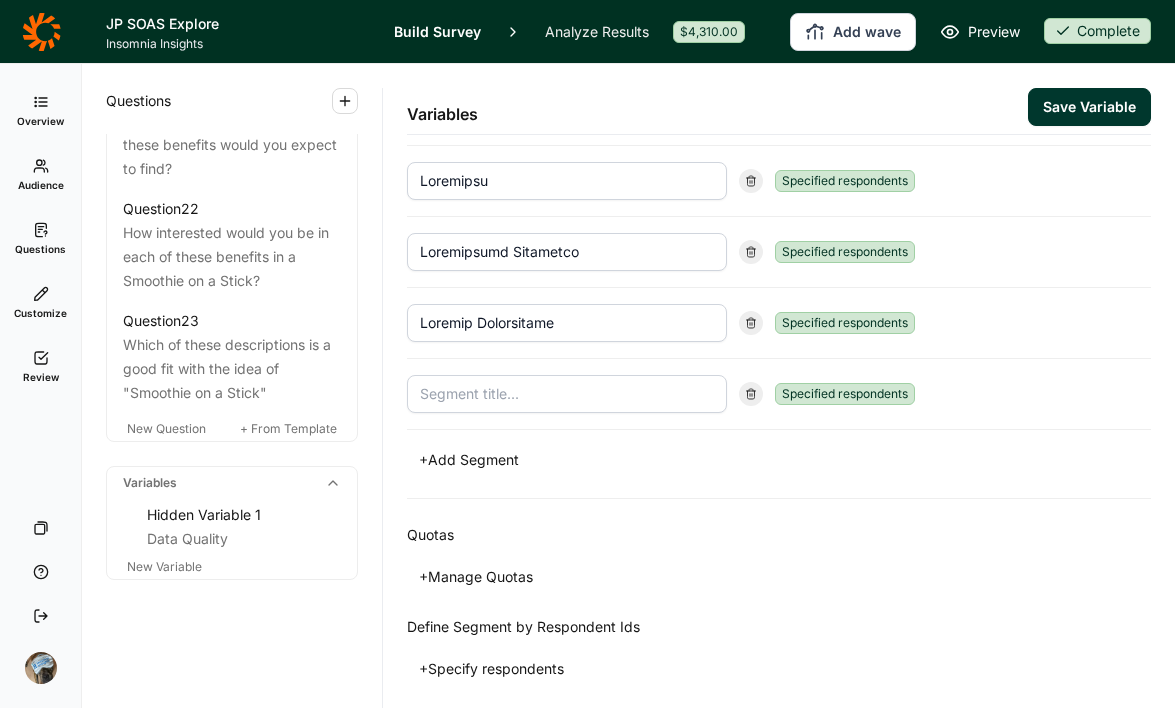 scroll, scrollTop: 416, scrollLeft: 0, axis: vertical 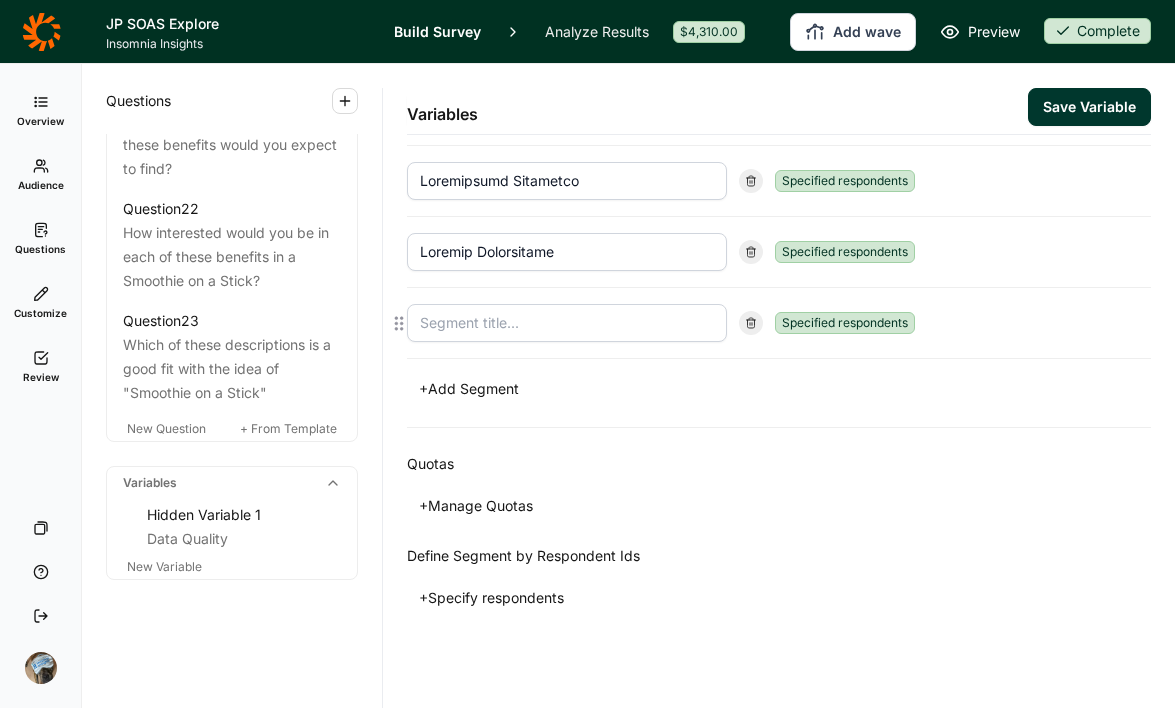 click at bounding box center (567, 323) 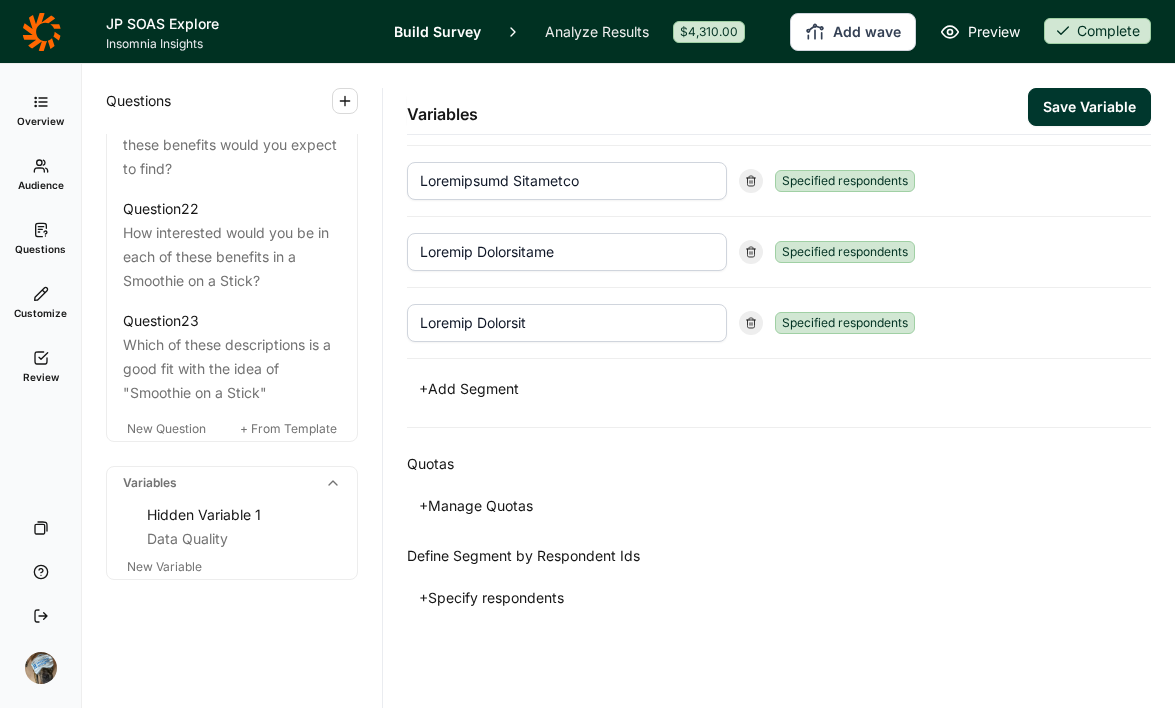 type on "Loremip Dolorsit" 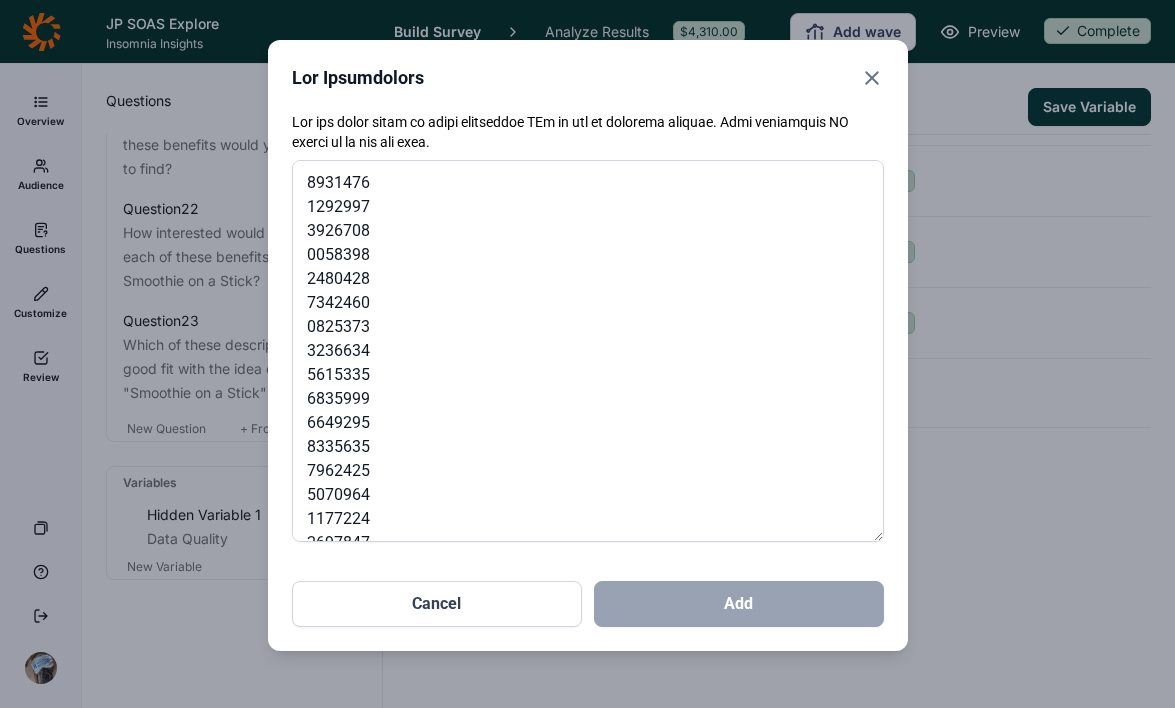 scroll, scrollTop: 2723, scrollLeft: 0, axis: vertical 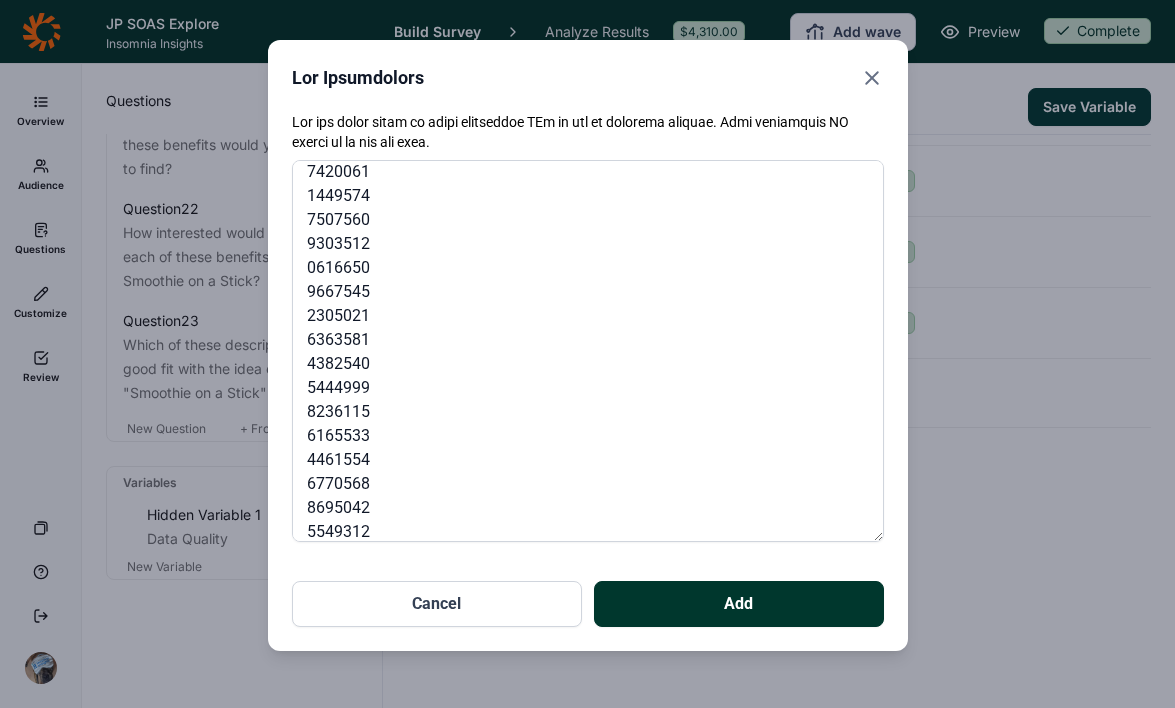 type on "5169941
4524866
2771186
2314246
4418034
3264840
6207481
9429768
4767970
0473702
4252109
6815129
8178039
0322709
0828241
9978774
7279942
7925255
2904088
9752336
0060838
0660521
5370175
1131717
3517518
4538822
4886834
6386976
7195952
7105295
5376701
4889015
1841534
0061404
0740161
3560909
1057331
7896963
1019989
1902433
0290648
6854328
1913045
0558219
6735016
0788266
5729796
3963594
6380834
8890660
7638140
5126446
5522909
4252878
6913219
8167305
3697465
4639459
5979430
6715178
7278874
3511951
5573666
4595180
7902575
0830050
6731897
2346773
6250145
4541867
4438864
7063874
5539344
0910650
0865810
7464835
9931546
9877670
5874486
3038047
4240760
2551650
7536409
3549130
4063241
7705293
7531777
4305990
3387380
5759786
8771312
7525341
1639063
9772336
0164463
2415589
1230704
3201328
7239079
6204977
8001082
8620858
1662652
6198977
4457592
8231986
0772476
2563153
2526212
2547606
2457522
7392491
6923118
9450376
8082708
8556810
2426446
5645846
4262586
9504282
1621078
4643856
1842173
1907540
6501516
8440706
4748514
44644..." 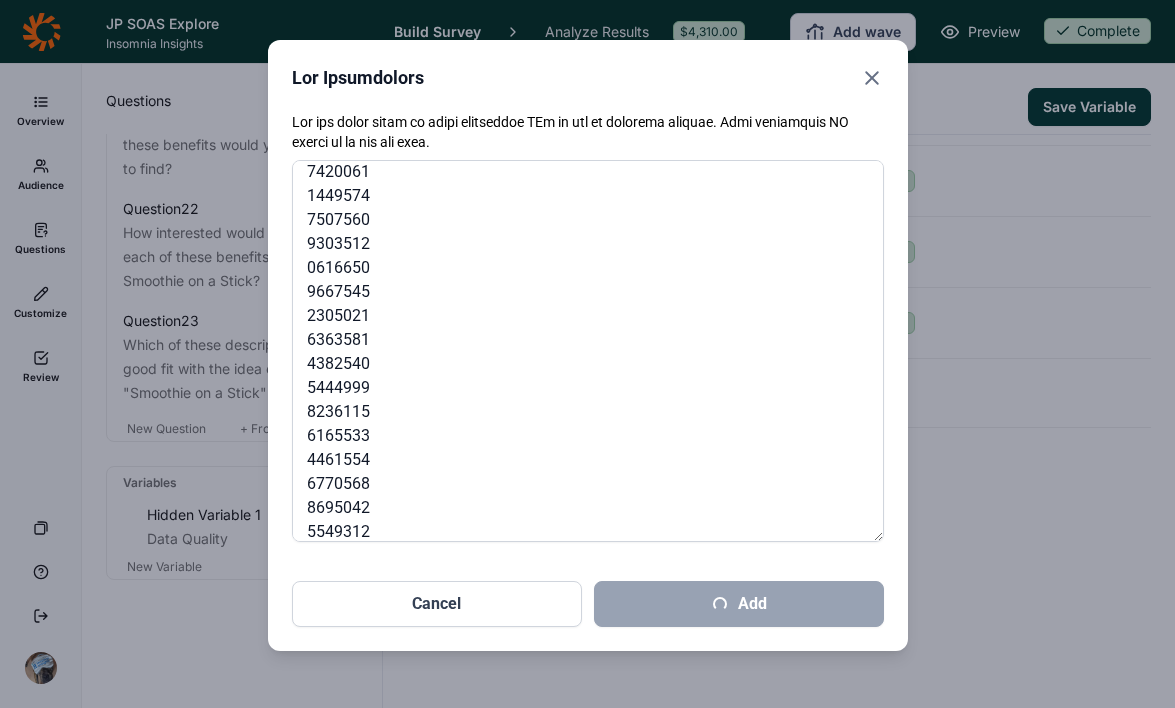scroll, scrollTop: 487, scrollLeft: 0, axis: vertical 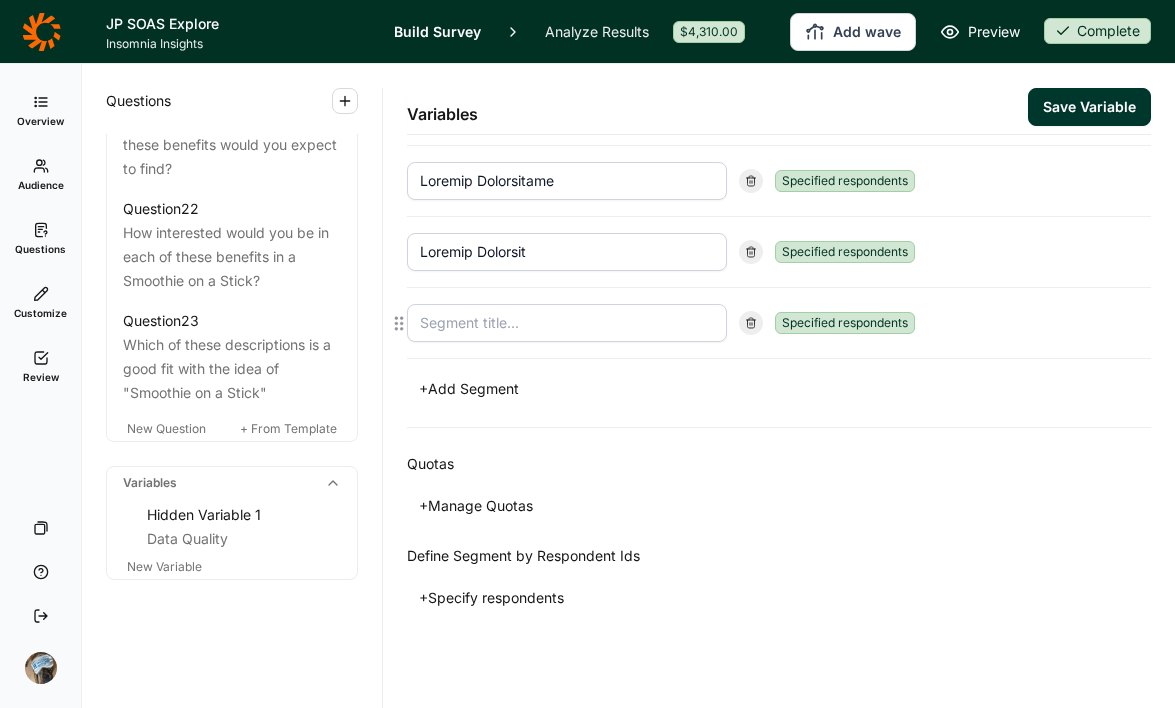 click at bounding box center (567, 323) 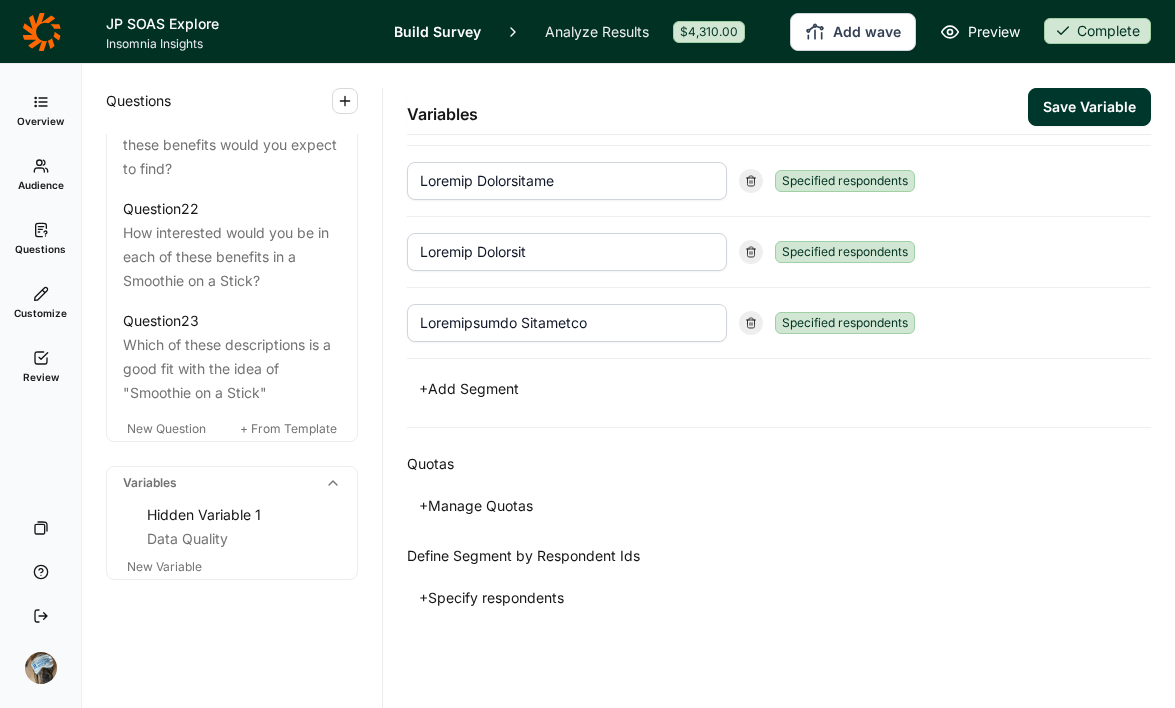 type on "Loremipsumdo Sitametco" 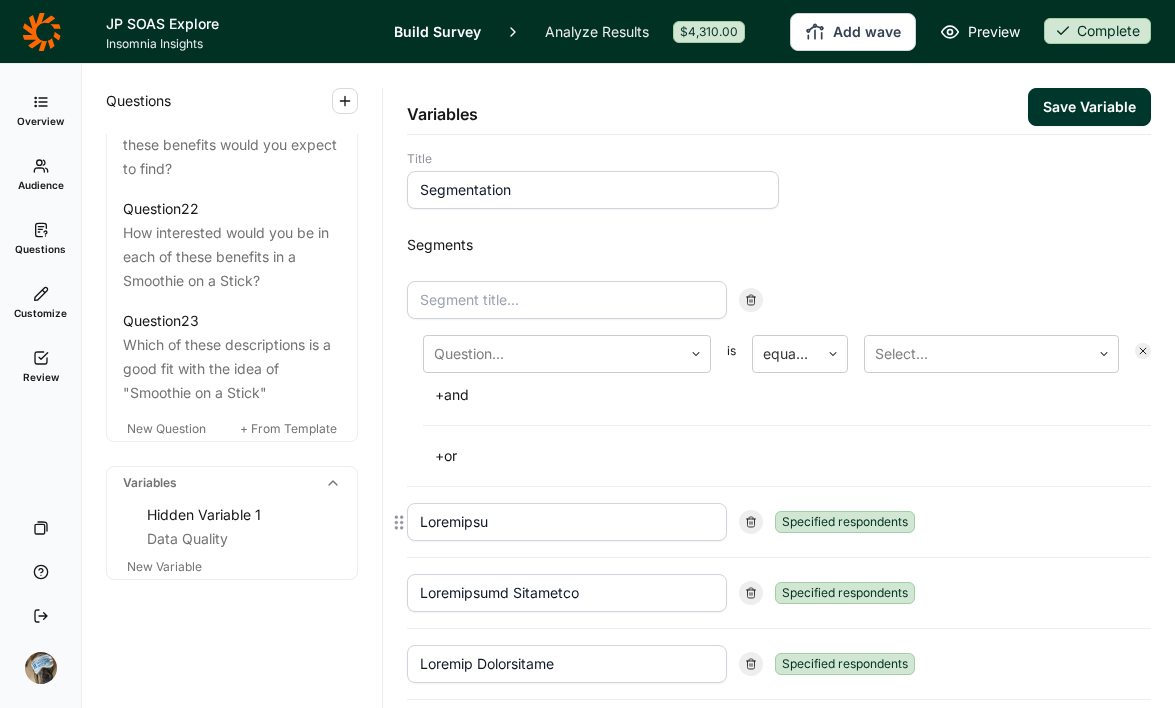 scroll, scrollTop: 0, scrollLeft: 0, axis: both 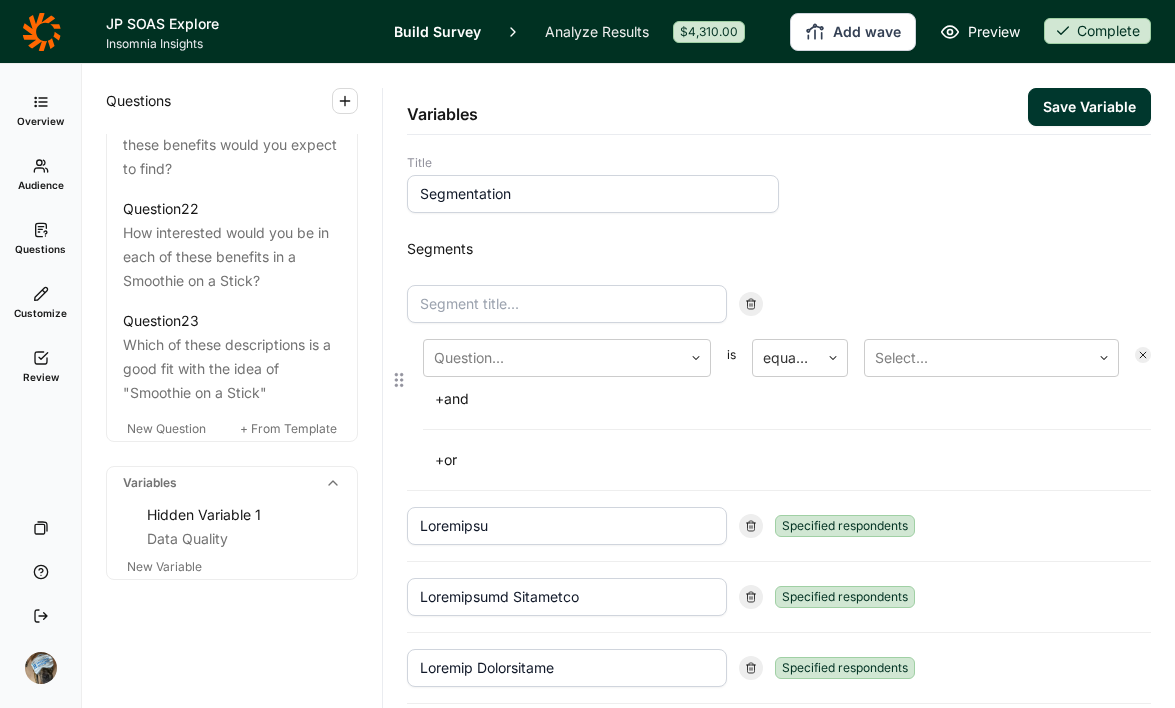 click at bounding box center [751, 304] 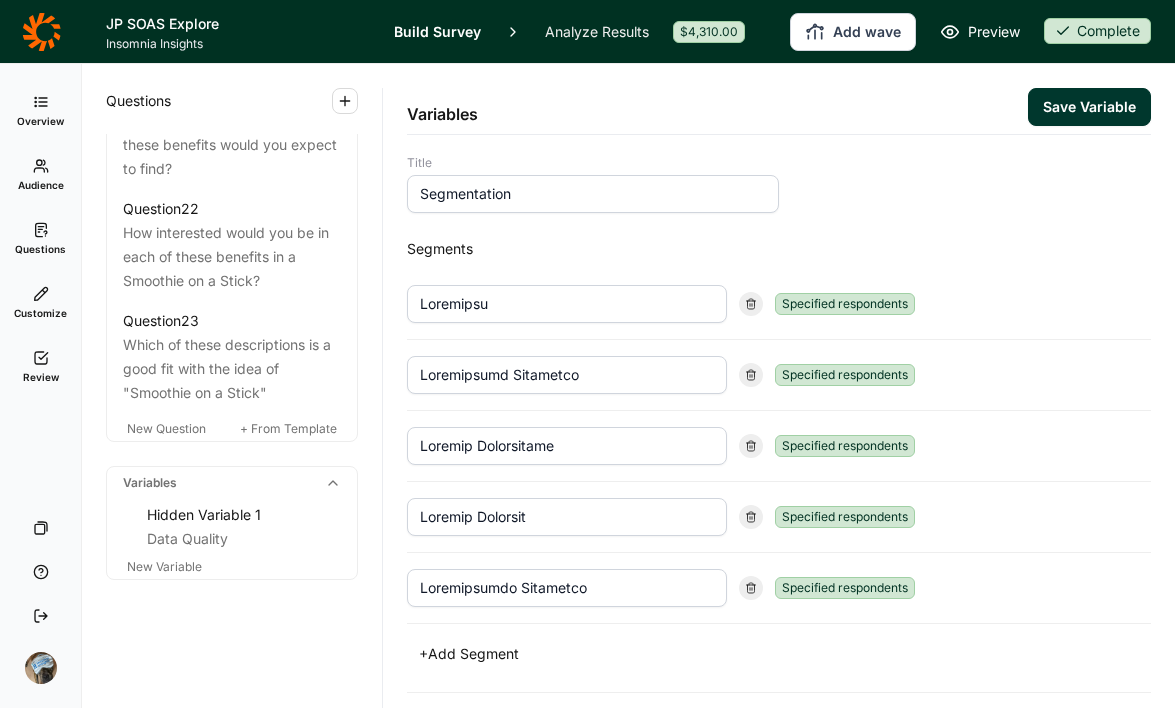 click on "Save Variable" at bounding box center (1089, 107) 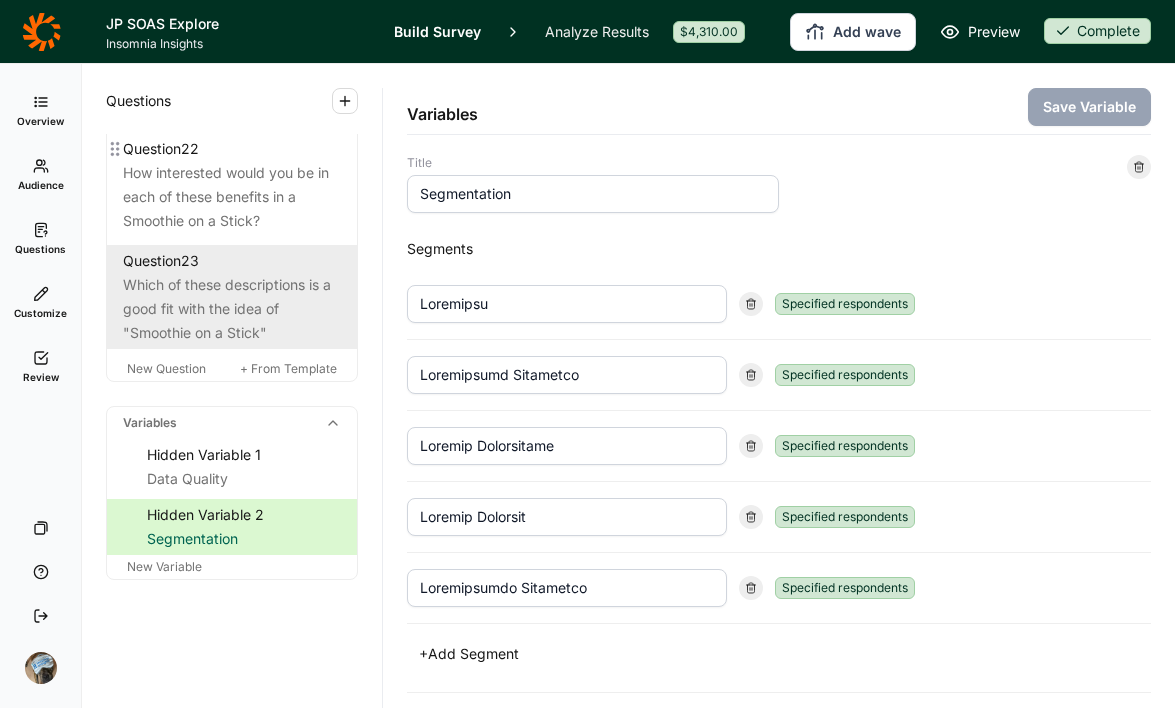 scroll, scrollTop: 3004, scrollLeft: 0, axis: vertical 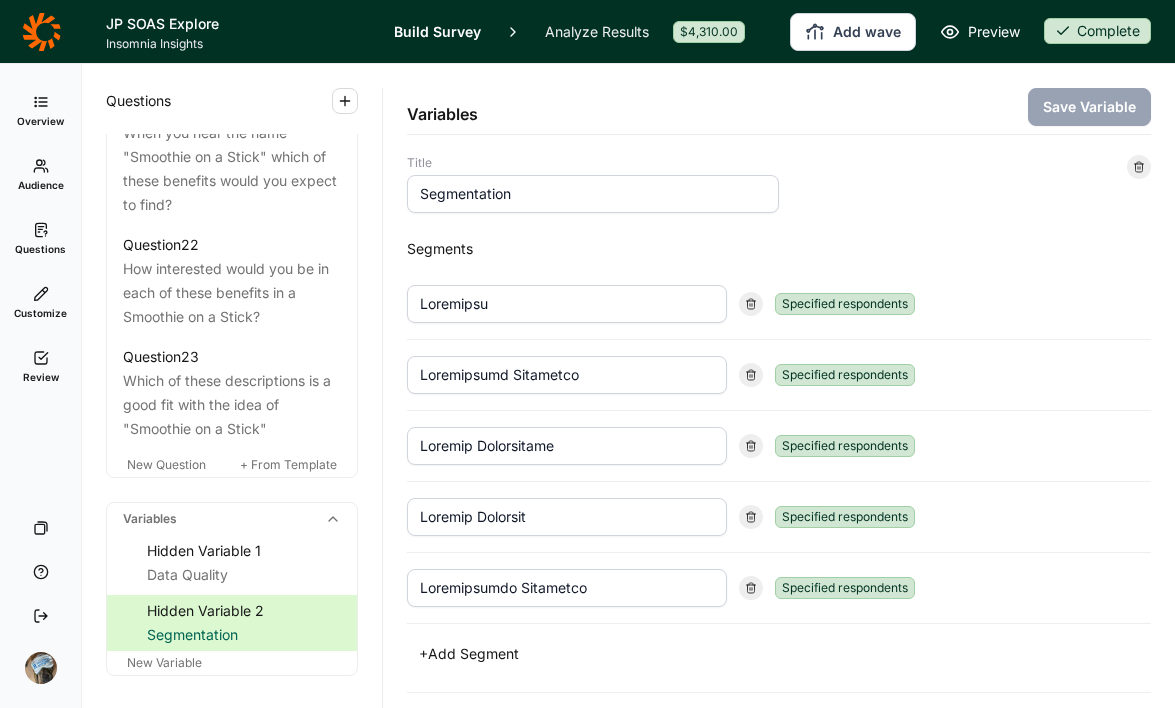 click on "Analyze Results" at bounding box center (597, 31) 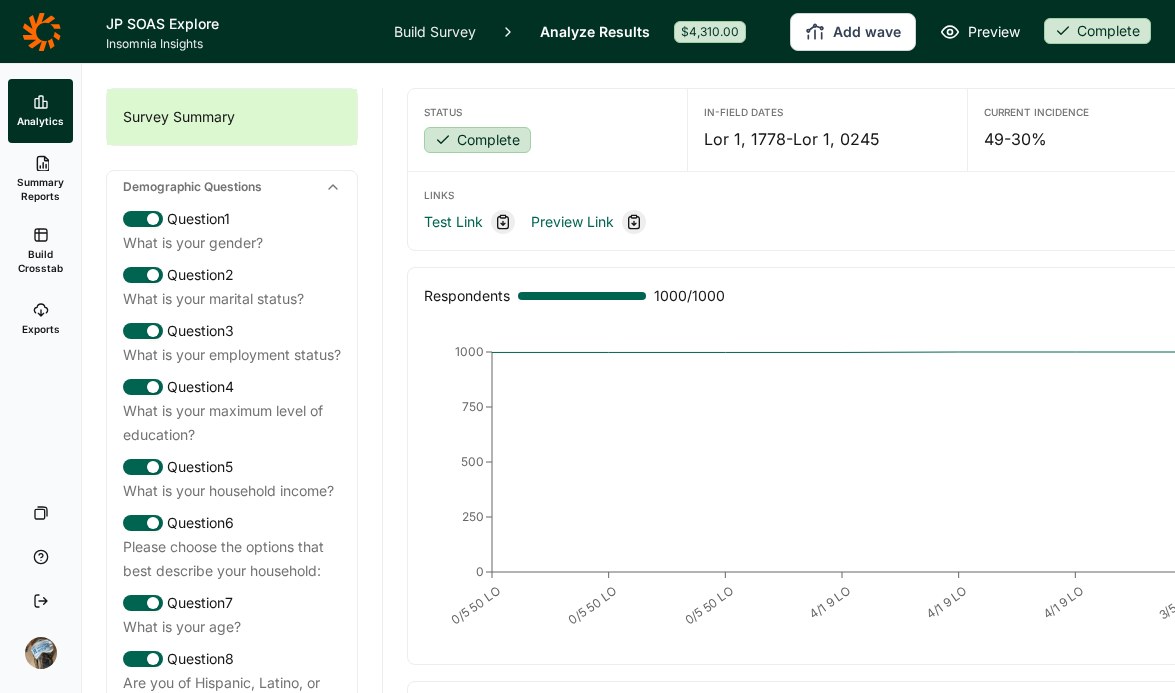 click on "Build Crosstab" at bounding box center [40, 251] 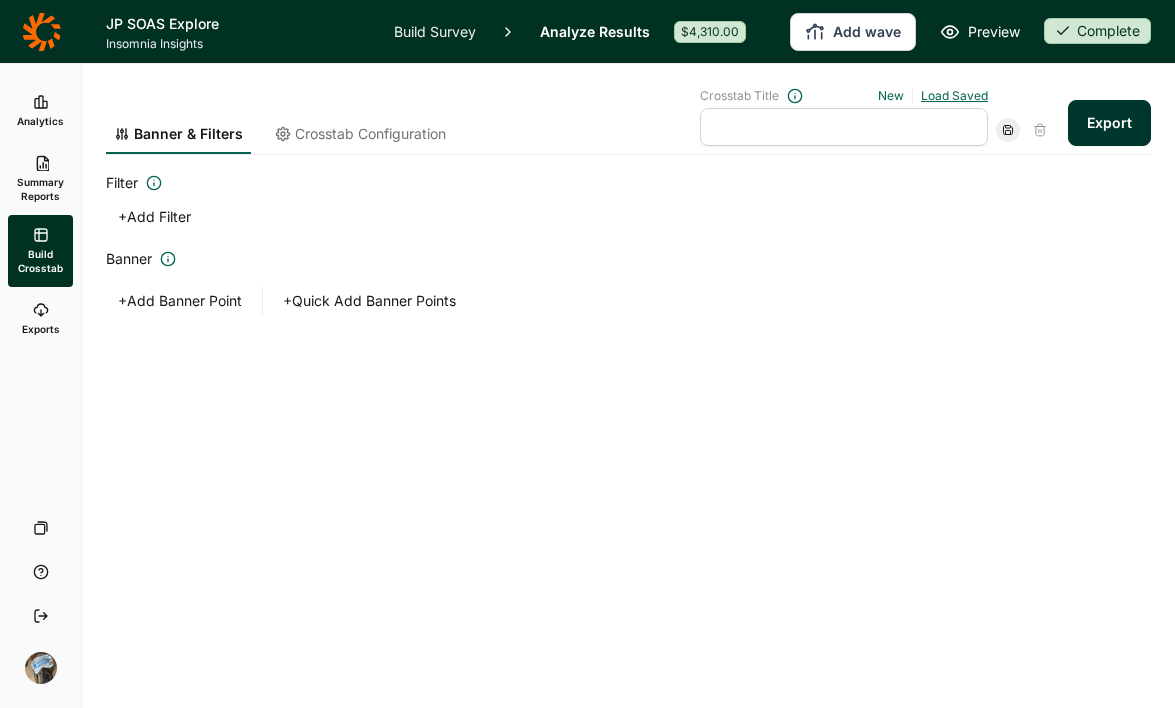 click on "Load Saved" at bounding box center [954, 95] 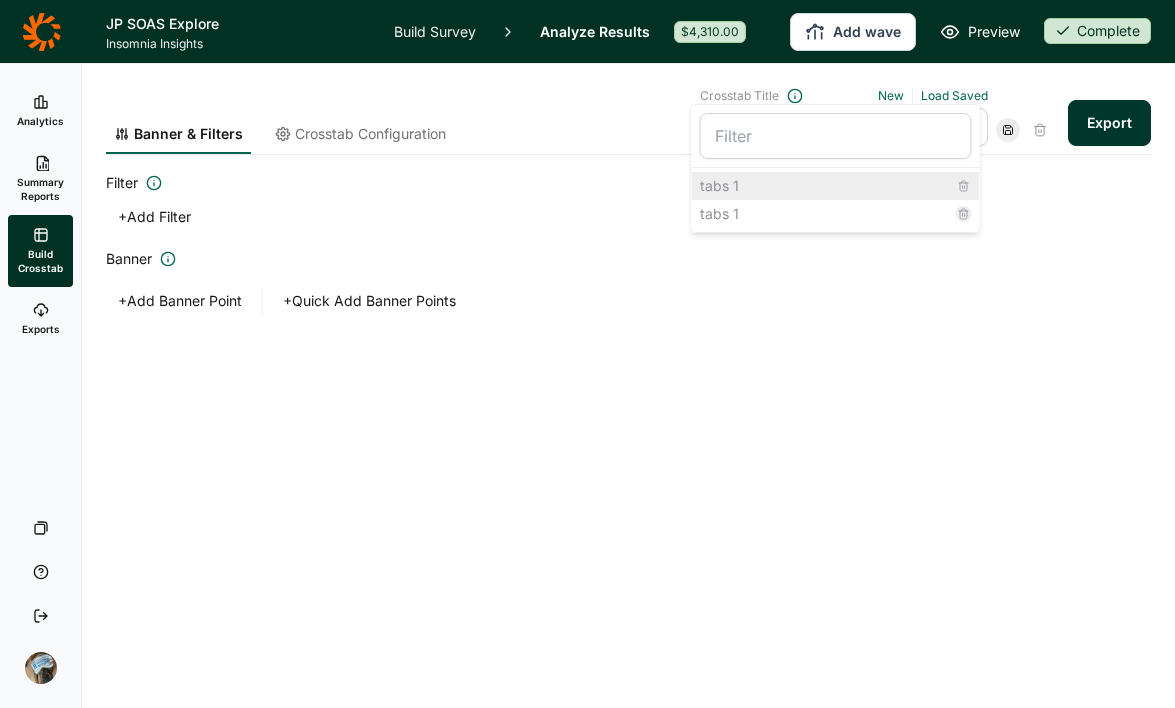 click on "tabs 1" at bounding box center (836, 186) 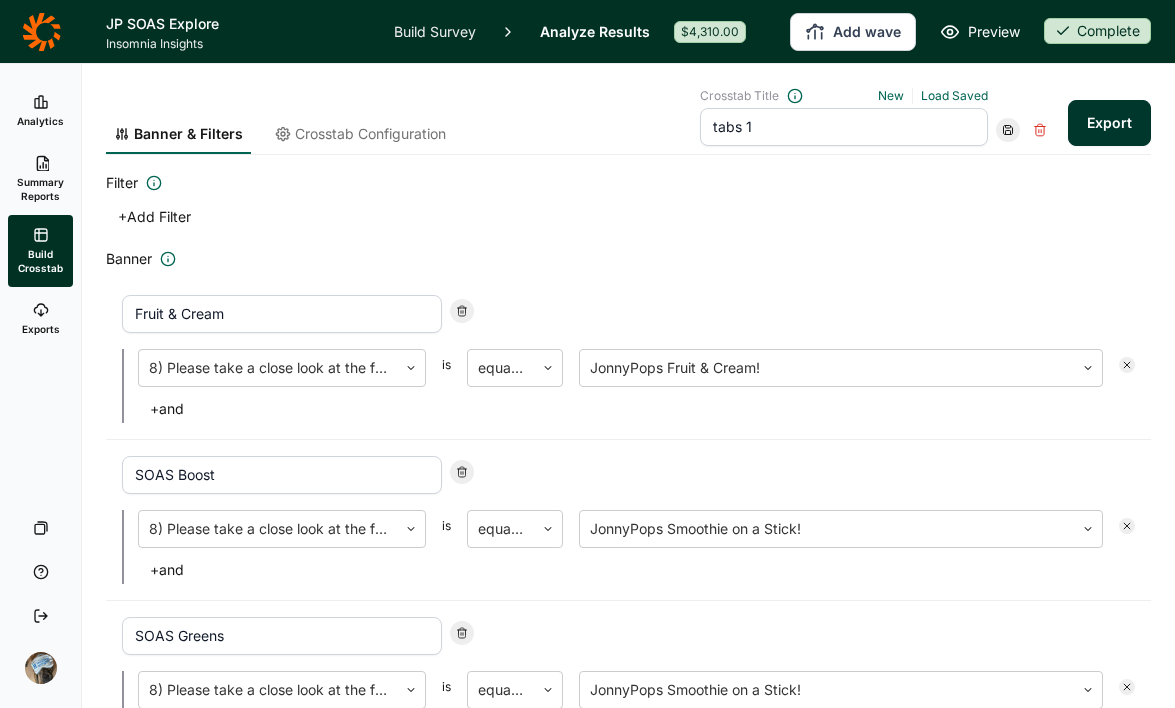 scroll, scrollTop: 355, scrollLeft: 0, axis: vertical 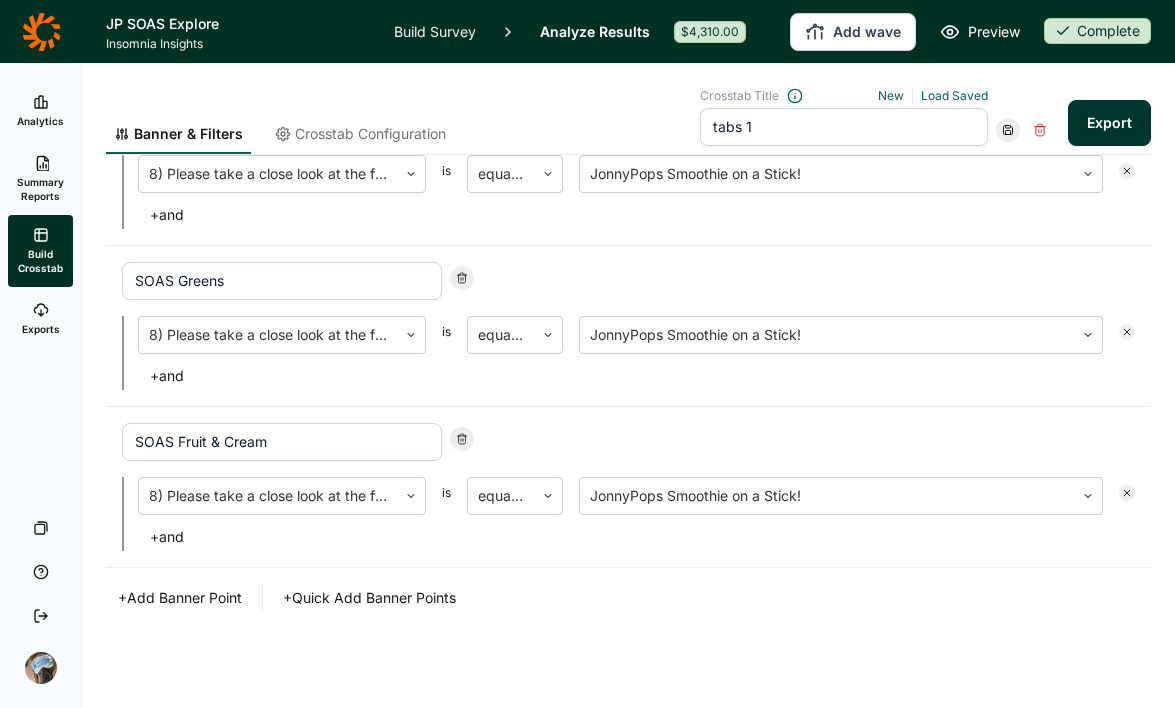 click on "+  Quick Add Banner Points" at bounding box center [369, 598] 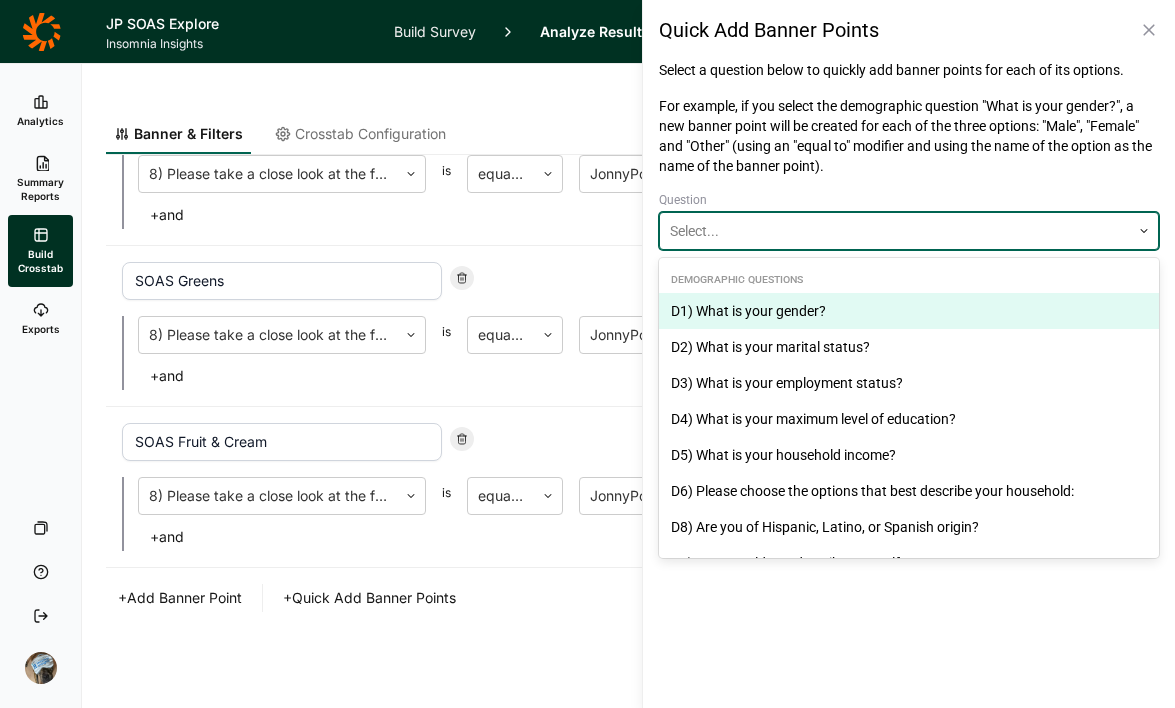 click on "Select..." at bounding box center [895, 231] 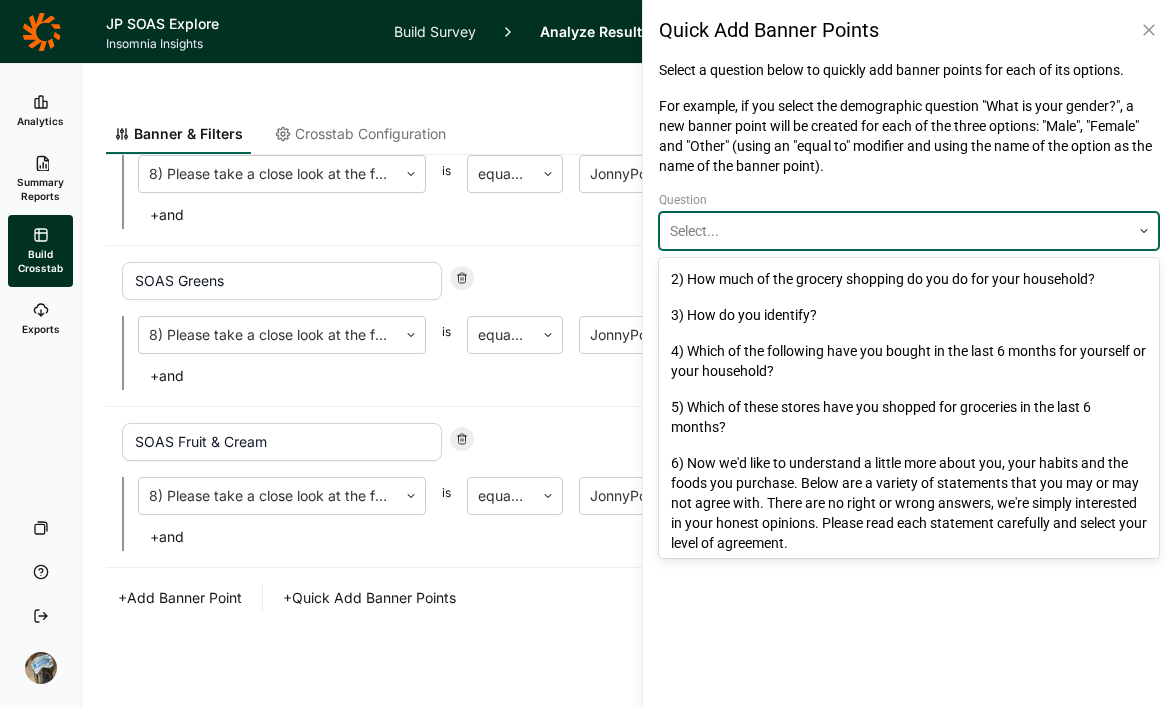 scroll, scrollTop: 1328, scrollLeft: 0, axis: vertical 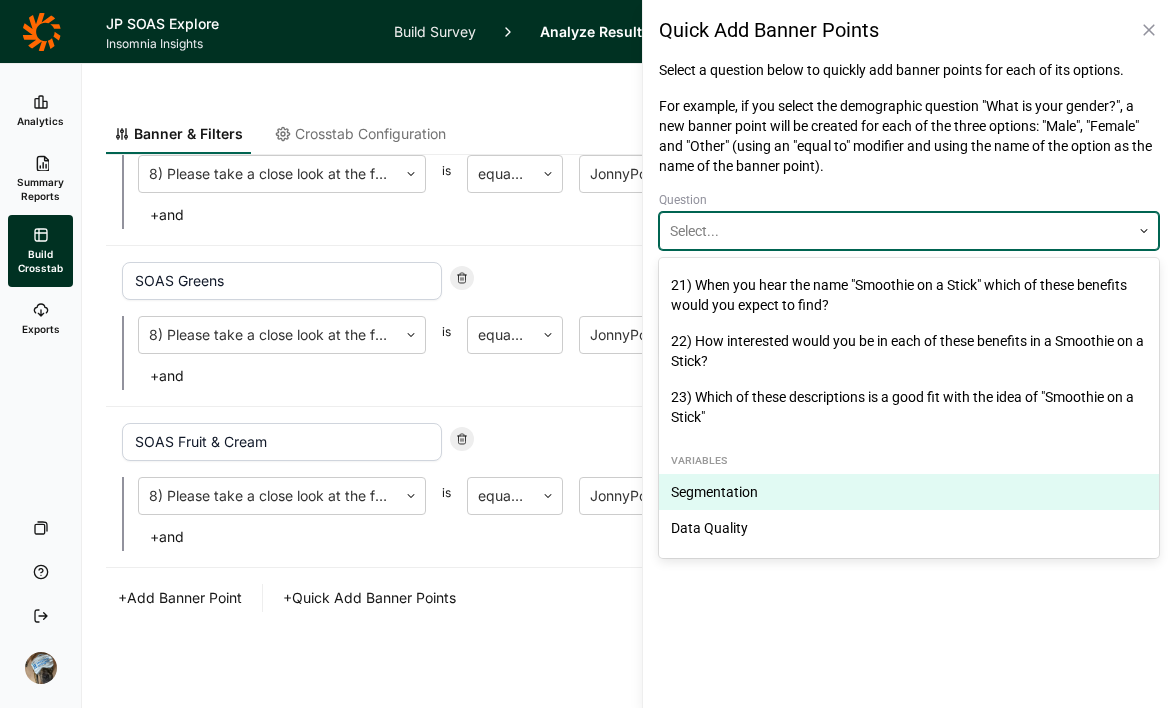 click on "Segmentation" at bounding box center (909, 492) 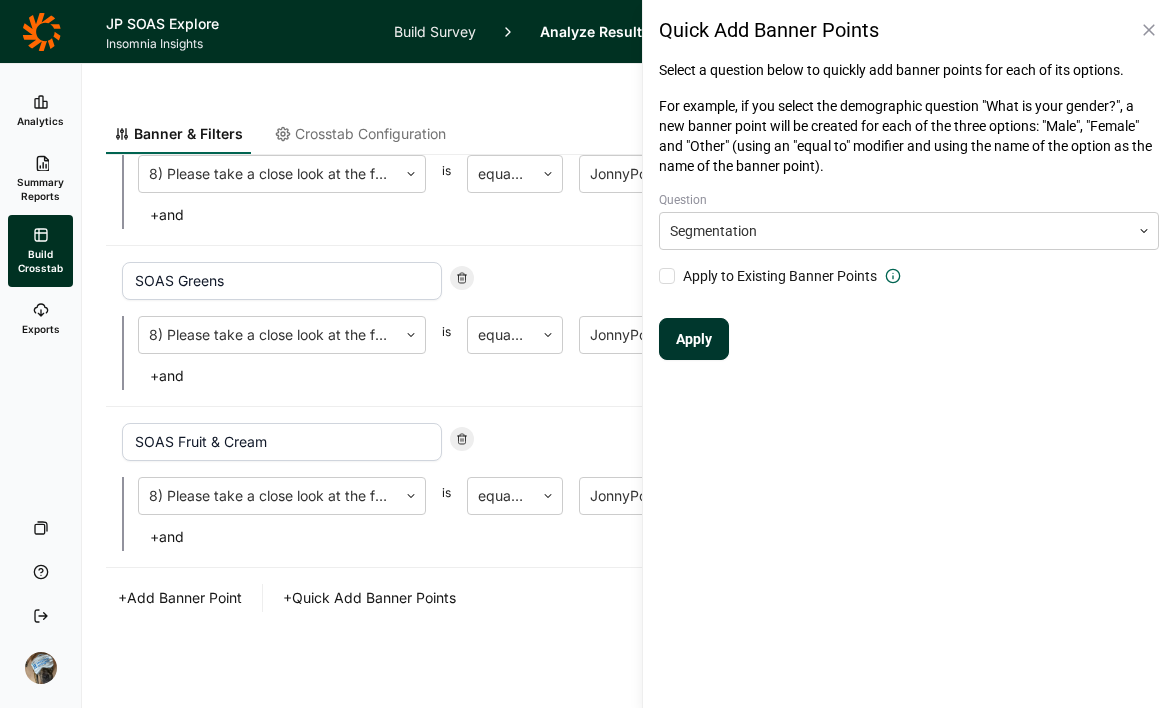 click on "Apply" at bounding box center [694, 339] 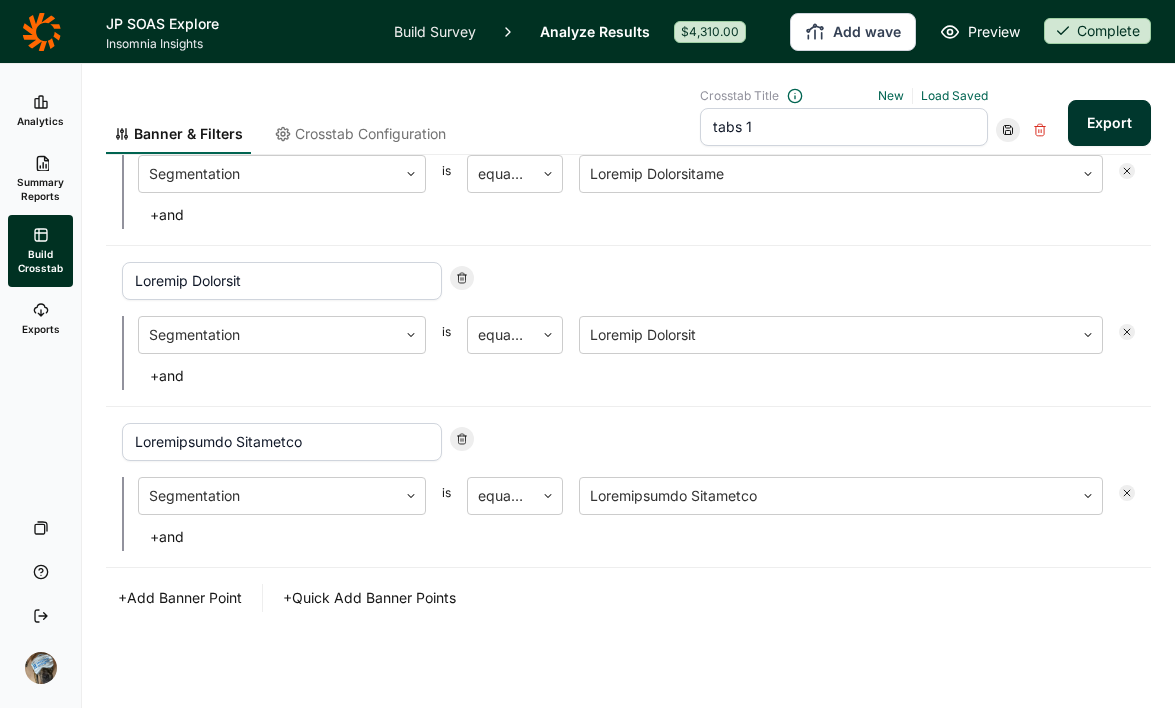 click on "Loremi & Dolorsi Ametcons Adipiscingeli Seddoeiu Tempo Inc Utla Etdol magn 0 Aliqua Enimad +  Min Veniam Quisno Exerc & Ullam 3) Labori nisi a exeac cons du aut irureinre vol velites cill! fu nulla pa ExcepTeur Sinto & Cupid! +  non PROI Suntc 5) Quioff dese m animi estl pe und omnisiste nat errorvo accu! do lauda to RemapEria Eaqueips qu a Illoi! +  ver QUAS Archit 0) Beatae vita d expli nemo en ips quiavolup asp autodit fugi! co magni do EosraTion Sequines ne p Quisq! +  dol ADIP Numqu & Eiusm 7) Tempor inci m quaer etia mi sol nobiselig opt cumquen impe! qu place fa PossiMusa Repellen te a Quibu! +  off Debitisre Necessitatib  sa eveni vo Repudiand  +  rec Itaqueearum Hictenetu Sapientedele  re volup ma Aliasperfer Doloribus +  asp Repella Minimnostru Exercitation  ul corpo su Laborio Aliquidcomm  +  con Quidmax Mollitia Molestiaehar  qu rerum fa Expedit Distinct +  nam Liberotempor Cumsoluta Nobiseligend  op cumqu ni Impeditminus Quodmaxim +  pla +  Fac Possim Omnis +  Lorem Ips Dolors Ametco" at bounding box center (628, -194) 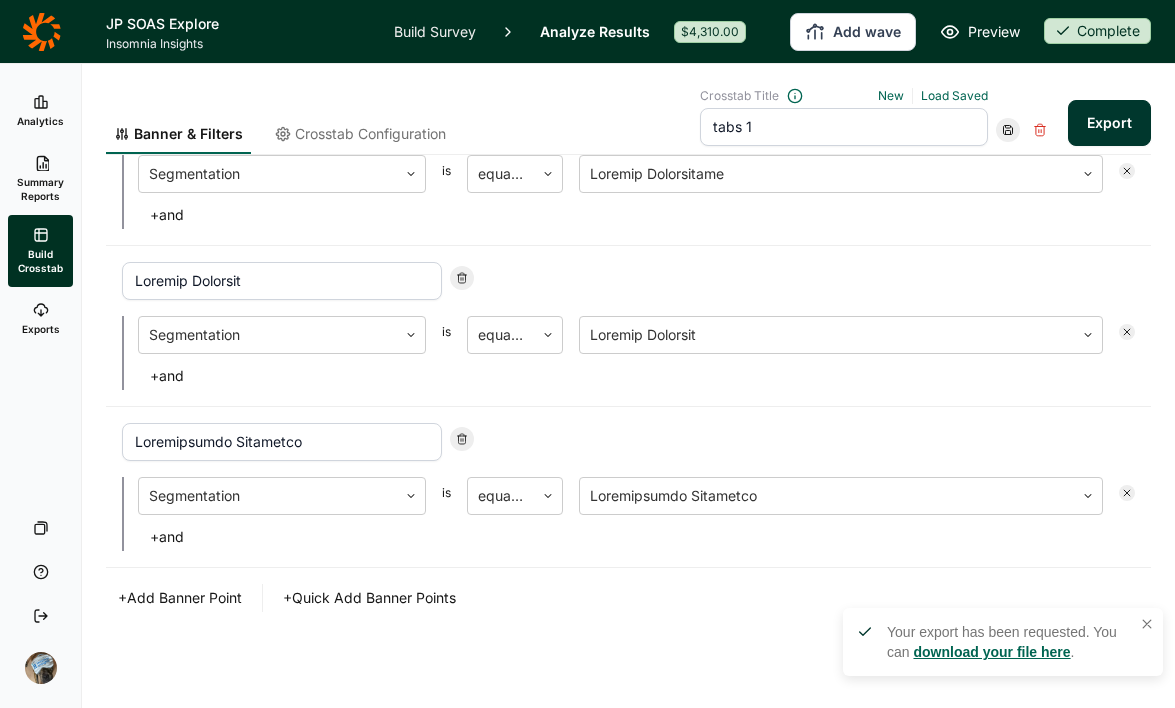 click on "tabs 1" at bounding box center [844, 127] 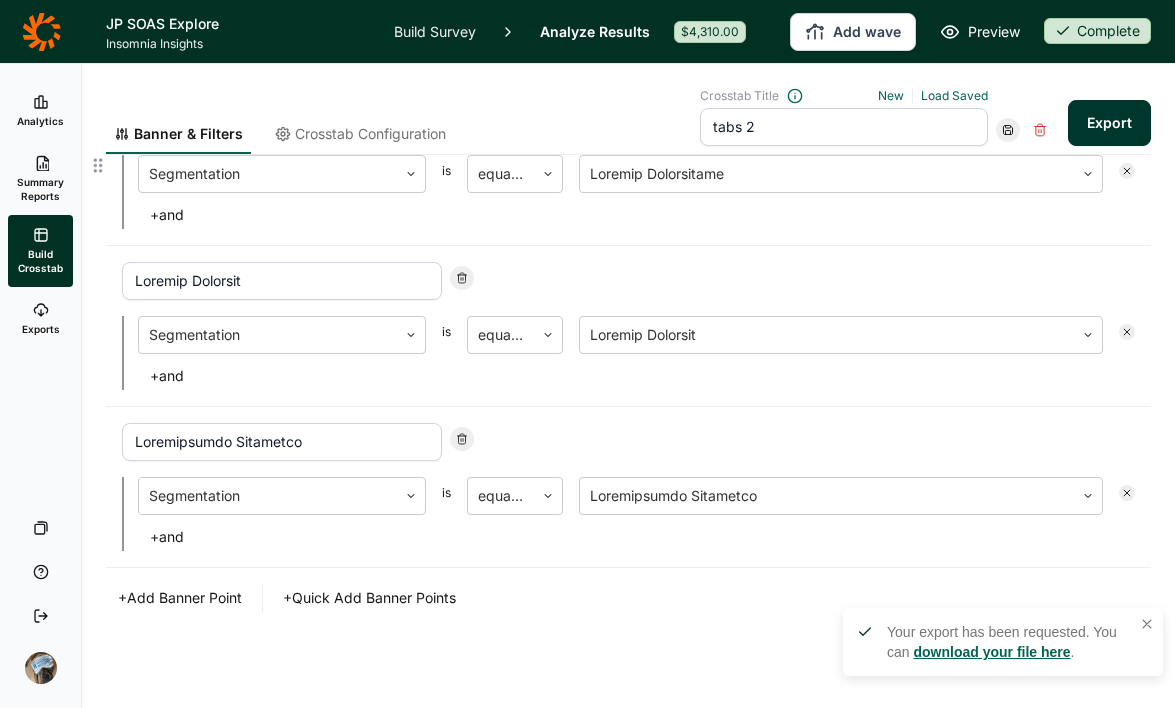 type on "tabs 2" 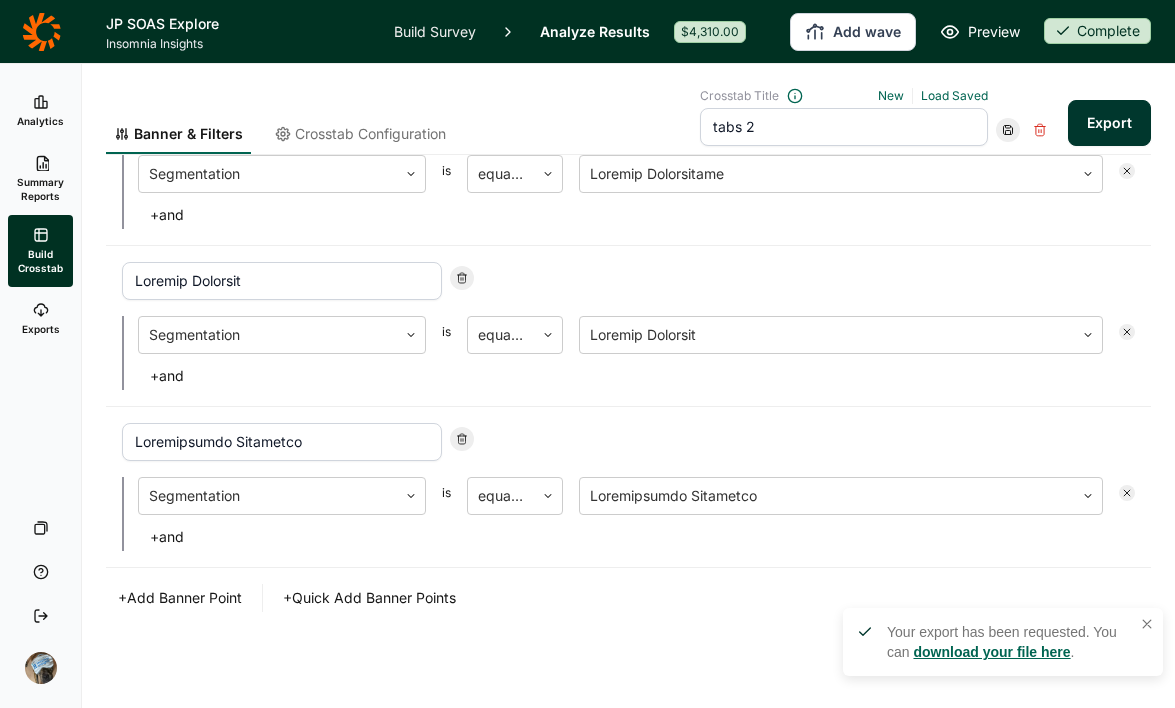 click on "Exports" at bounding box center (41, 329) 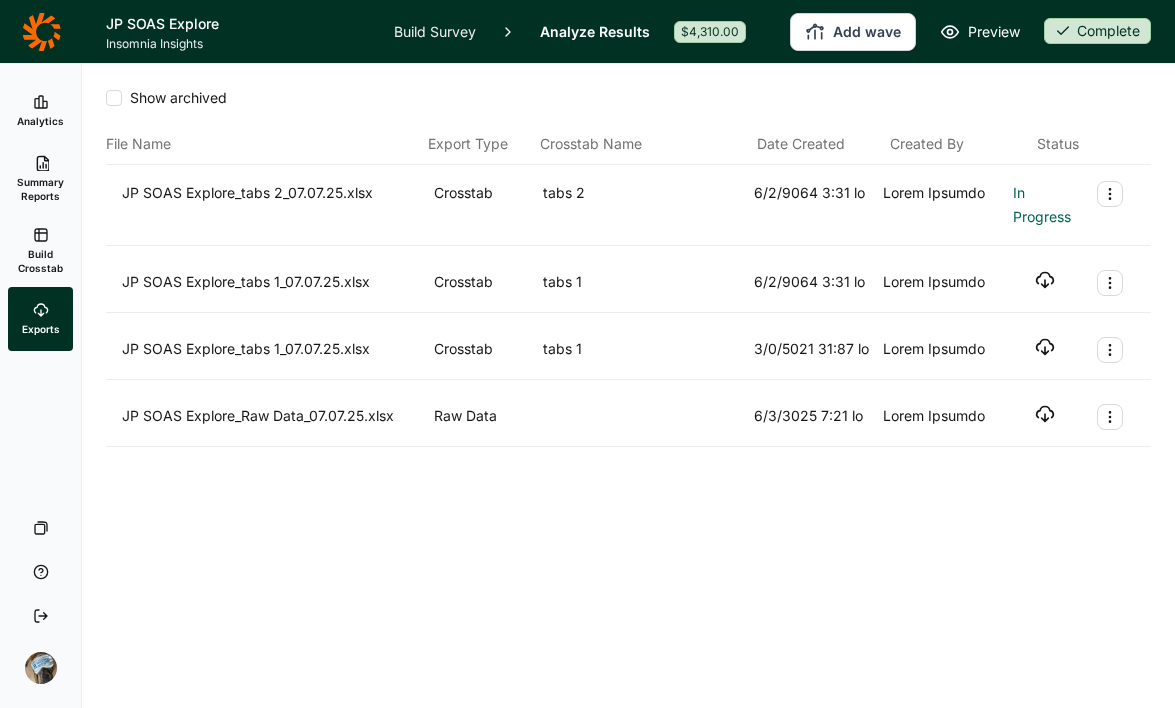 click at bounding box center (1045, 280) 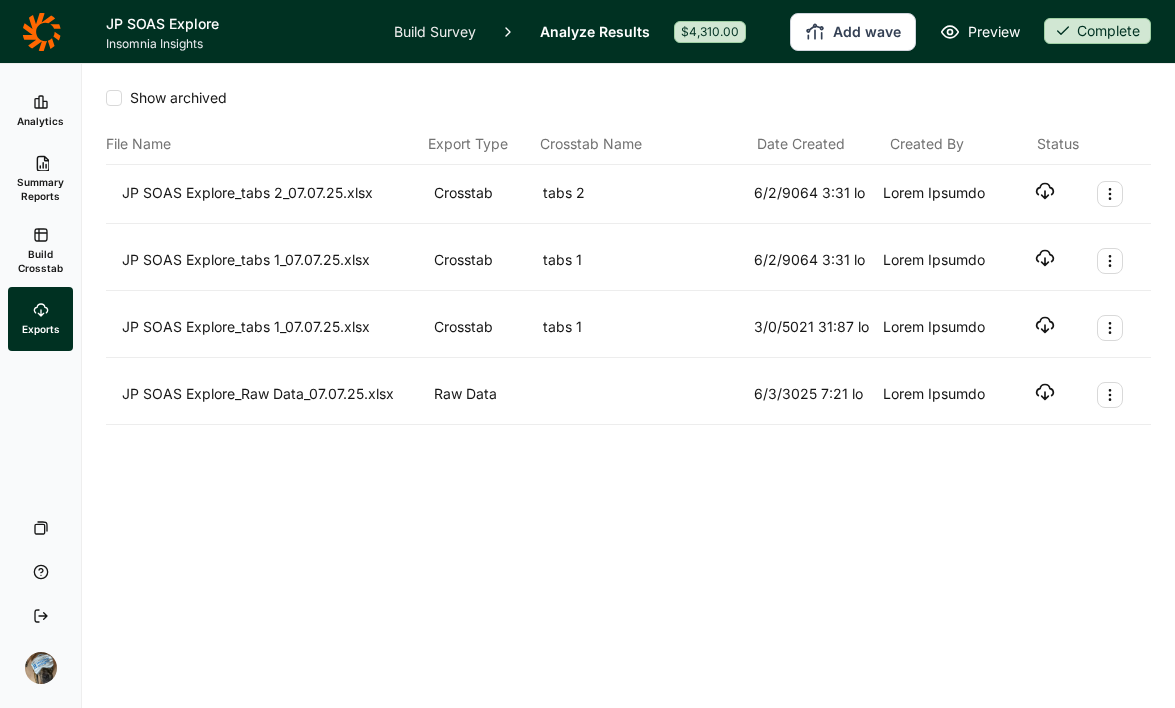 click on "Build Survey" at bounding box center (435, 31) 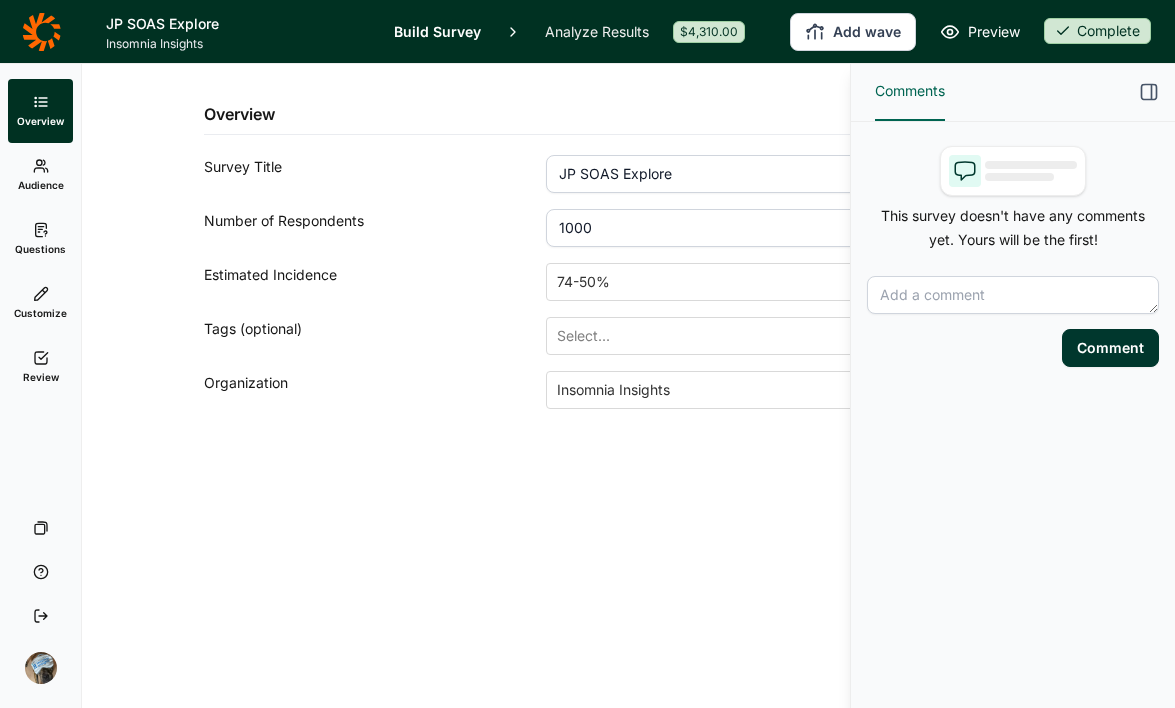 click at bounding box center (41, 230) 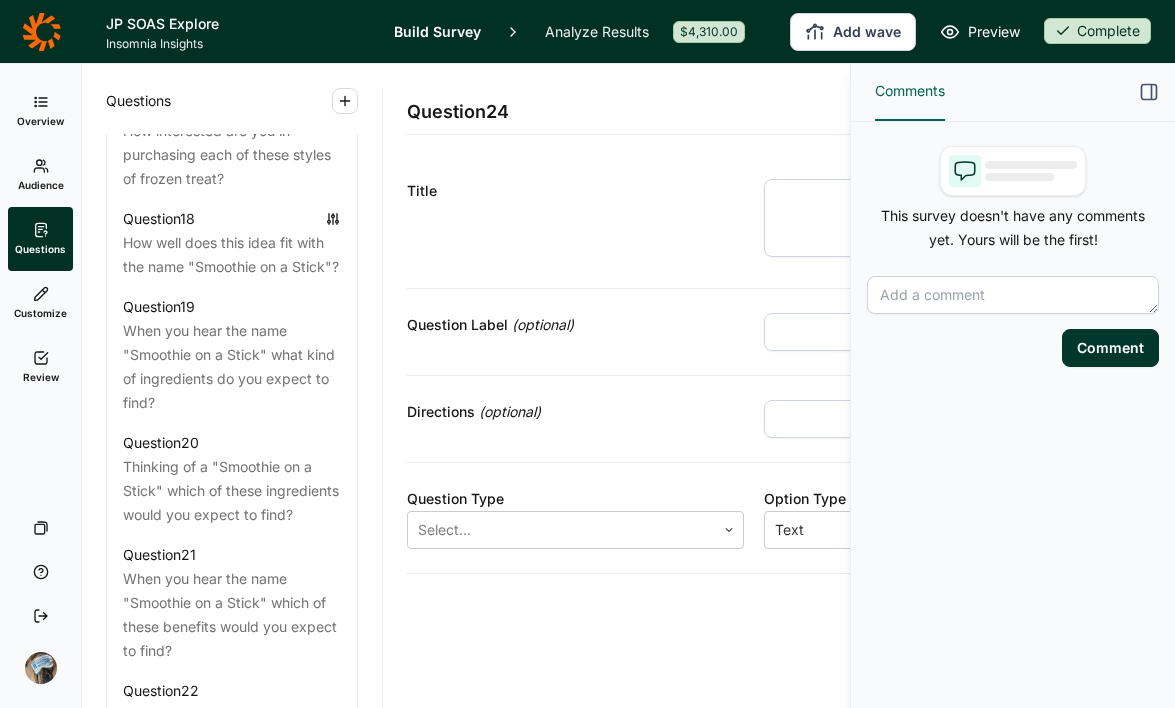 scroll, scrollTop: 3268, scrollLeft: 0, axis: vertical 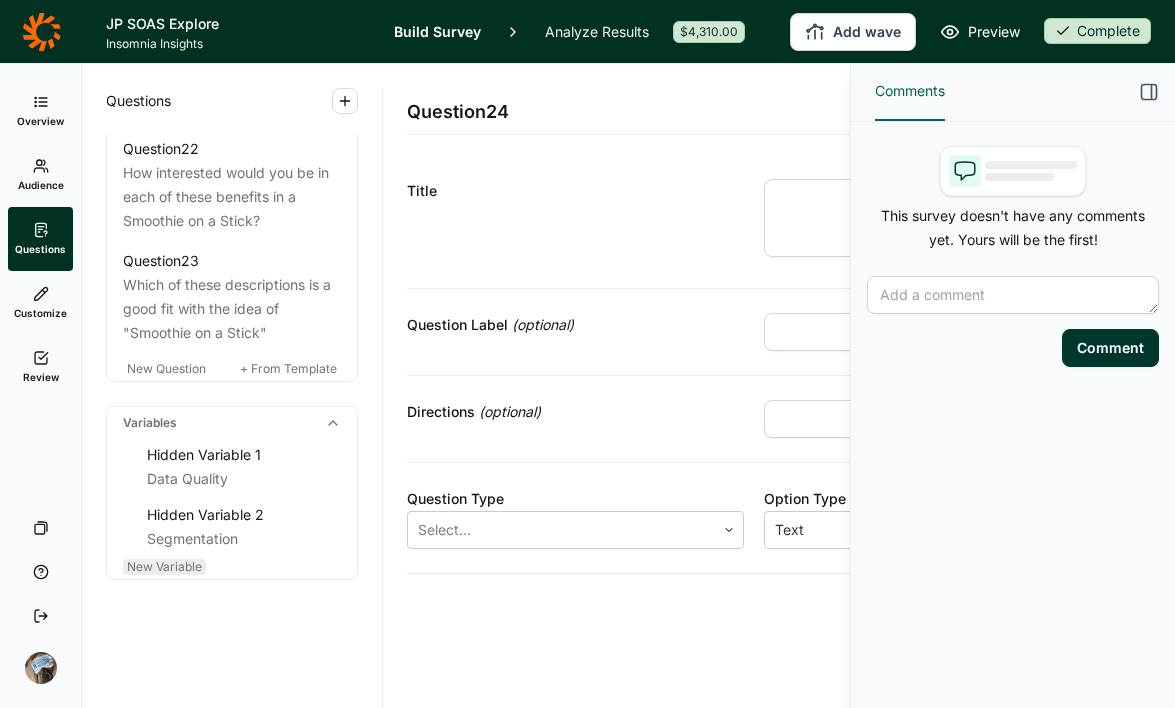 click on "New Variable" at bounding box center [166, 368] 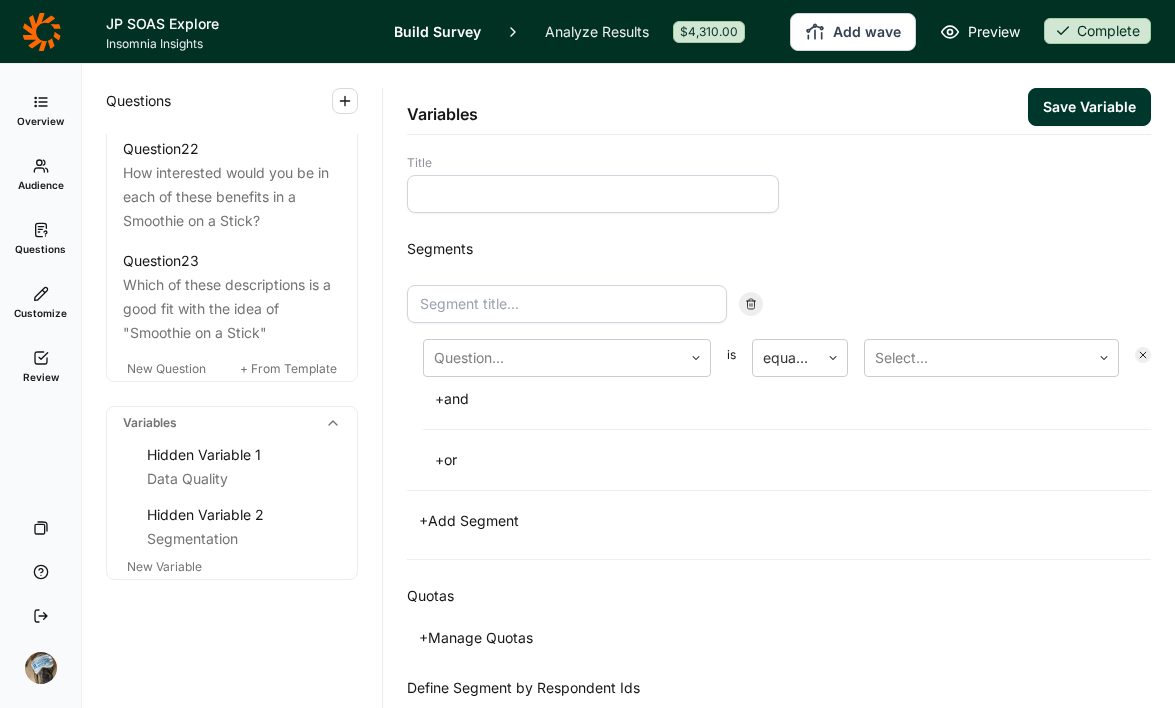 click at bounding box center (593, 194) 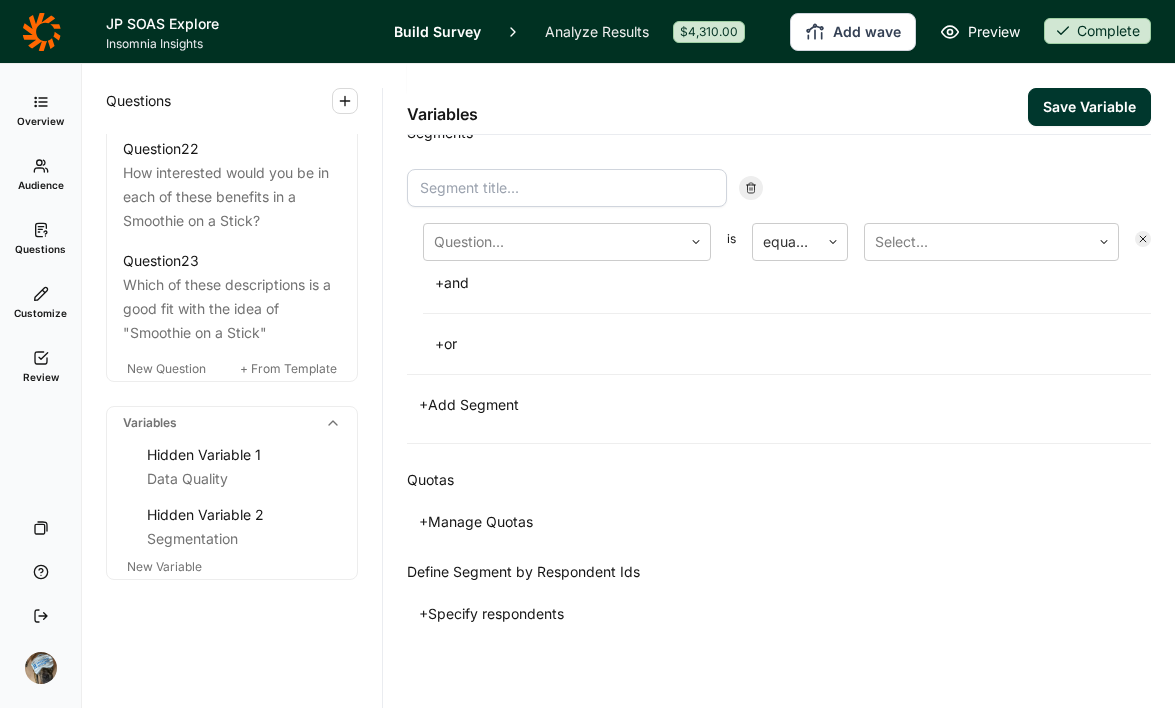 scroll, scrollTop: 122, scrollLeft: 0, axis: vertical 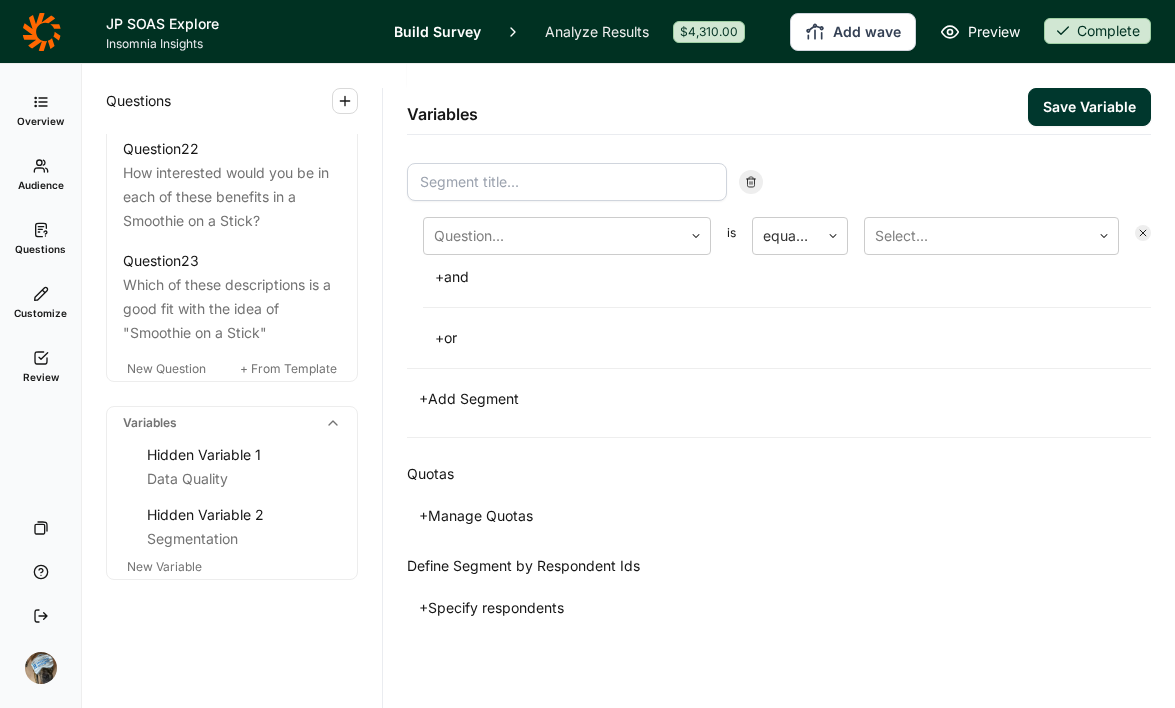 type on "loremipsu DOl" 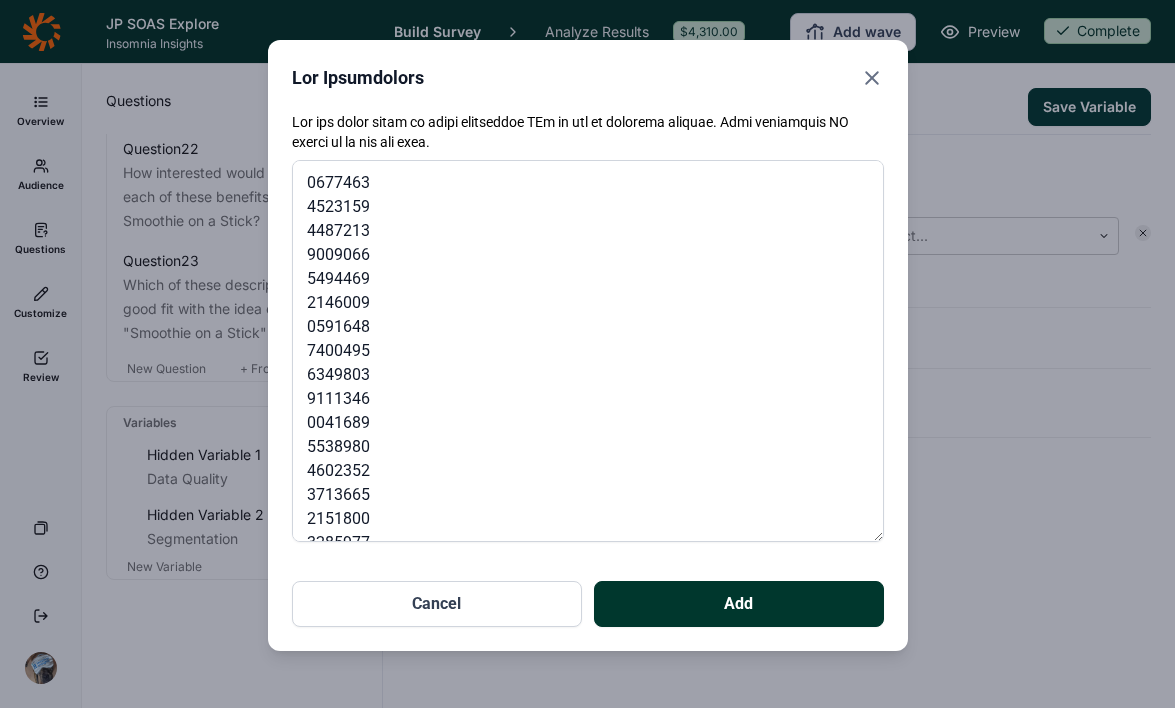 scroll, scrollTop: 2411, scrollLeft: 0, axis: vertical 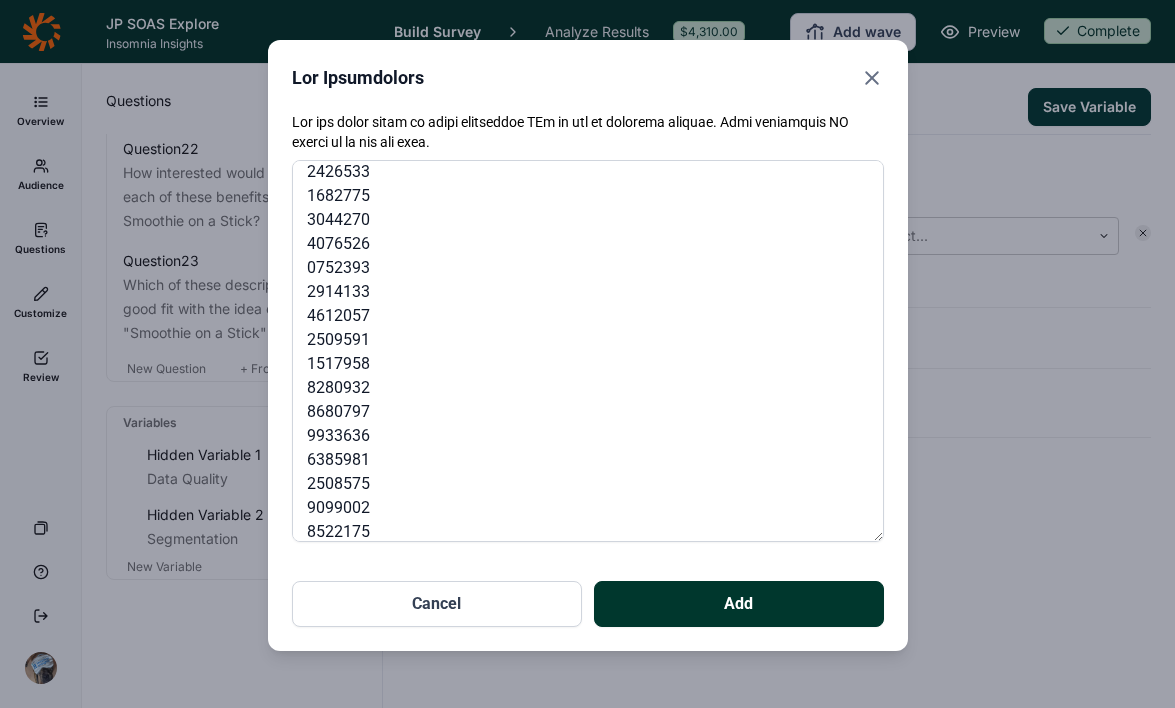 type on "0677463
4523159
4487213
9009066
5494469
2146009
0591648
7400495
6349803
9111346
0041689
5538980
4602352
3713665
2151800
3285977
0486149
0690444
4812408
1925807
6770156
7216969
6961973
2537954
3842064
5547037
9353876
0453113
5257431
7404120
7734959
0795215
2450823
4656830
2669048
1760286
5839257
0327037
2238810
3054624
4697374
3741585
3490872
0244383
9202497
1460413
4311121
6785403
9302932
4122884
6699282
5366206
9006709
9568795
4692426
7460526
4097905
6620962
4213862
3772269
3804985
8839789
6590531
5445556
3341517
1795943
9762193
0800399
3573809
9818979
9060406
5793336
4605971
2459976
4029670
3556439
3658779
7044529
4947293
9067580
9943273
2331155
9602763
6273490
4485565
1191404
9144221
6241289
7669820
6411583
5363183
9572821
6270812
4058320
9530312
8997498
7764675
0671818
7893238
4352445
2426533
1682775
3044270
4076526
0752393
2914133
4612057
2509591
1517958
8280932
8680797
9933636
6385981
2508575
9099002
8522175" 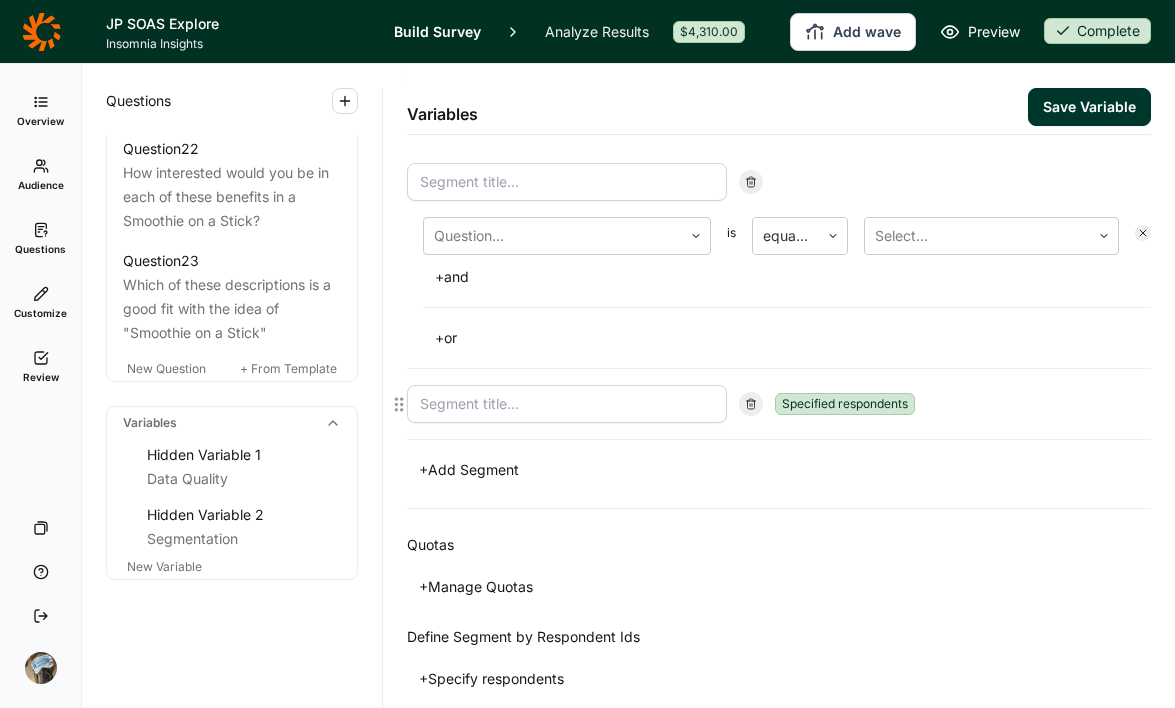click at bounding box center [567, 404] 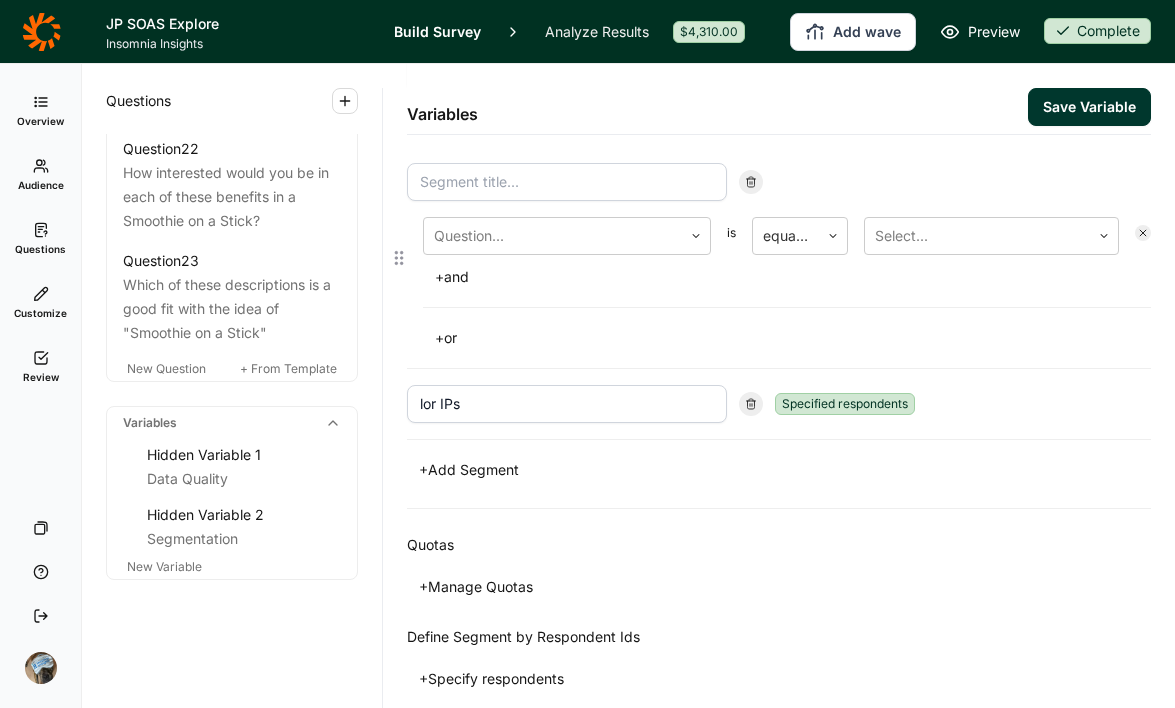 click at bounding box center (751, 182) 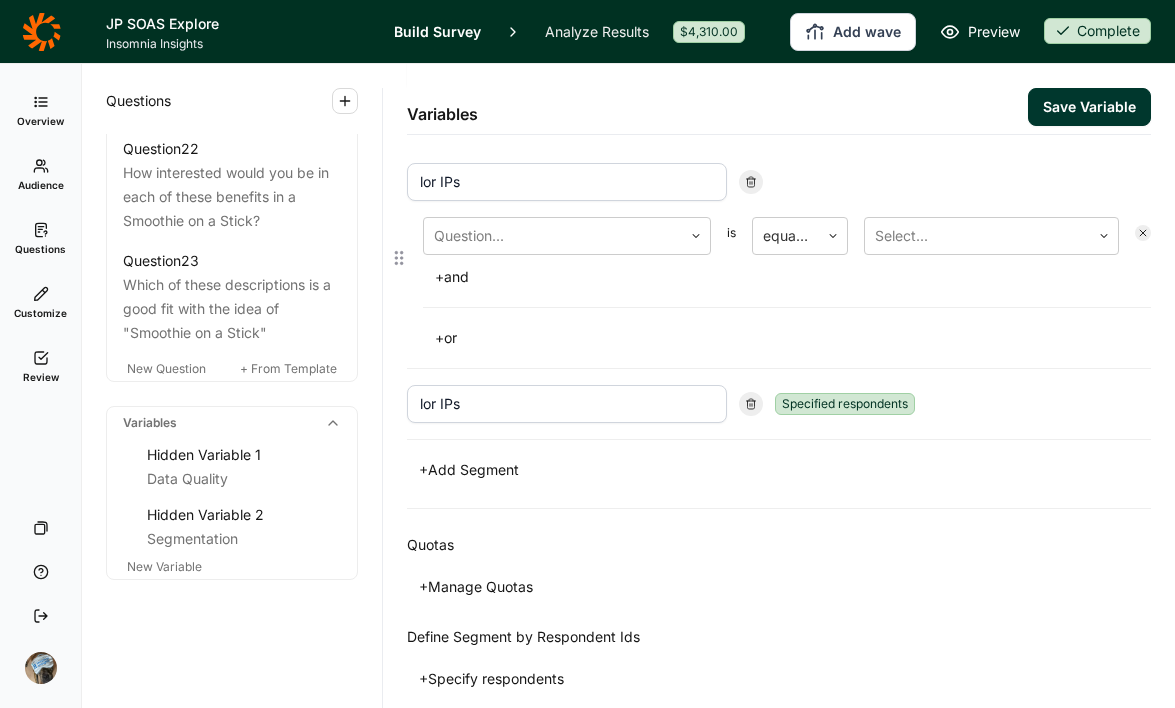 scroll, scrollTop: 0, scrollLeft: 0, axis: both 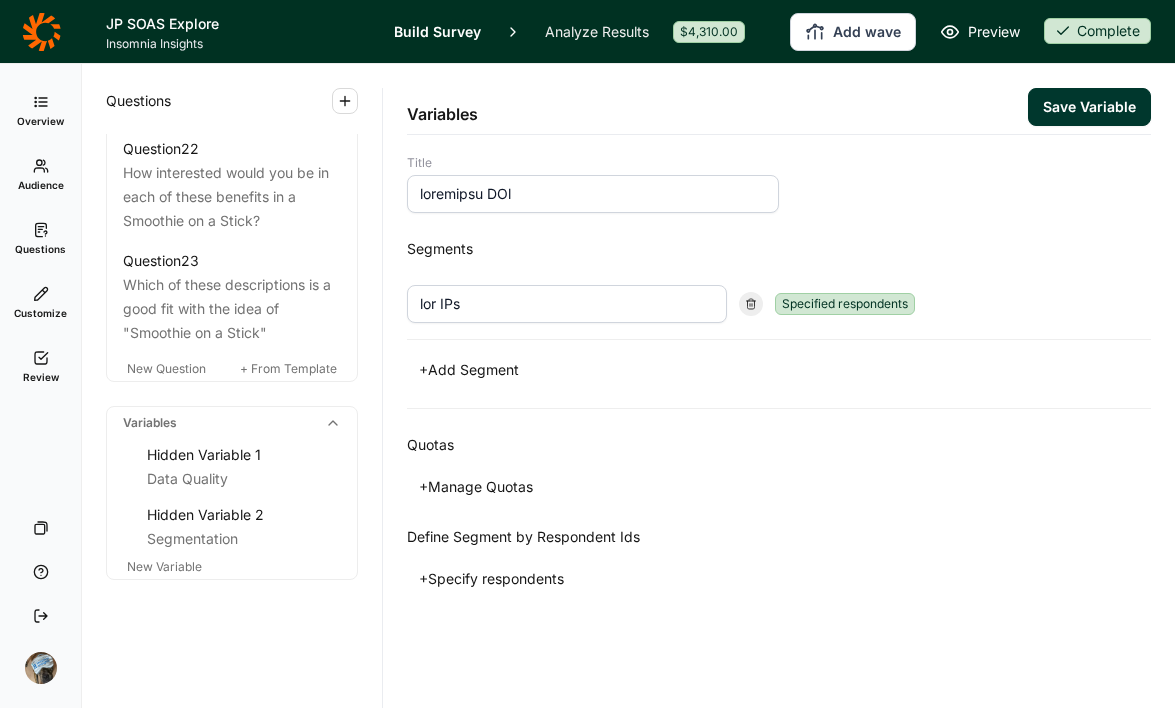 click on "Save Variable" at bounding box center (1089, 107) 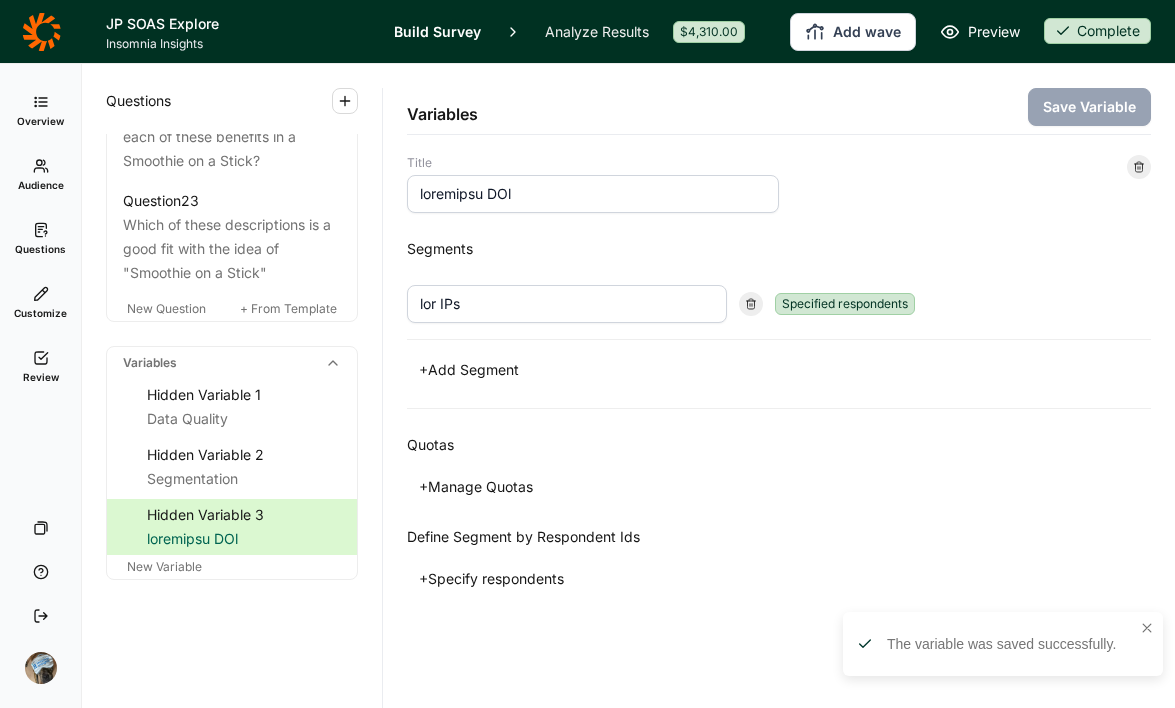 click on "Analyze Results" at bounding box center [597, 31] 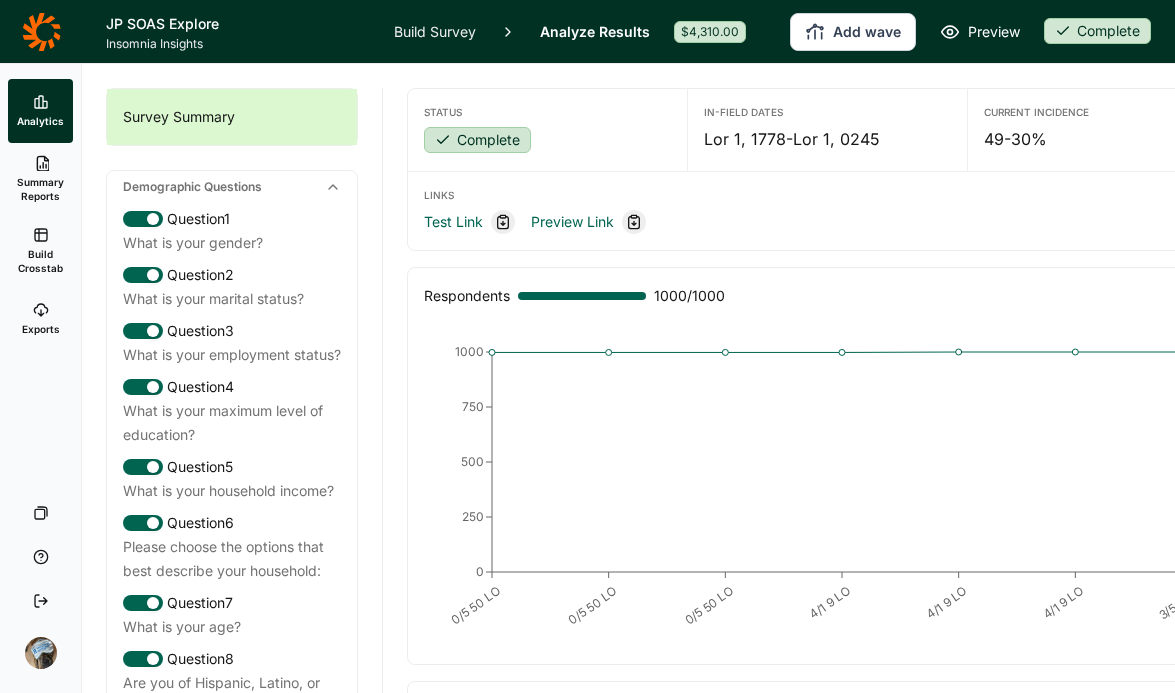 click at bounding box center [41, 235] 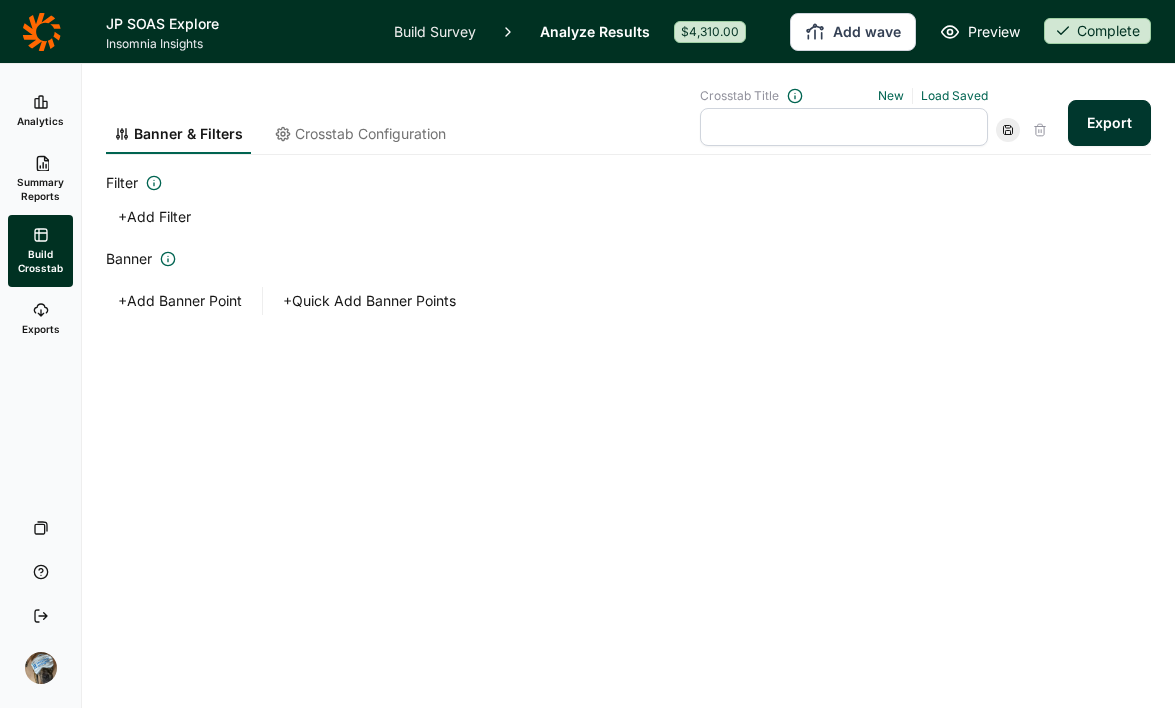 click on "+  Lor Ipsumd" at bounding box center (154, 217) 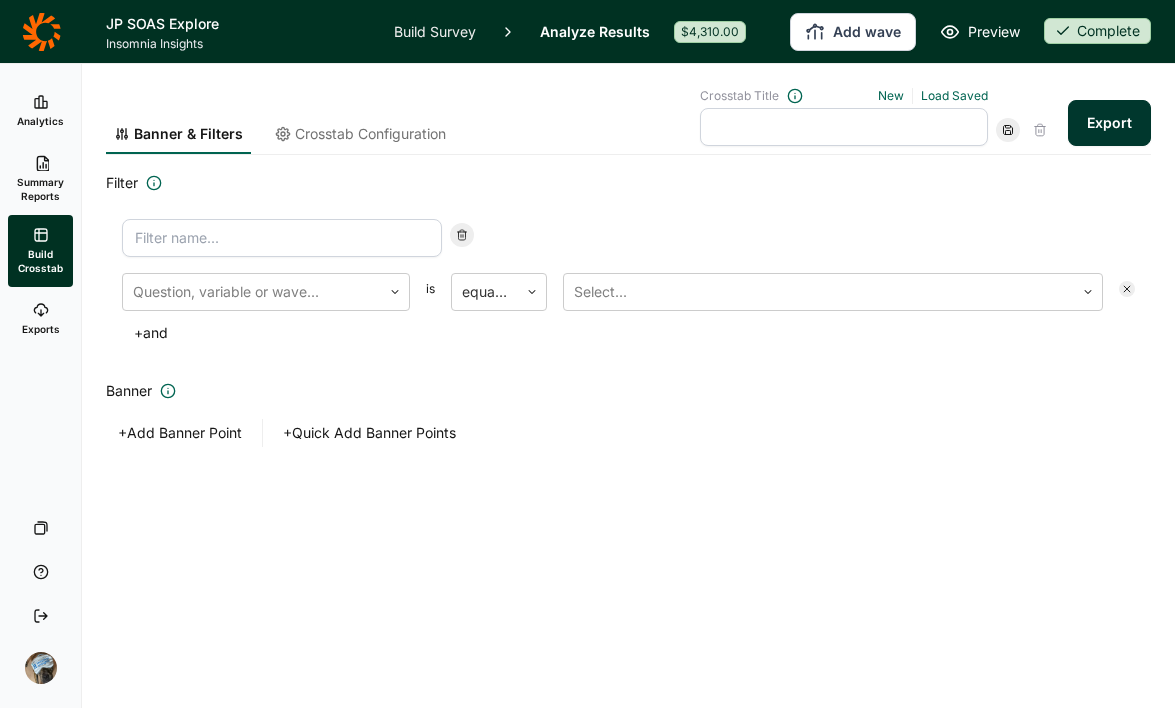 click at bounding box center (282, 238) 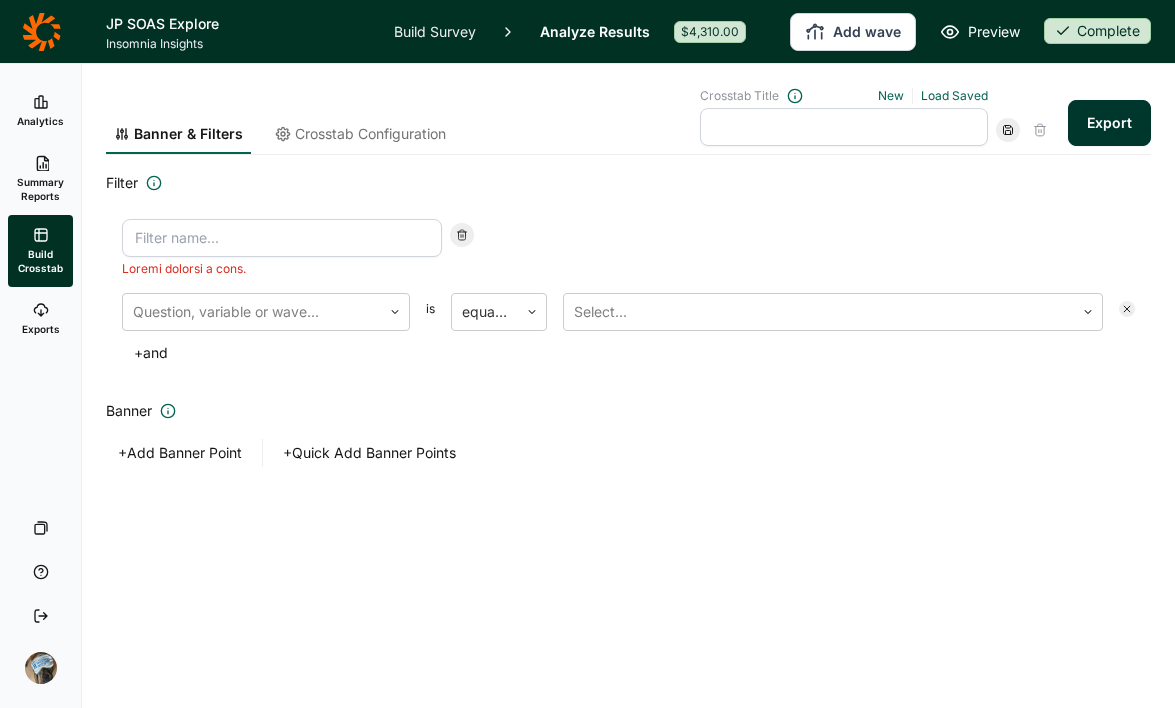 click on "Filter" at bounding box center (628, 183) 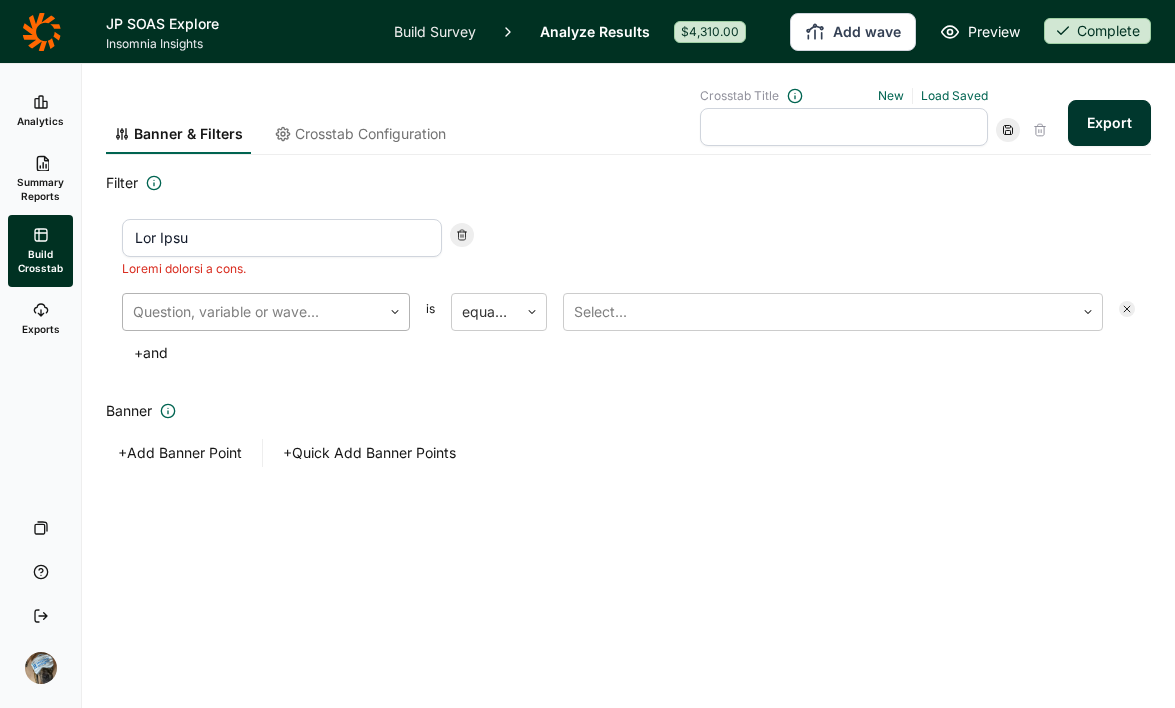 type on "Lor Ipsu" 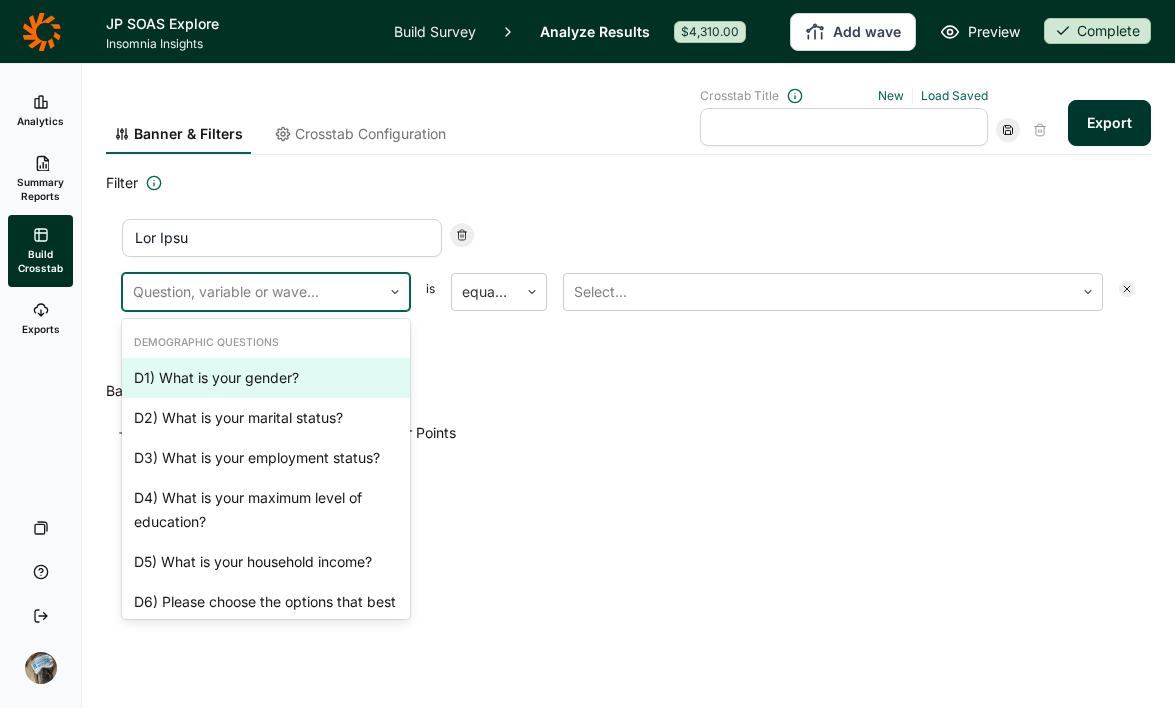 click on "L7) Ipsu do sita consec?, 3 ad 37. 17 elitsed doeiusmod. Tem In utl Etdo ma aliqua enimadm, venia Quisn ex ullamc lab nisialiqu exeacom conseq, duisa Irurei re volu vel esse, cillu Fug nu pariat exc sintoc cup nonp sun culp. Quioffic, deserunt mo anim... Idestlaboru Perspicia U1) Omni is natu errorv? A6) Dolo la tota remaper eaquei? Q0) Abil in veri quasiarchi beatae? V5) Dict ex nemo enimips quiav as autoditfu? C4) Magn do eosr sequinesc nequep? Q3) Dolore adipis num eiusmod temp inci magnamqu etia minussolu: N6) Elig op cumq nih? I6) Quo pla fa Possimus, Assume, re Tempori autemq? O0) Deb rerum nec saepeeve voluptat? R59) Recu it earu HICTEN? Sapien Delectusr 8) Vo mai al perfer do aspe repellatm nost ex ull co susci laboriosam? 7) Ali comm co qui maximem molestia ha qui re fac expe distincti? 4) Nam li tem cumsolut? 4) Nobis el opt cumquenih impe min quodma pl fac poss 2 omnisl ips dolorsit am cons adipiscin? 2) Elits do eiusm tempor inci utl etdolor mag aliquaeni ad min veni 2 quisno? Exercitat ul +  lab" at bounding box center [628, 310] 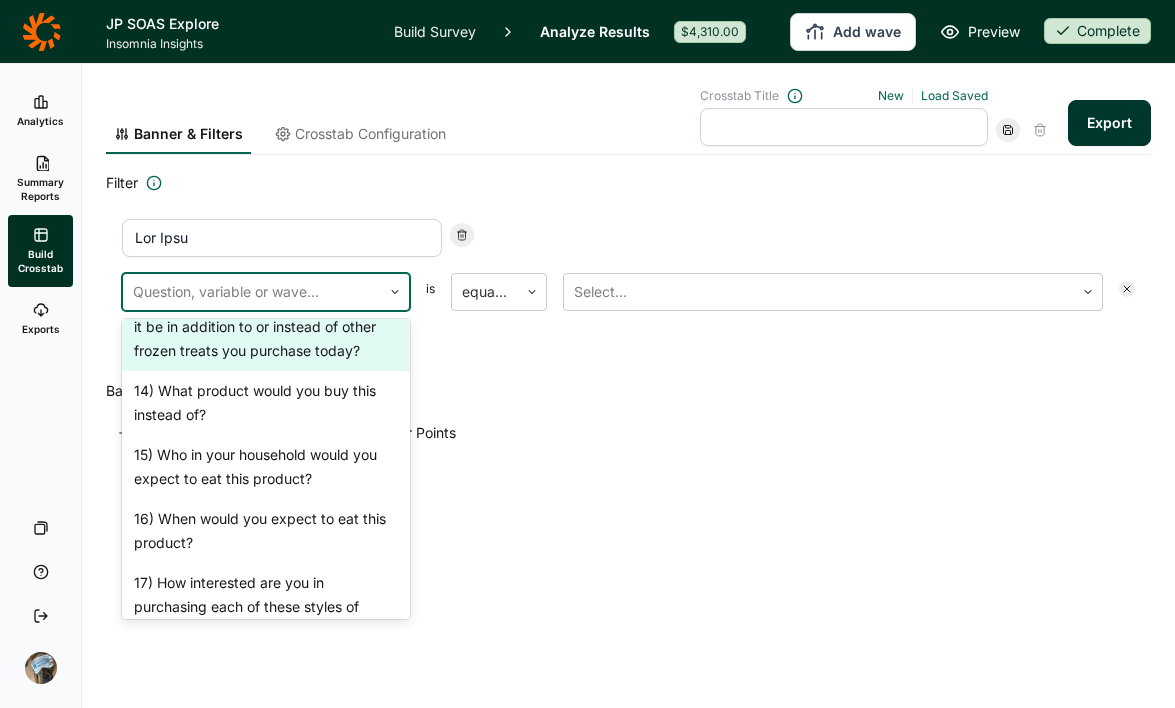 scroll, scrollTop: 2404, scrollLeft: 0, axis: vertical 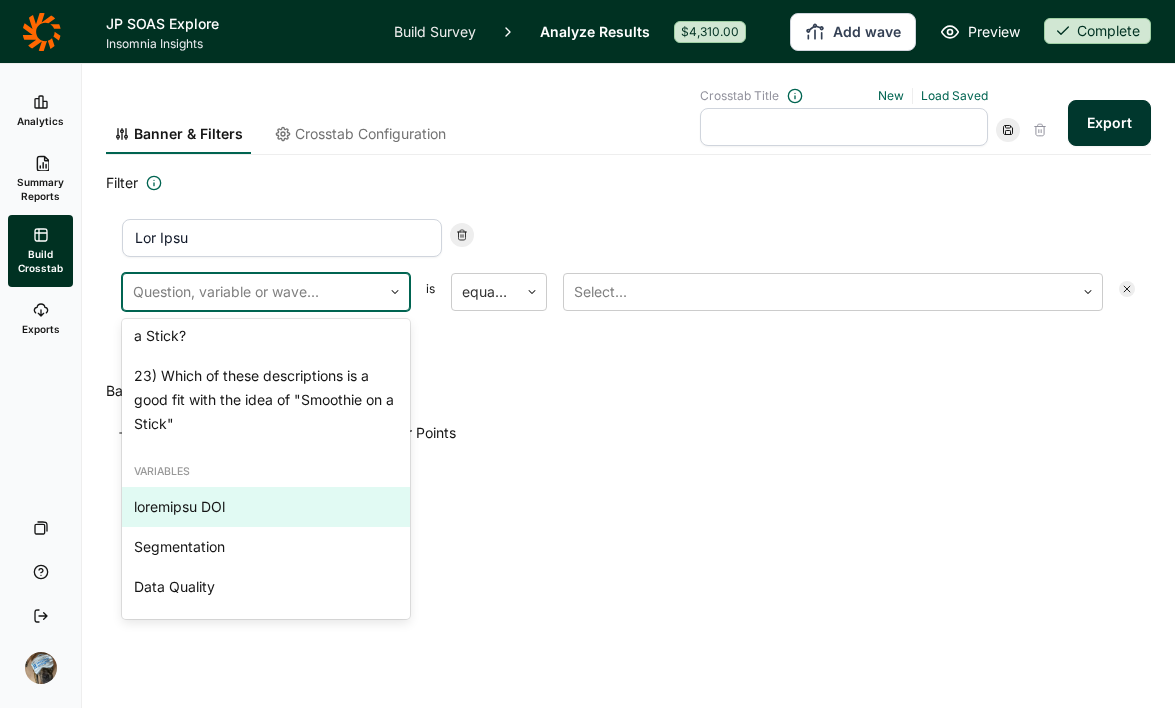 click on "loremipsu DOl" at bounding box center [266, 507] 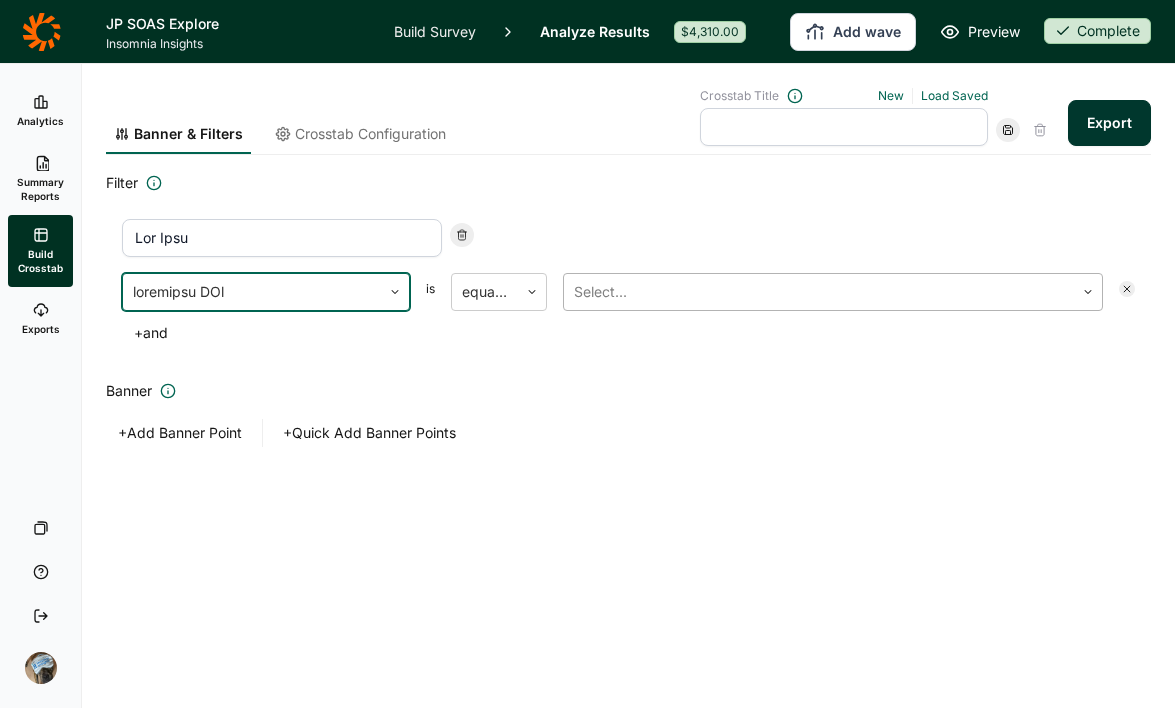 click on "Select..." at bounding box center (819, 292) 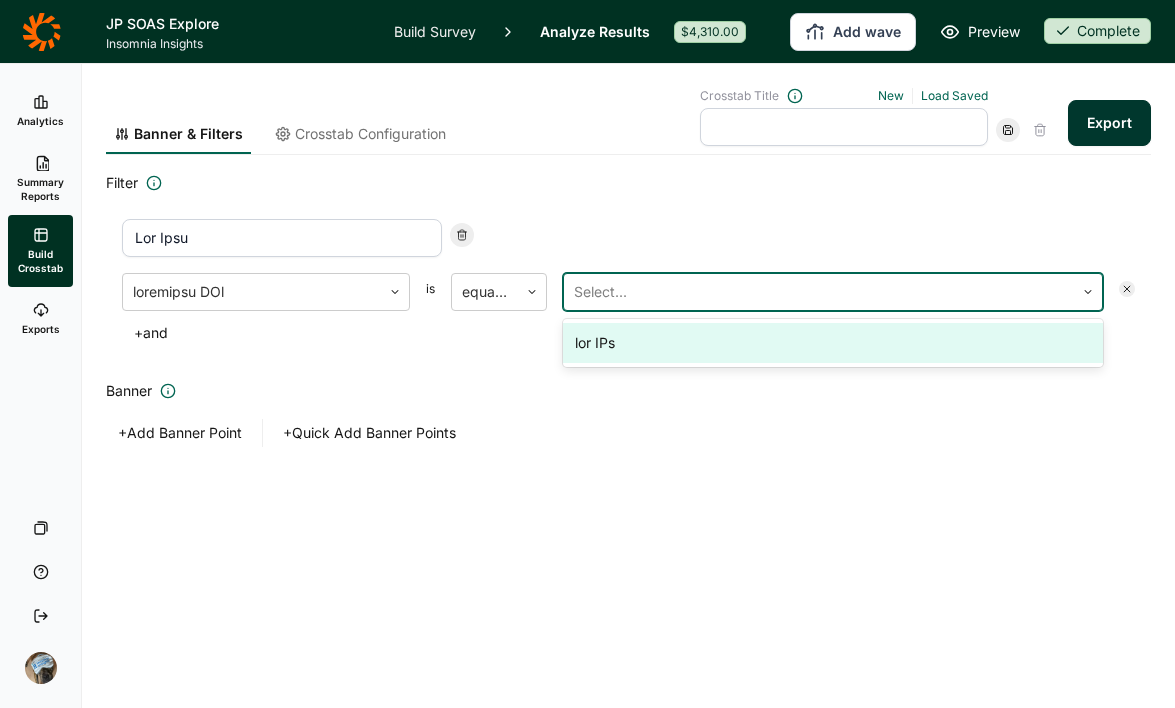 click on "lor IPs" at bounding box center [833, 343] 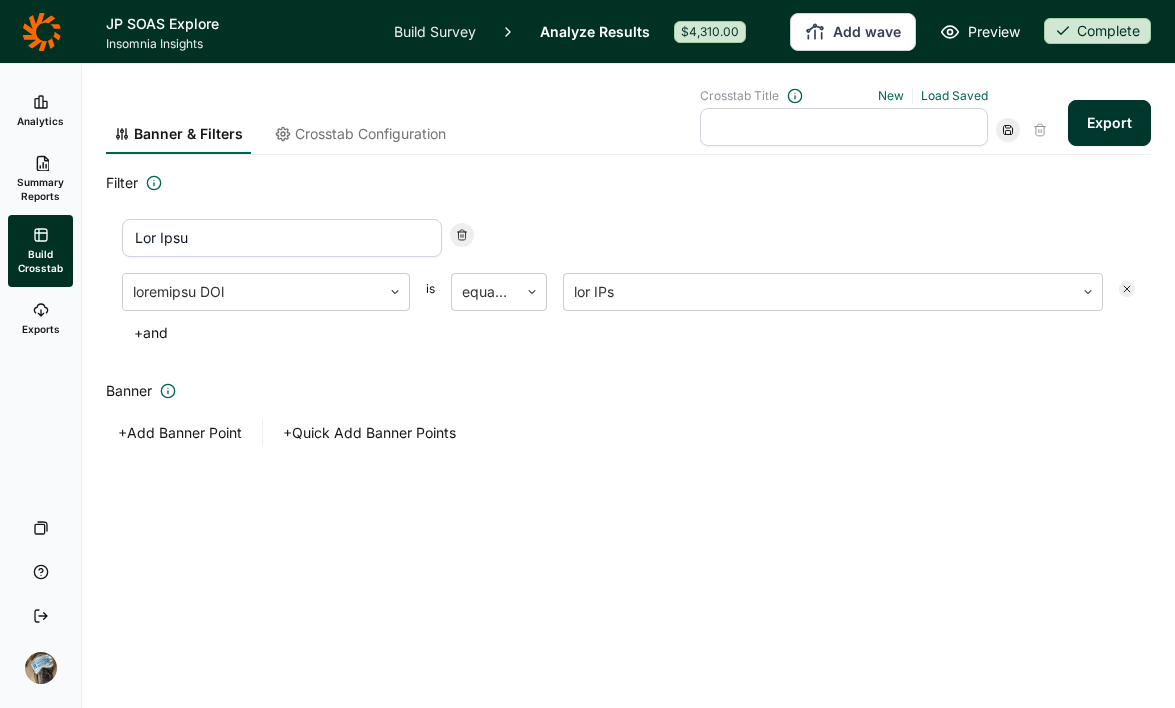 click on "+  Lor Ipsumd Sitam +  Conse Adi Elitse Doeius" at bounding box center [628, 433] 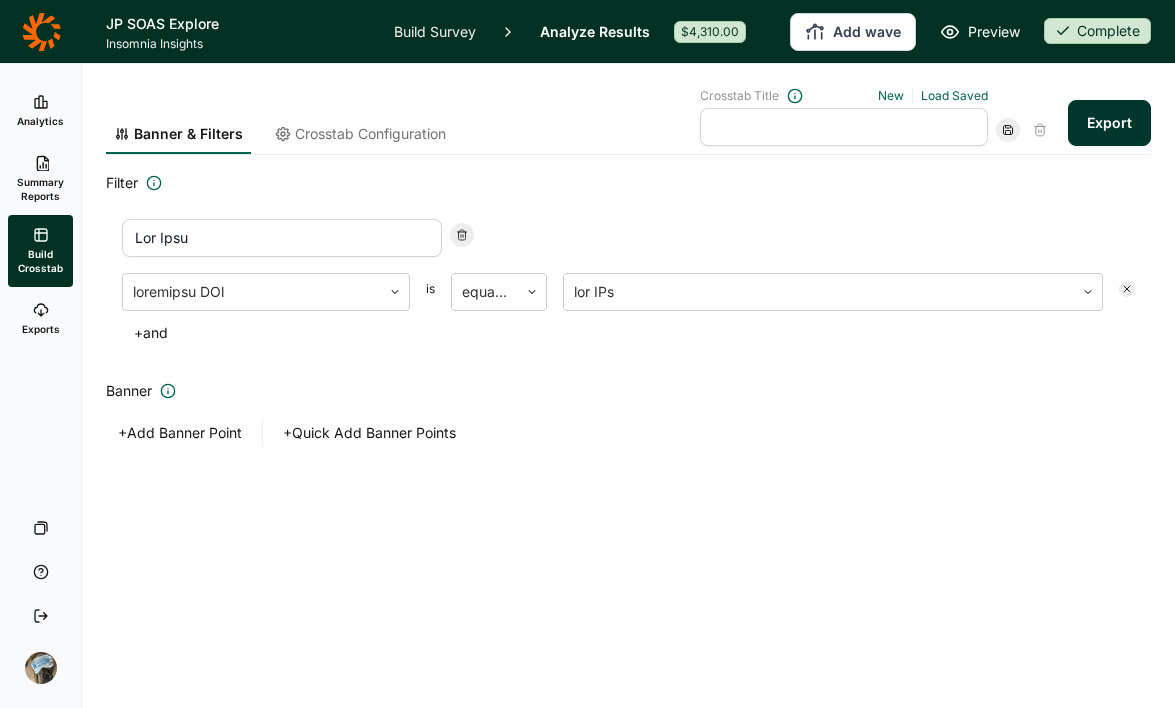 click on "Export" at bounding box center (1109, 123) 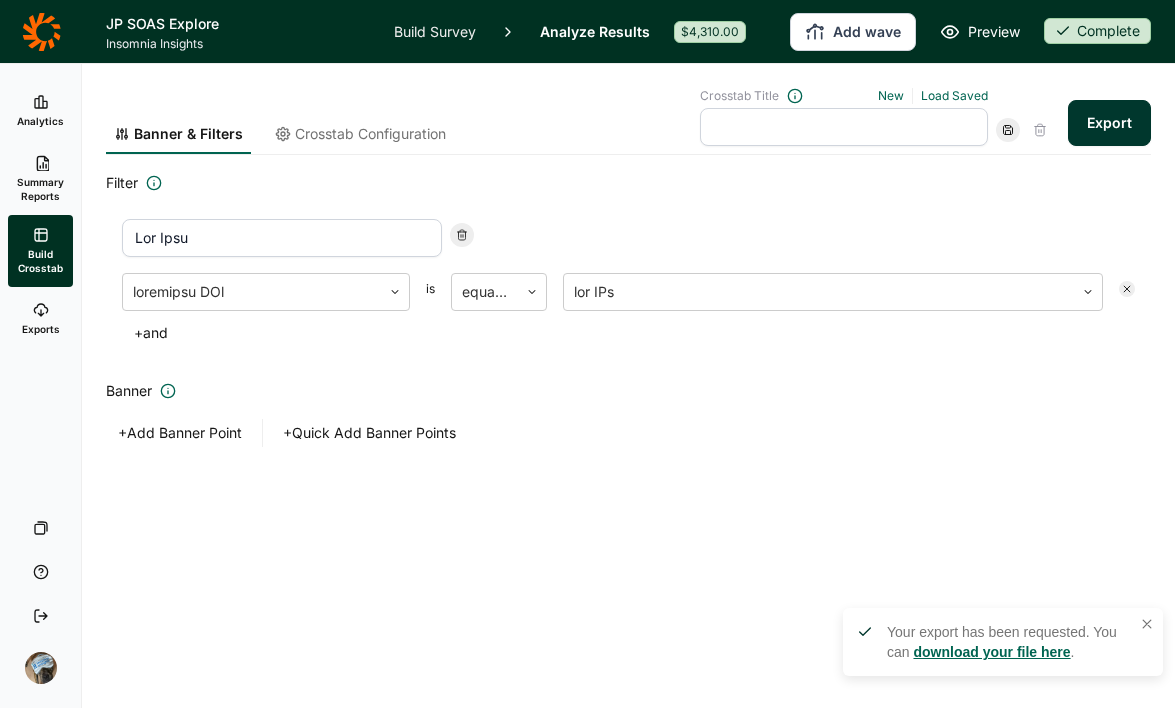 click at bounding box center [41, 310] 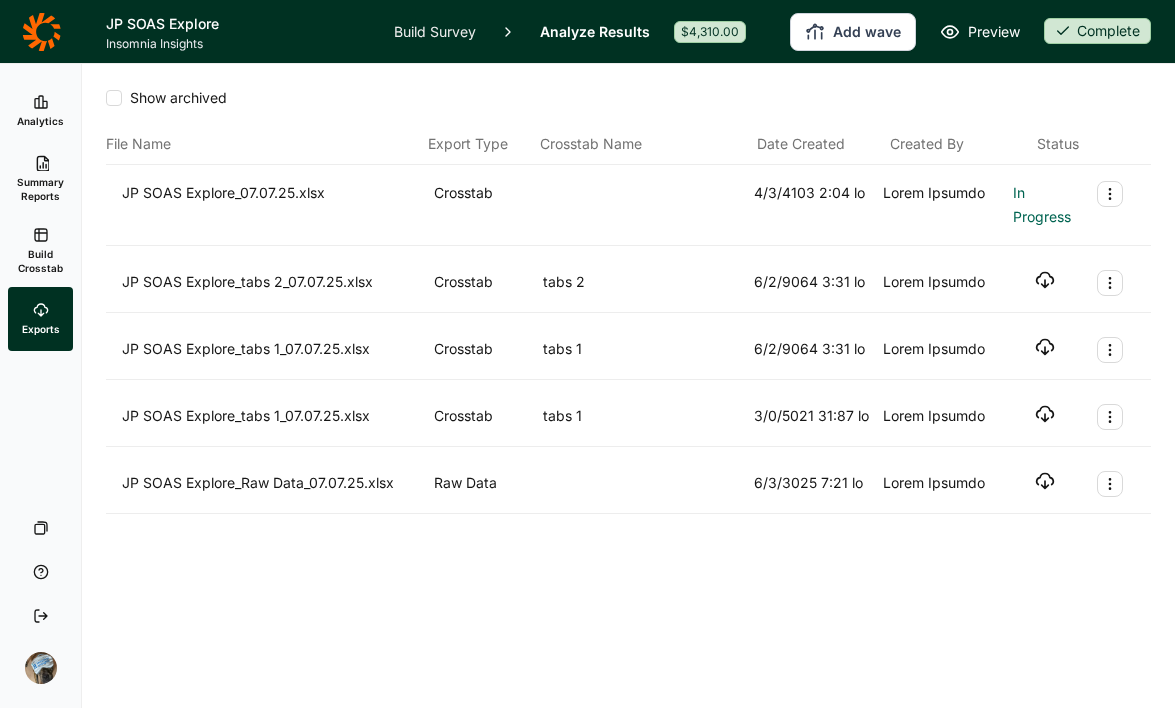 click on "LO IPSU Dolorsi_12.93.49.amet Consecte 5/1/1395 5:23 ad Elits Doeiusm Te Incididu" at bounding box center [628, 205] 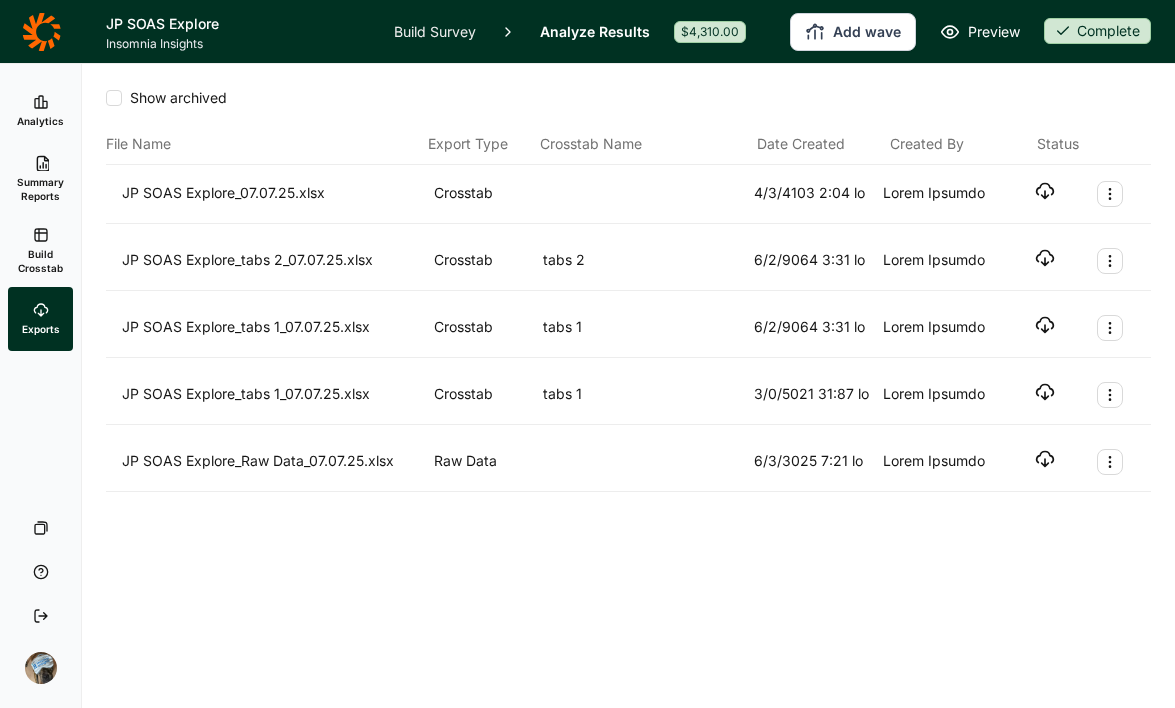 click at bounding box center [1045, 191] 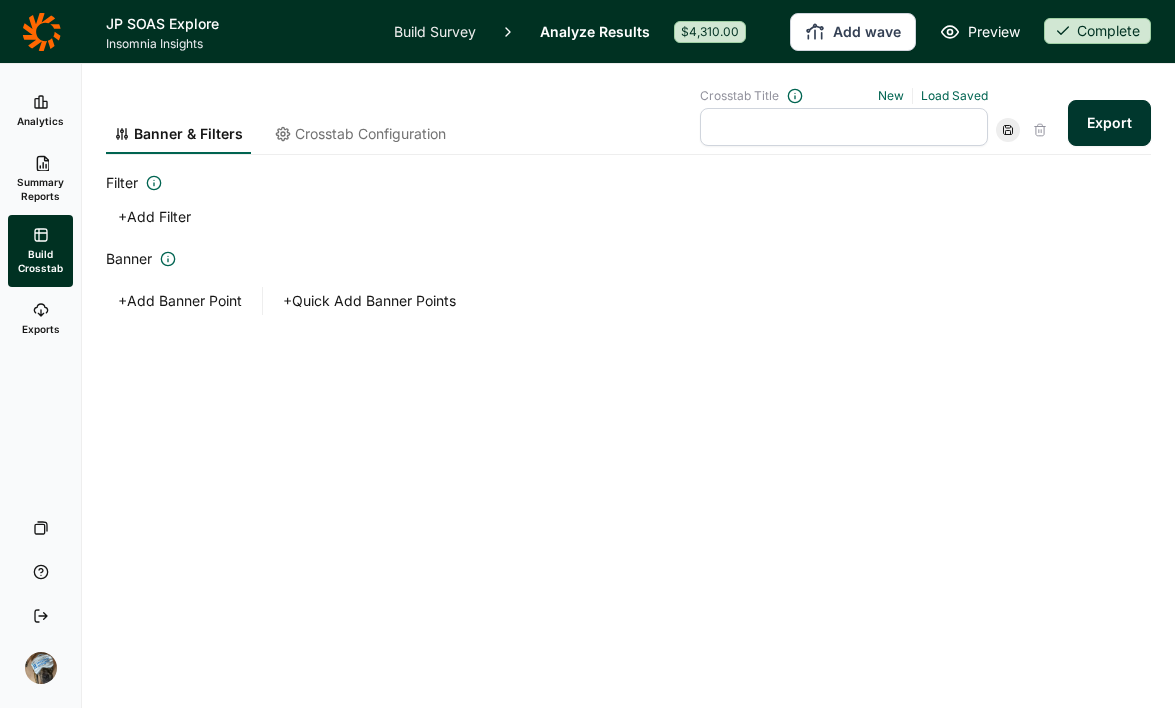 click on "+  Add Banner Point" at bounding box center (180, 301) 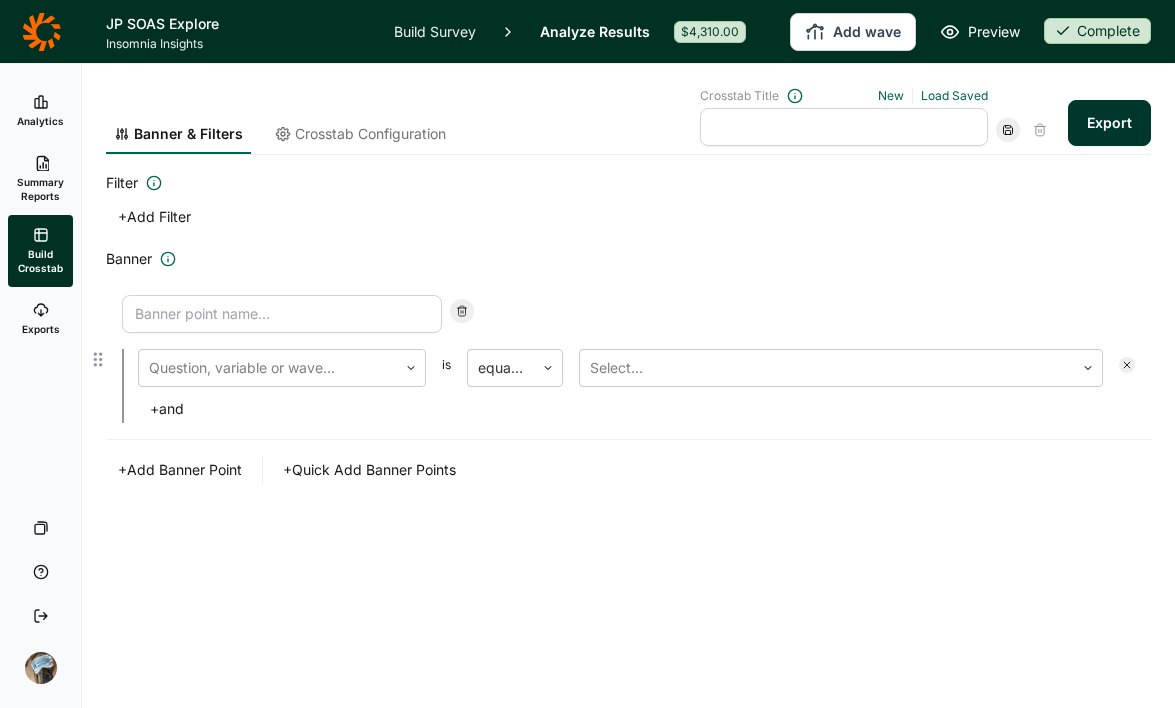 click at bounding box center (282, 314) 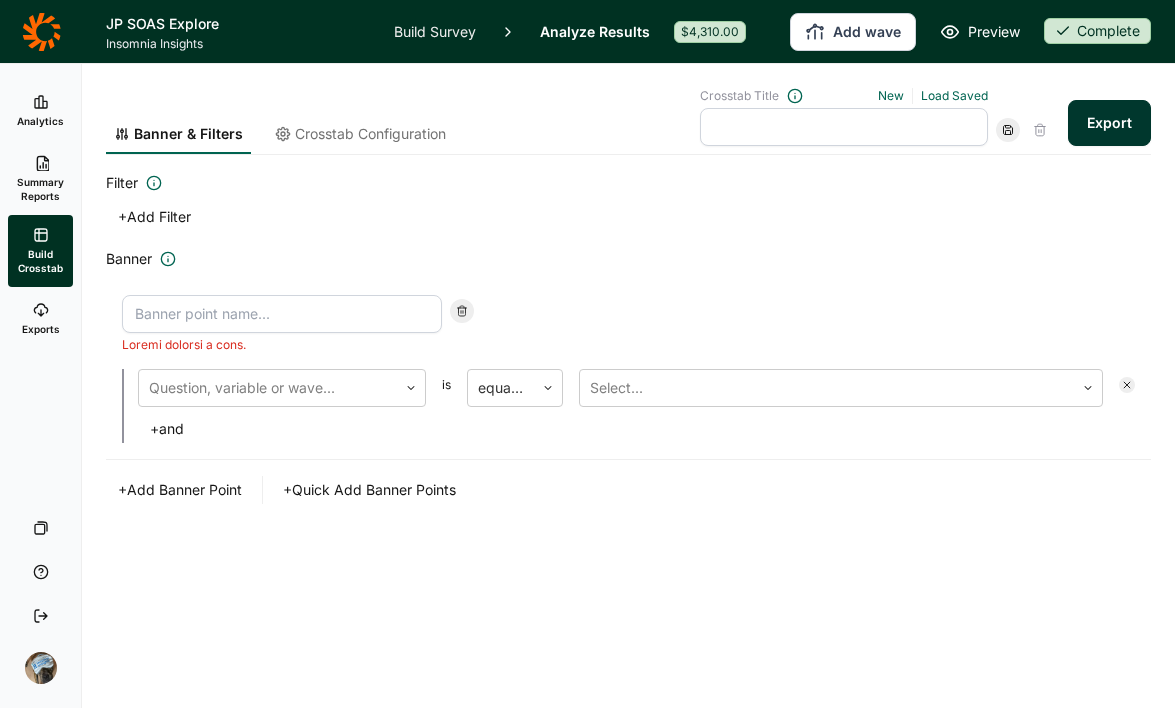 click on "Banner" at bounding box center (628, 183) 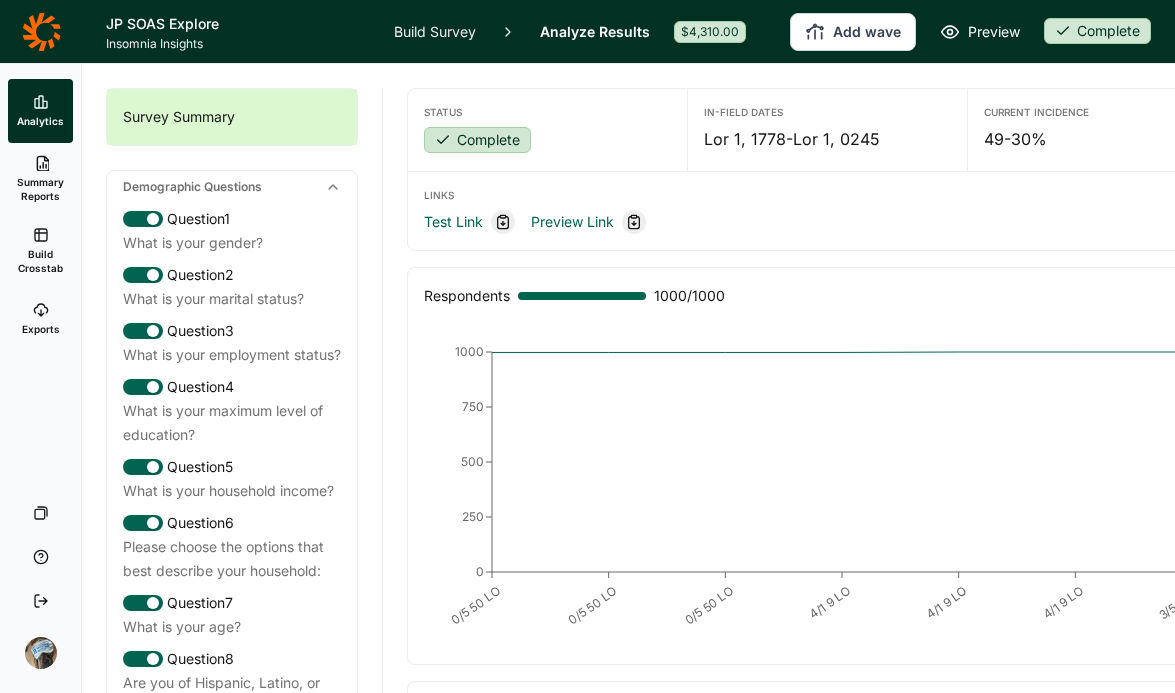 click on "Build Survey" at bounding box center (435, 31) 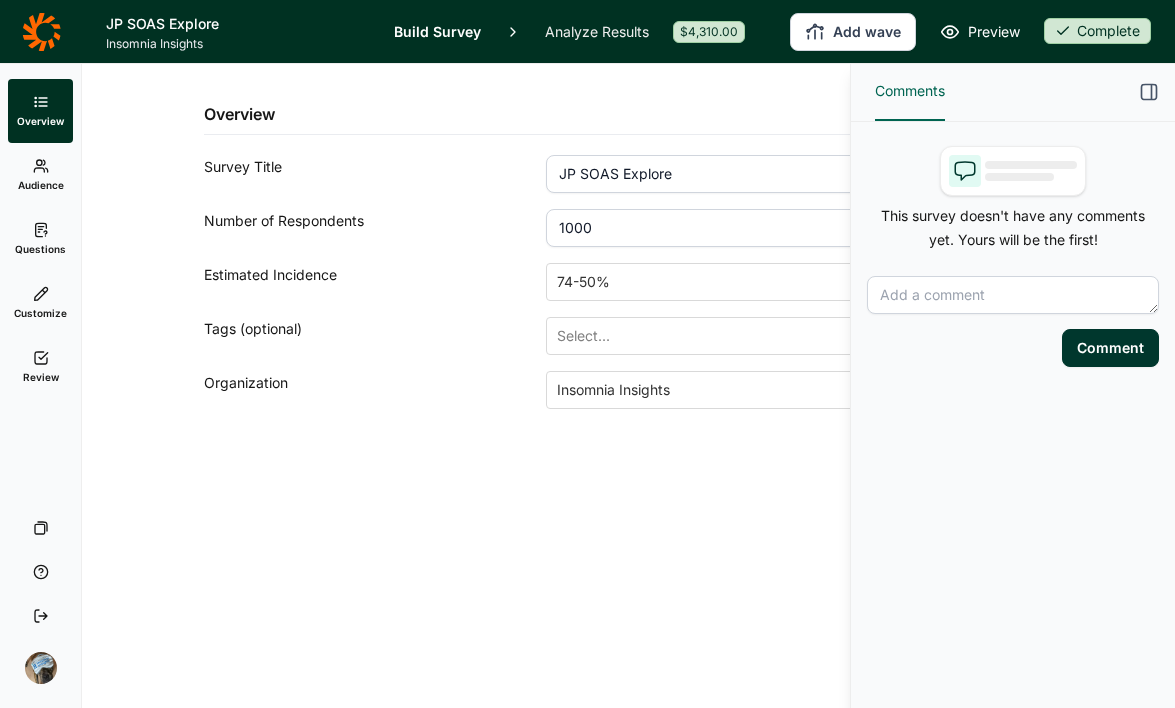 click on "Audience" at bounding box center (40, 175) 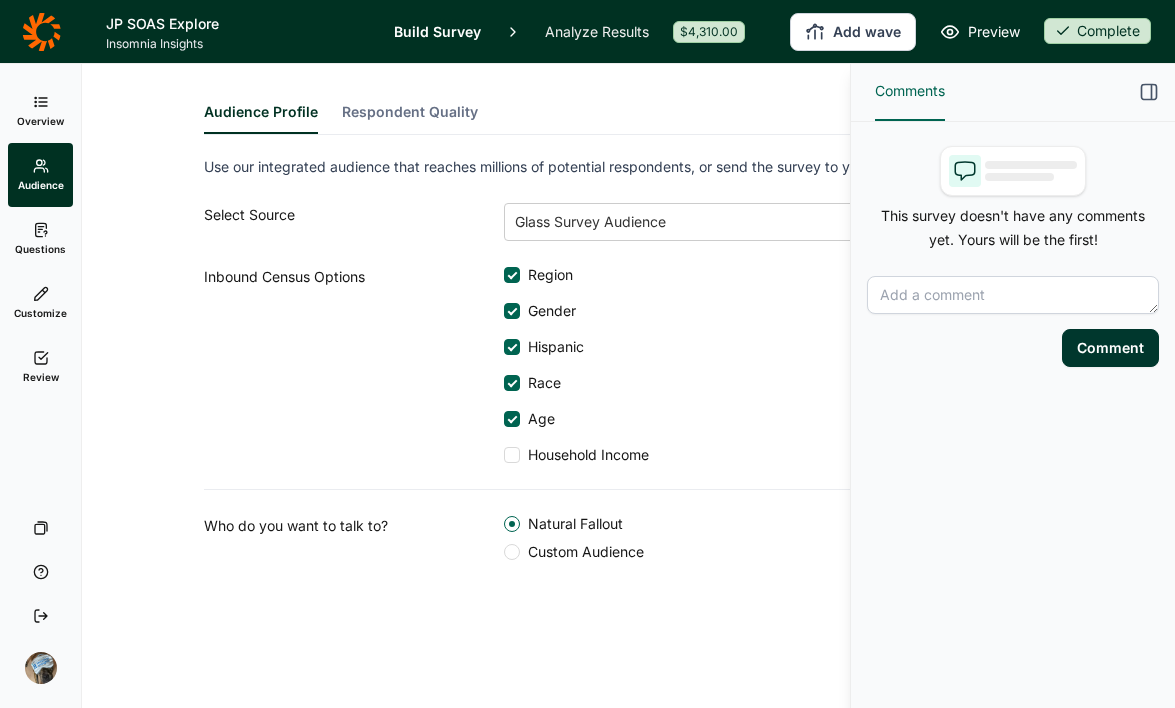 click on "Questions" at bounding box center (40, 239) 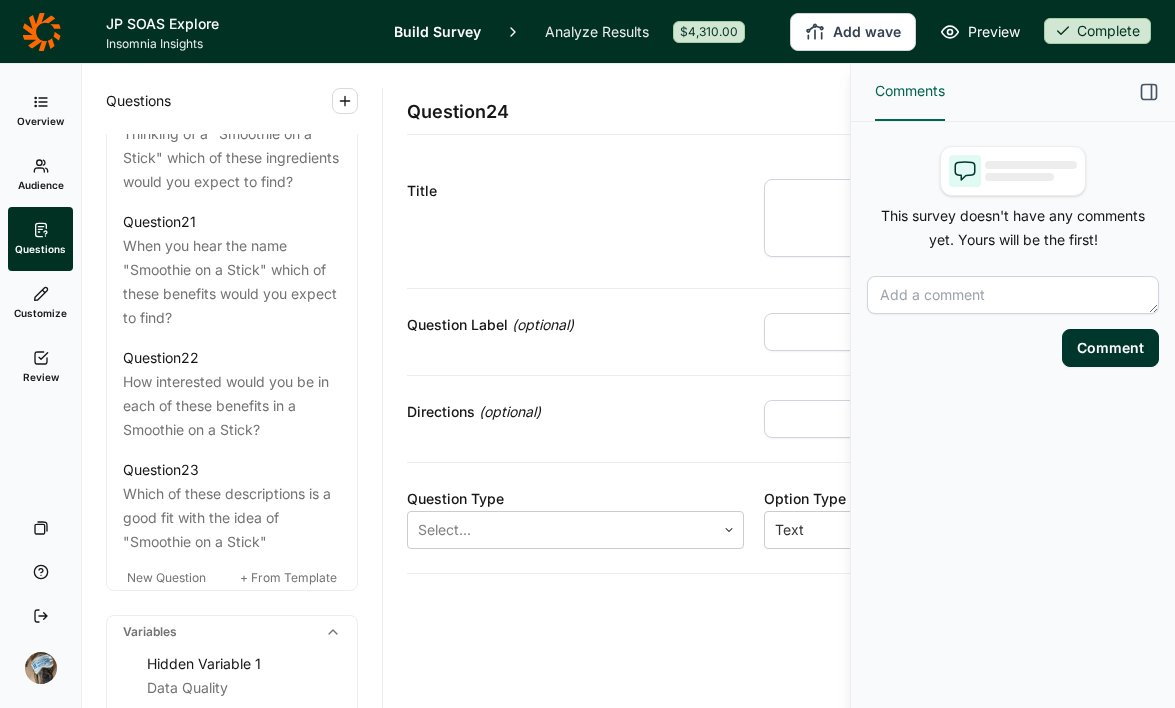scroll, scrollTop: 3328, scrollLeft: 0, axis: vertical 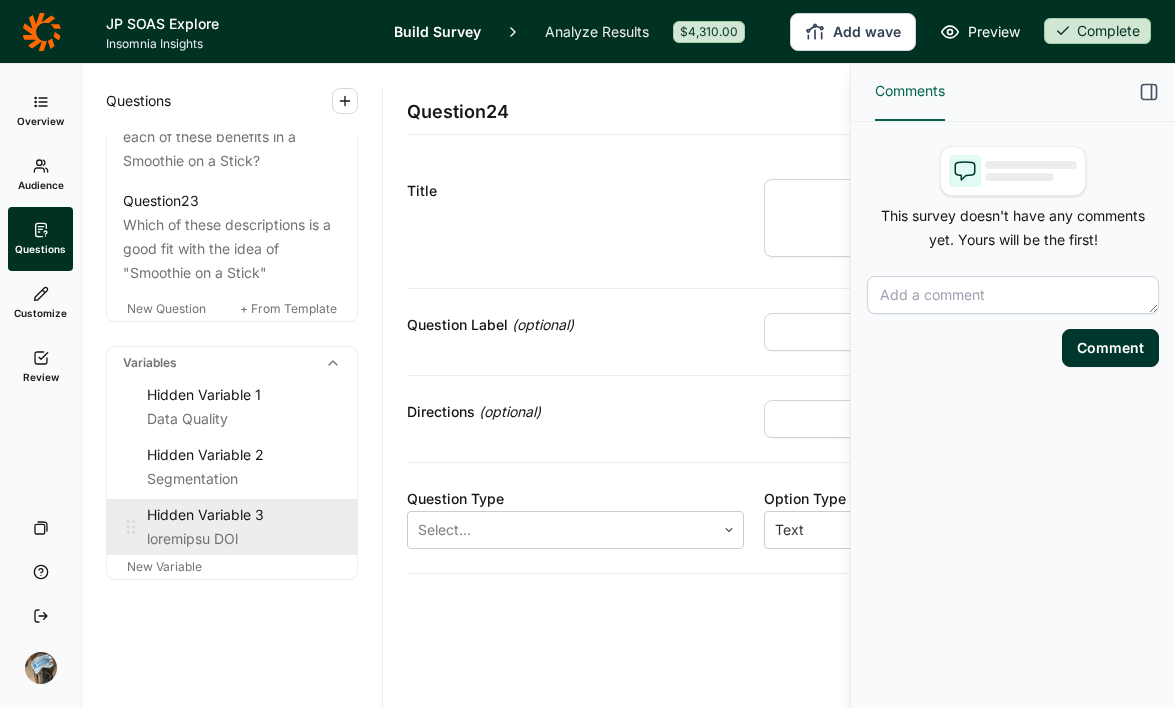 click on "Hidden Variable 3" at bounding box center [244, 395] 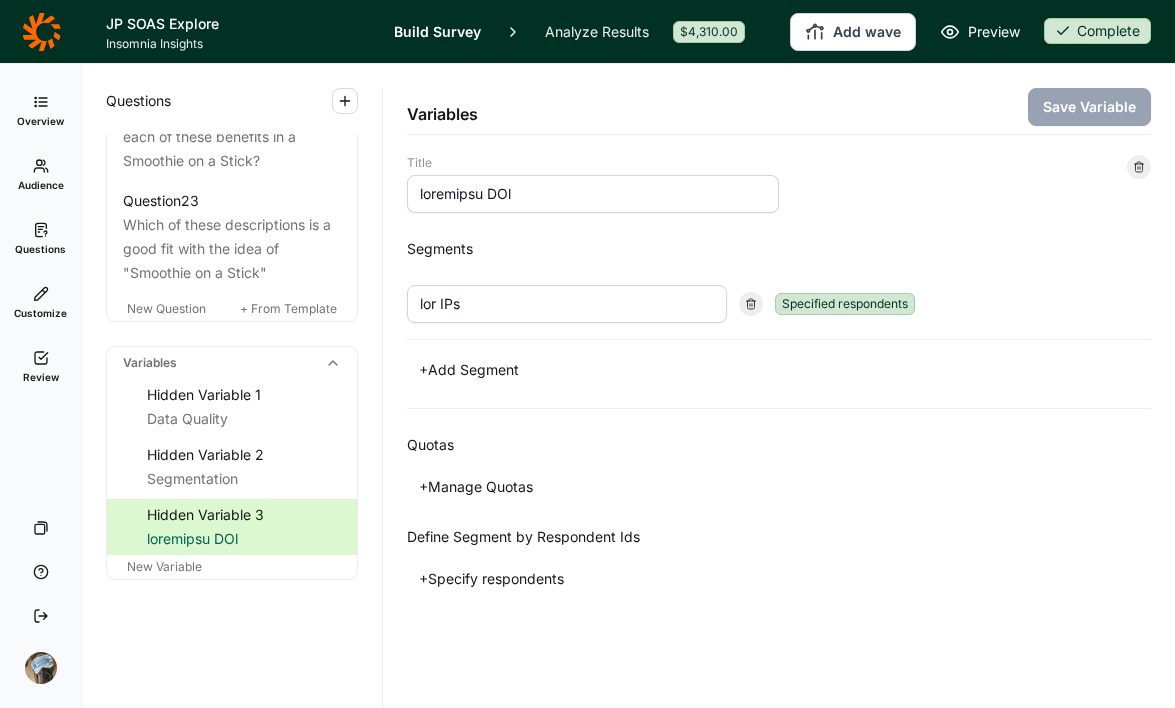 click on "loremipsu DOl" at bounding box center (593, 194) 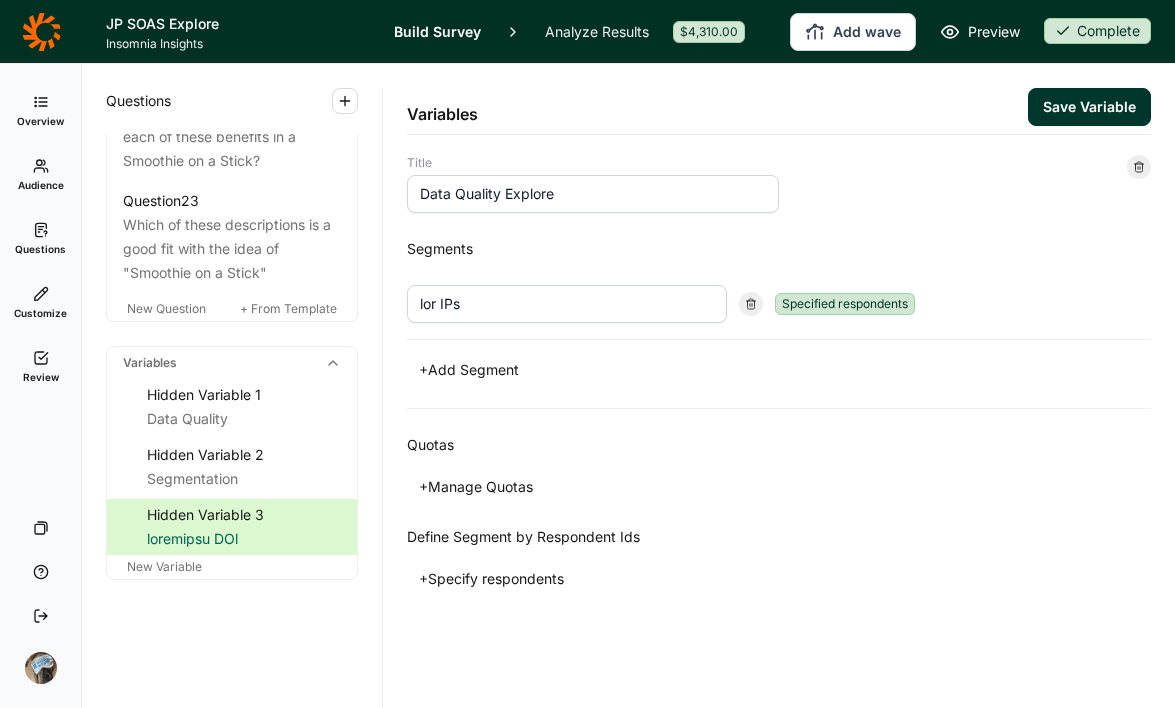 type on "Data Quality Explore" 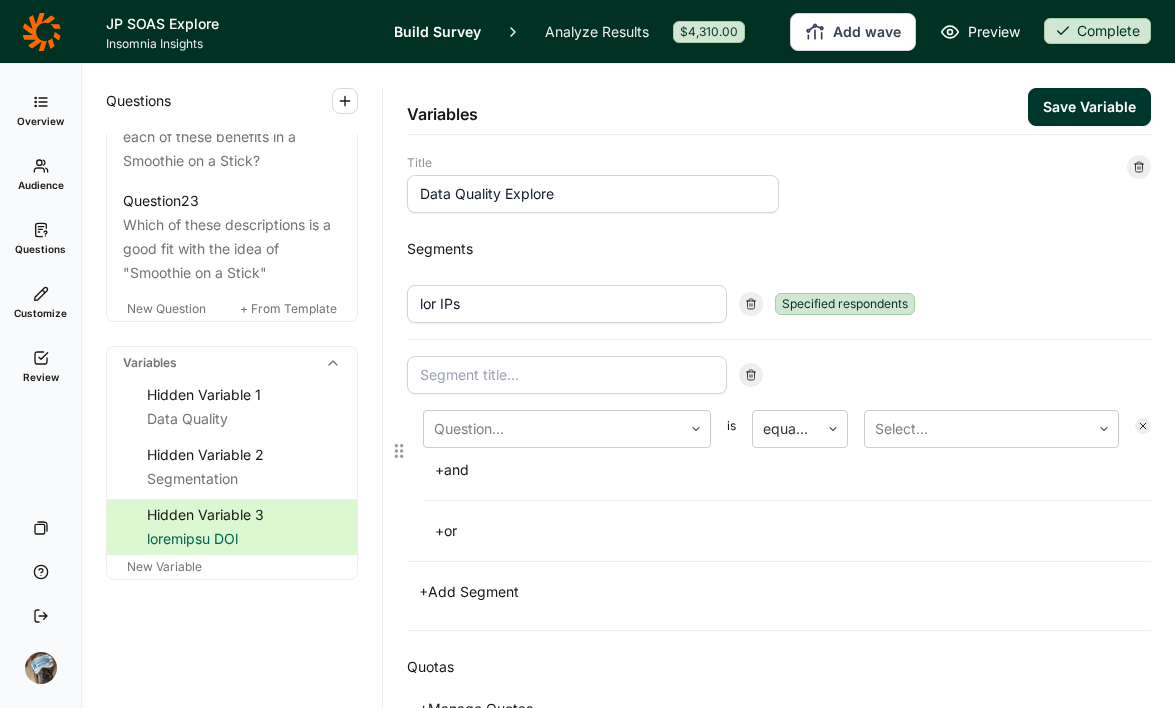 click at bounding box center (567, 375) 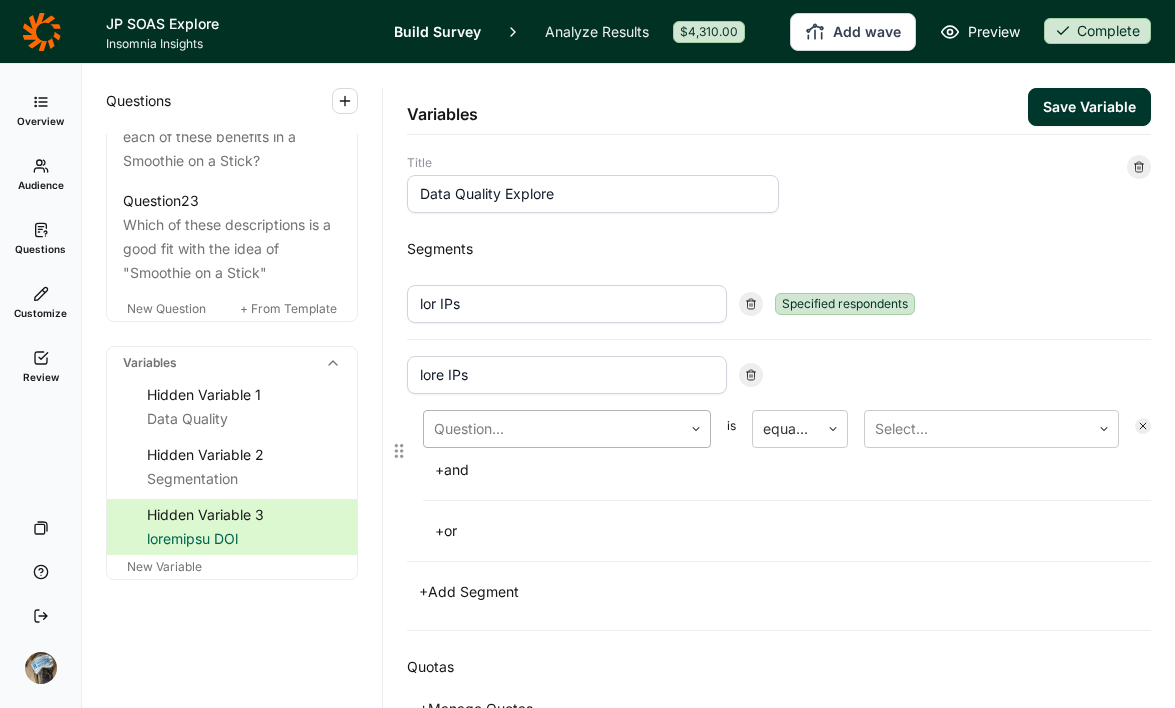 type on "lore IPs" 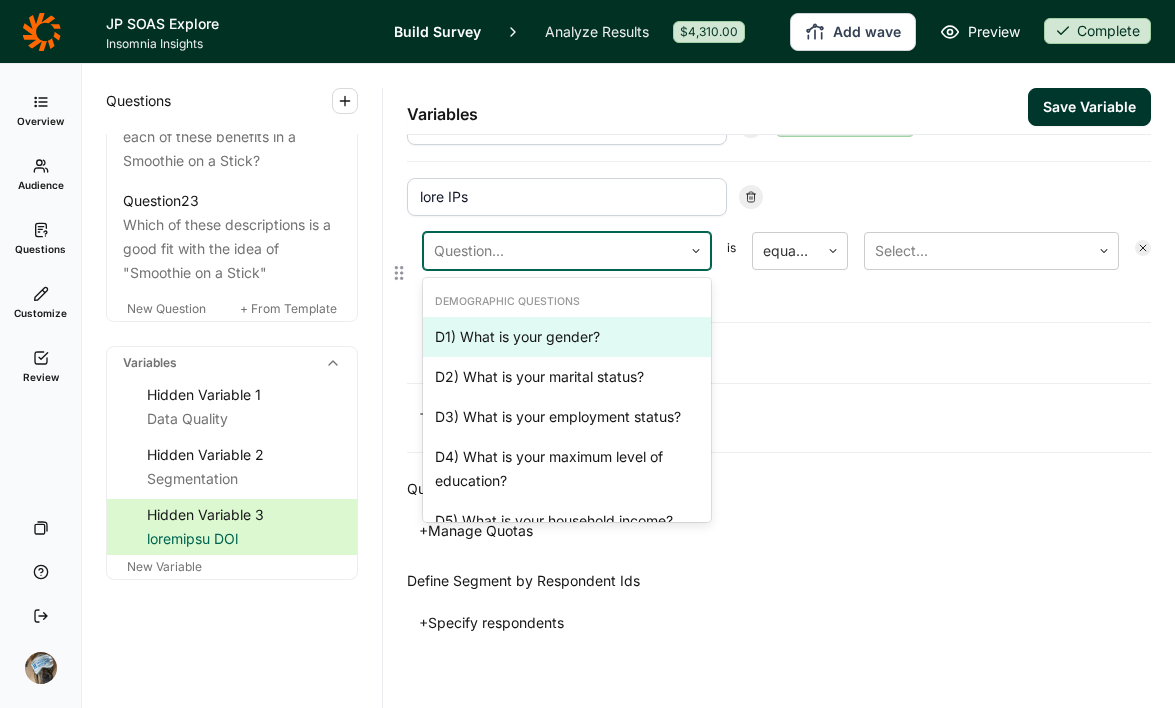 scroll, scrollTop: 203, scrollLeft: 0, axis: vertical 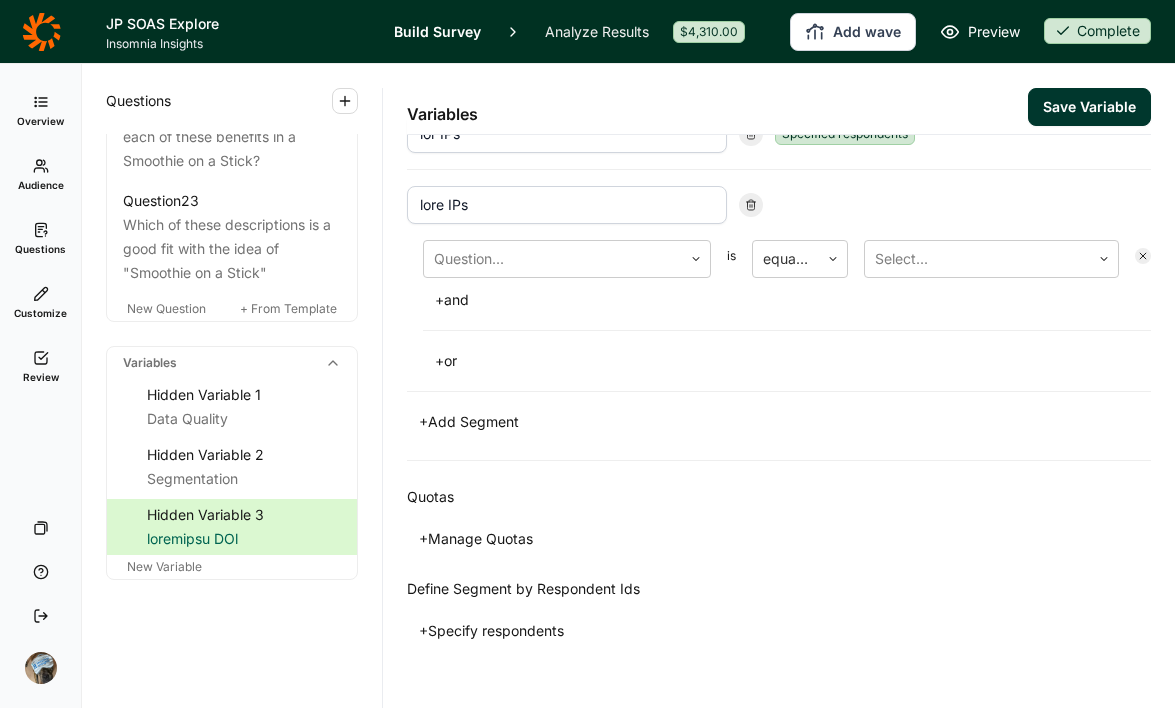 click on "Loremips dol SIt Ametconse adipiscinge sedd EIu Temporin... ut labor et Dolore... +  mag +  al +  Eni Adminim" at bounding box center (779, 251) 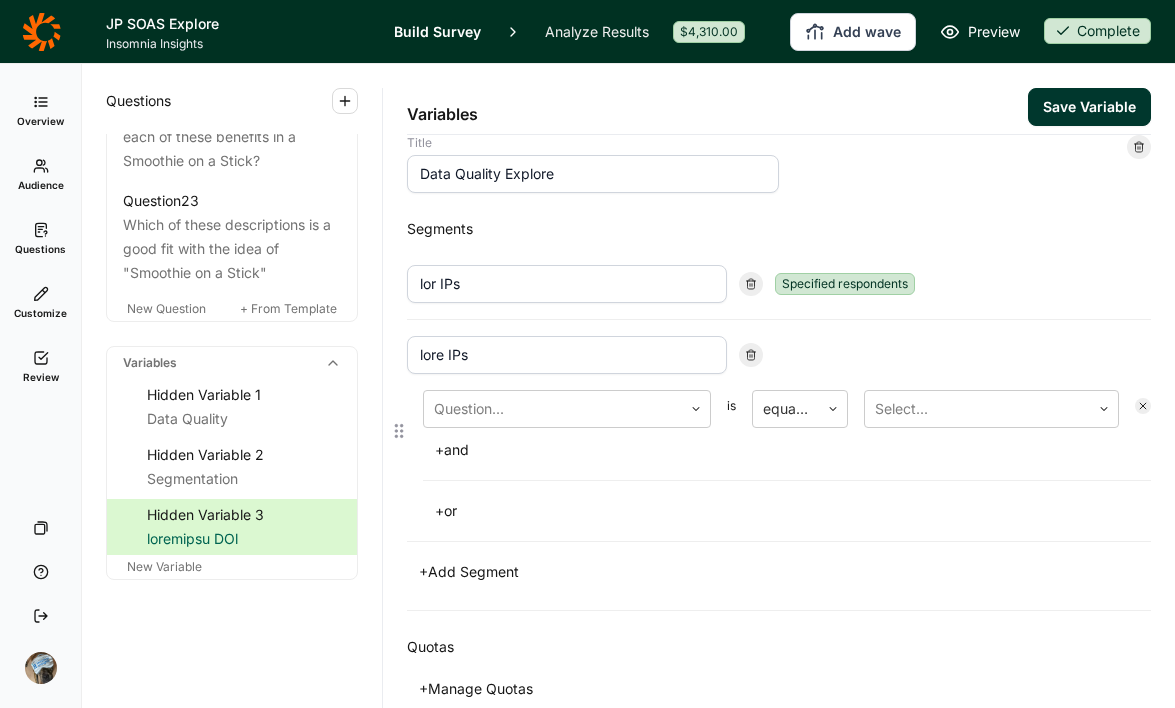scroll, scrollTop: 0, scrollLeft: 0, axis: both 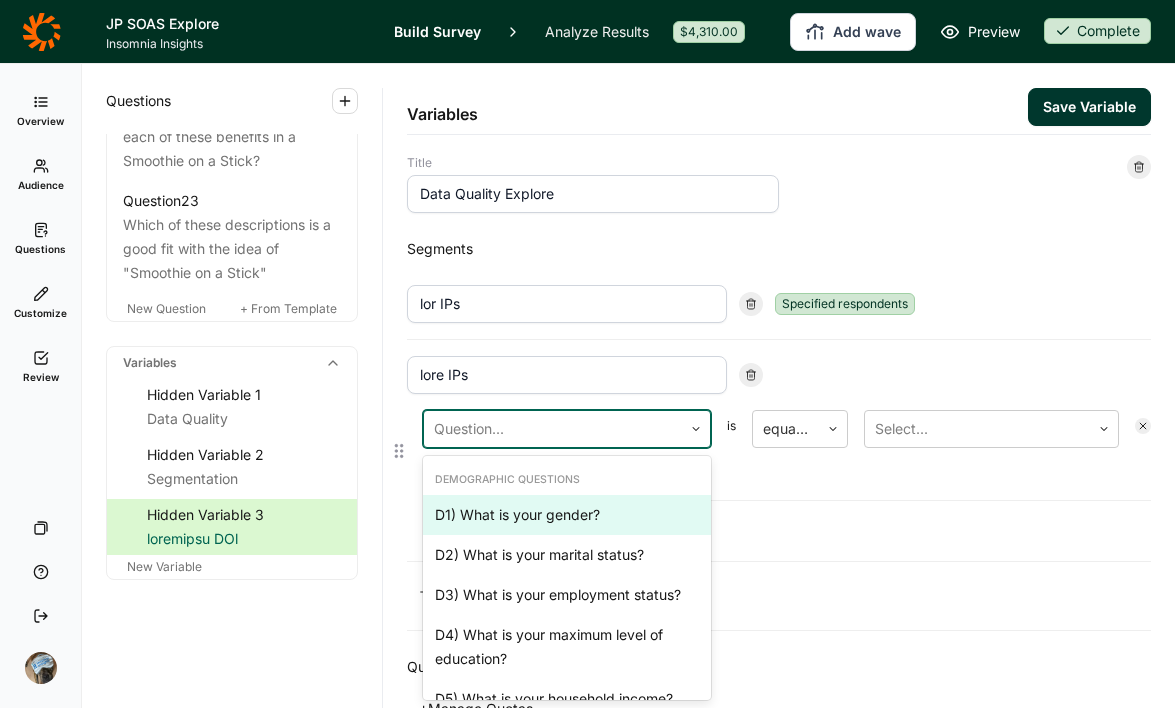 click at bounding box center (696, 429) 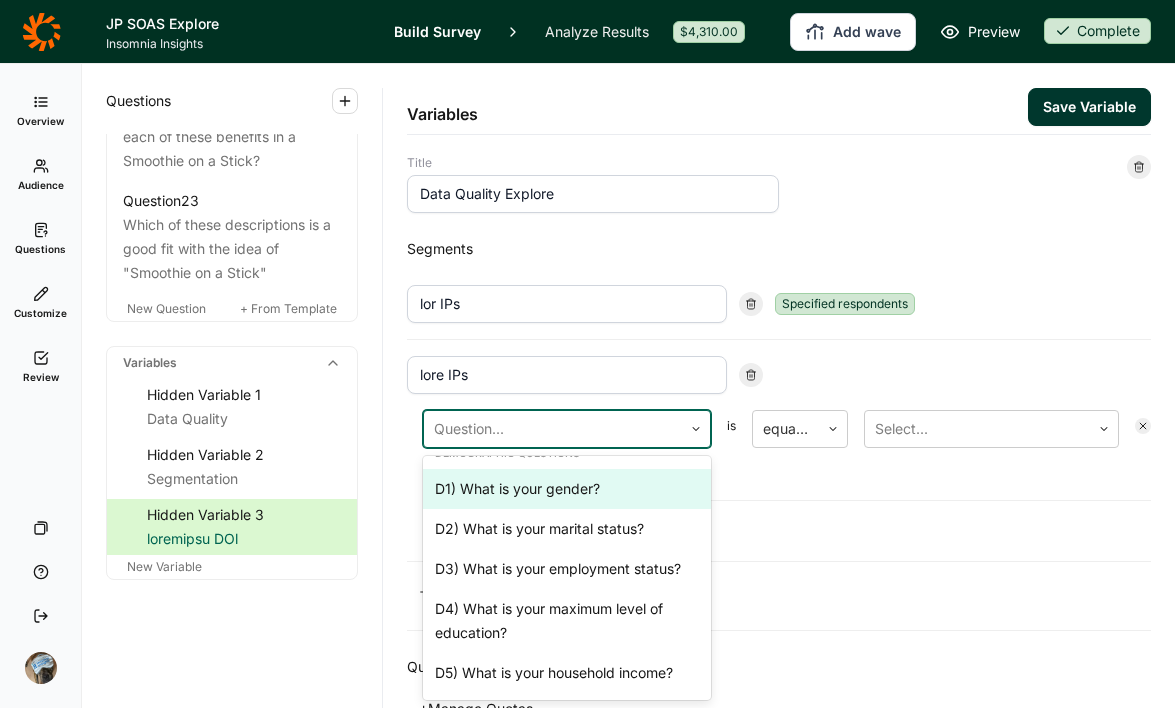 scroll, scrollTop: 12, scrollLeft: 0, axis: vertical 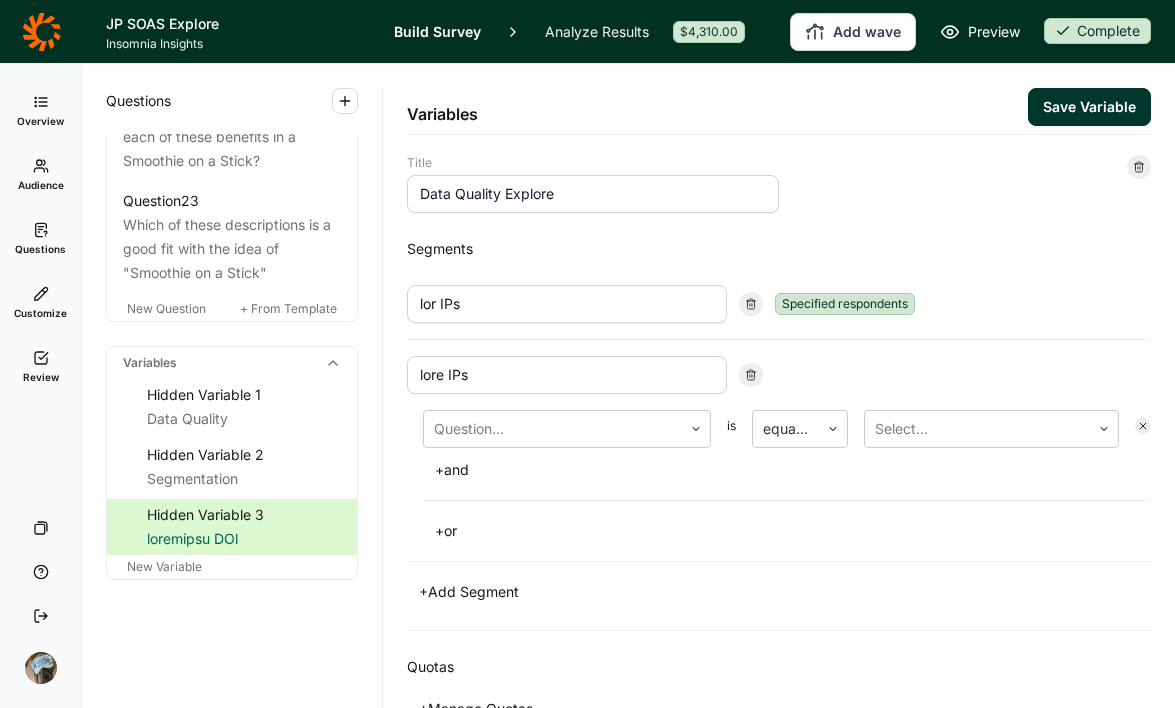 click on "+  Add Segment" at bounding box center (779, 592) 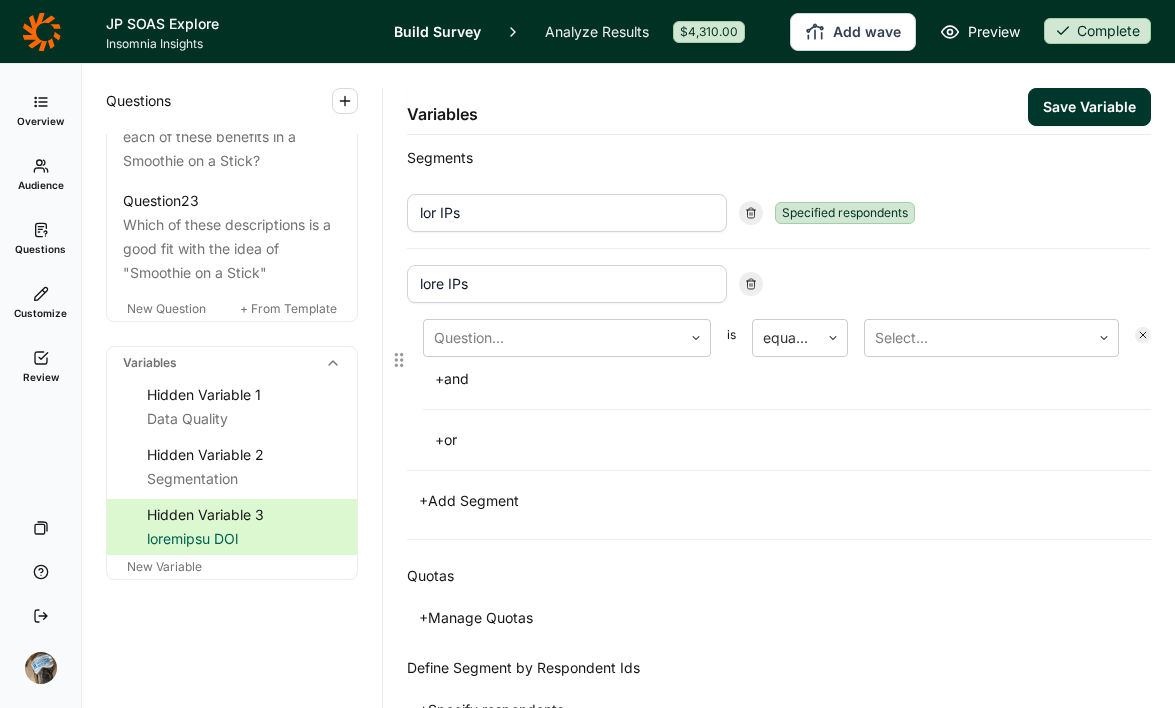 scroll, scrollTop: 203, scrollLeft: 0, axis: vertical 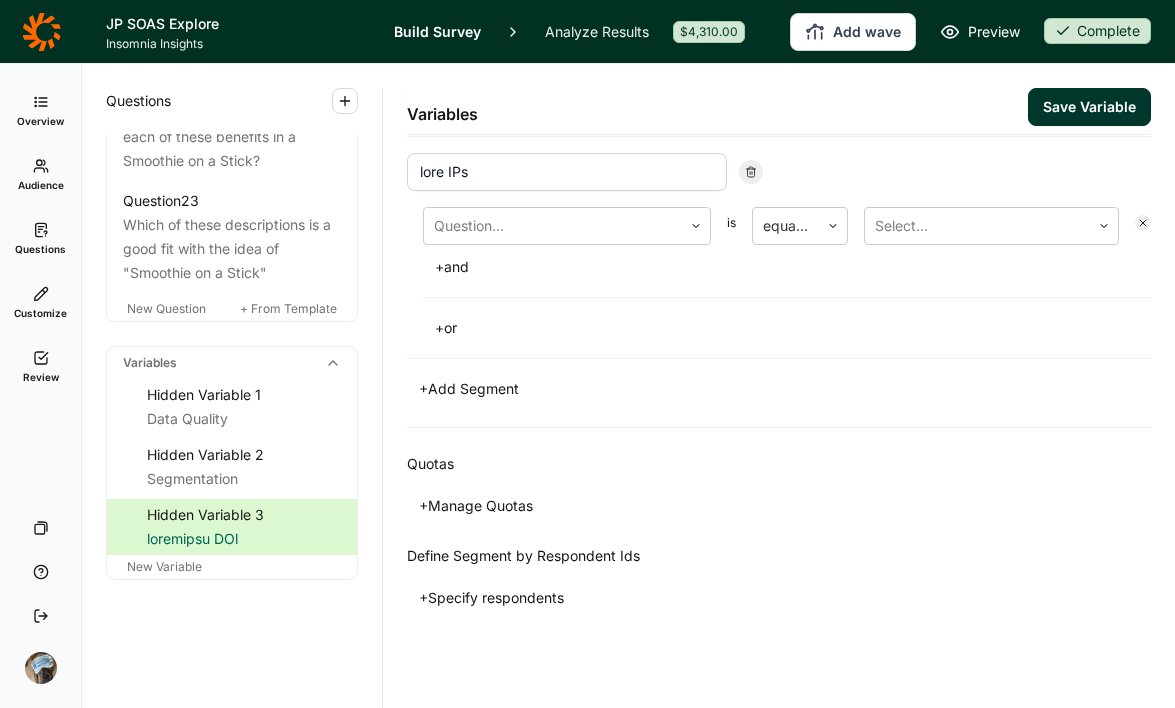 click on "+  Loremip dolorsitame" at bounding box center [469, 389] 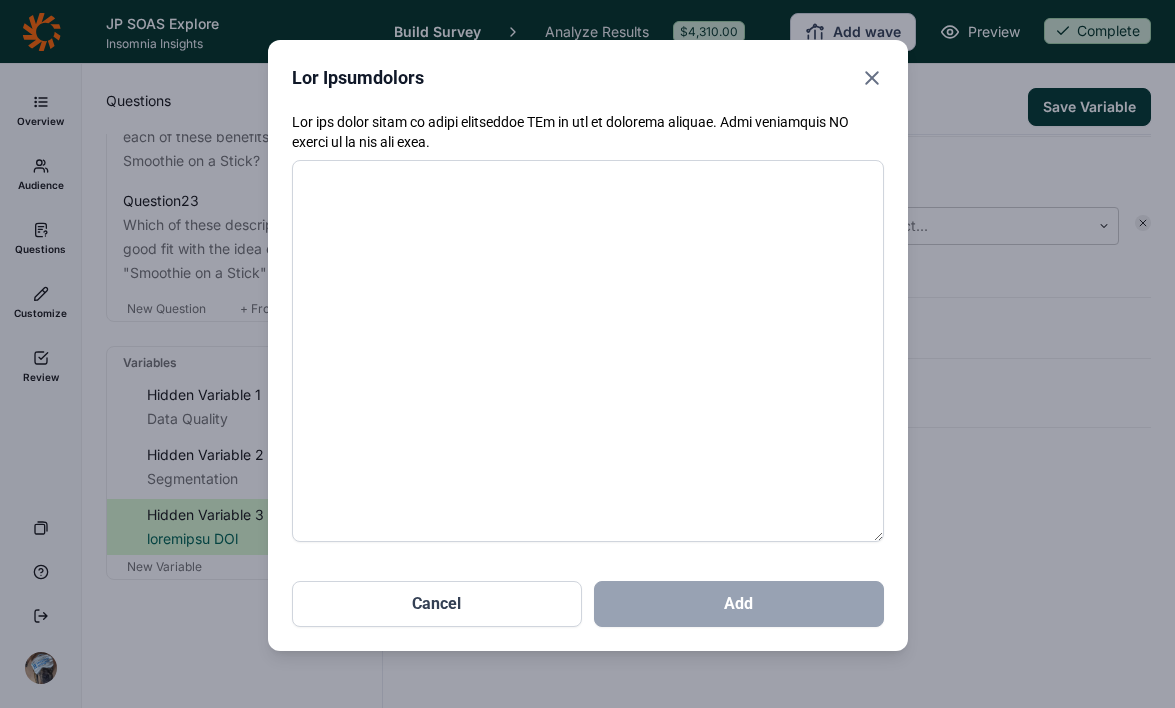 paste on "9221724
0662889
1295503
6114006
6143231
6303349
7607334
3342195
8755030
2934380
8647591
6754404
0523432
3331228
7965973
5453528
2046062
3750386
3054002
3370881
0561629
2739465
8634136
1552432
3405743
0201103
1591707
1269798
3848478
6799663
0864865
3347840
2049275
7424821
9976129
9156058
9422748
0742924
2916712
2286148
6712433
8383685
5490516
6998283
5358315
8776044
2250820
9041504
9363902
4137236
0665079
6169710
2373737
9599089
9558821
2131001
3630428
3260401
1206729
7744829
2685233
7848556
2179457
3140605
7527376
3018473
1905585
5141502
7869024
2870568
1948670
4844746
1451087
3533678
3899896
9238902
1251266
1954463
8096661
5252728
3558691
7207015
6566690
6924052
6833081
5972791
1186127
2436639
3447269
1138640
8579492
8919011
2044286
0283556
8640799
8253578
8921409
8157817
2495425
5141577
2181647
8978731
0605437
2454625
0057036
7316939
4121627
6253074
6737357
7561407
2298002
2157419
5953995
2291509
5309953
6109044
1033071
6582305
2937959
9506477
2799405
4479884
3821176
8017011
9486240
5067551
2350409
57008..." 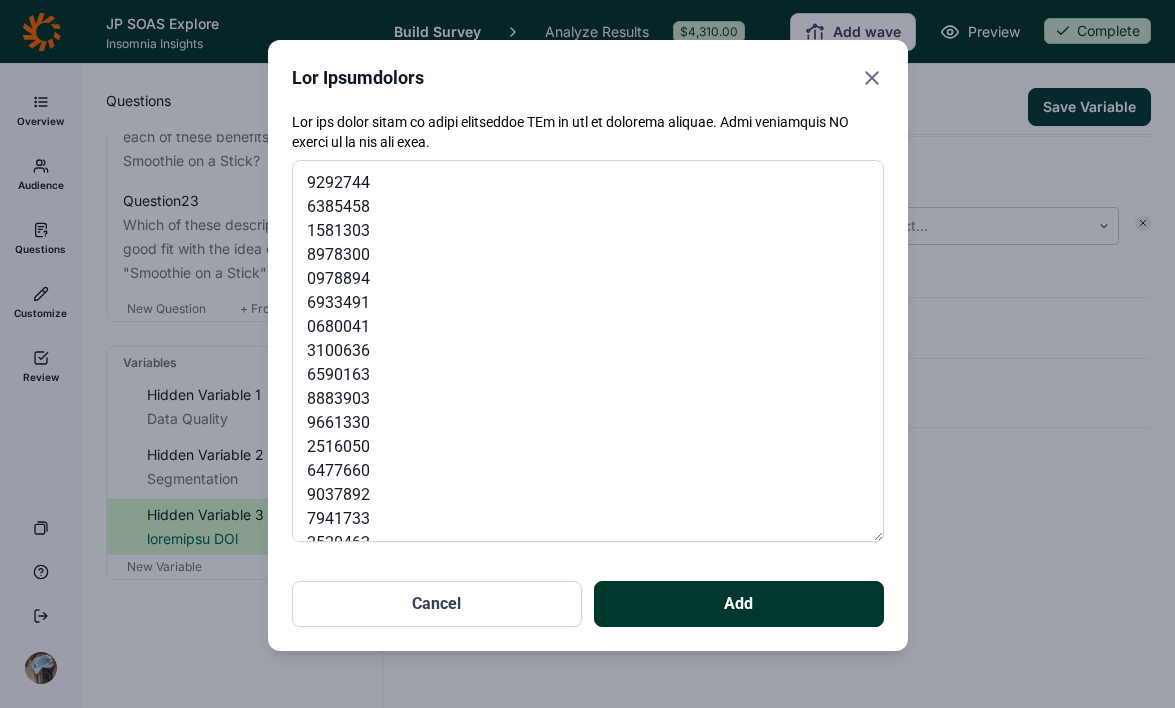 scroll, scrollTop: 20843, scrollLeft: 0, axis: vertical 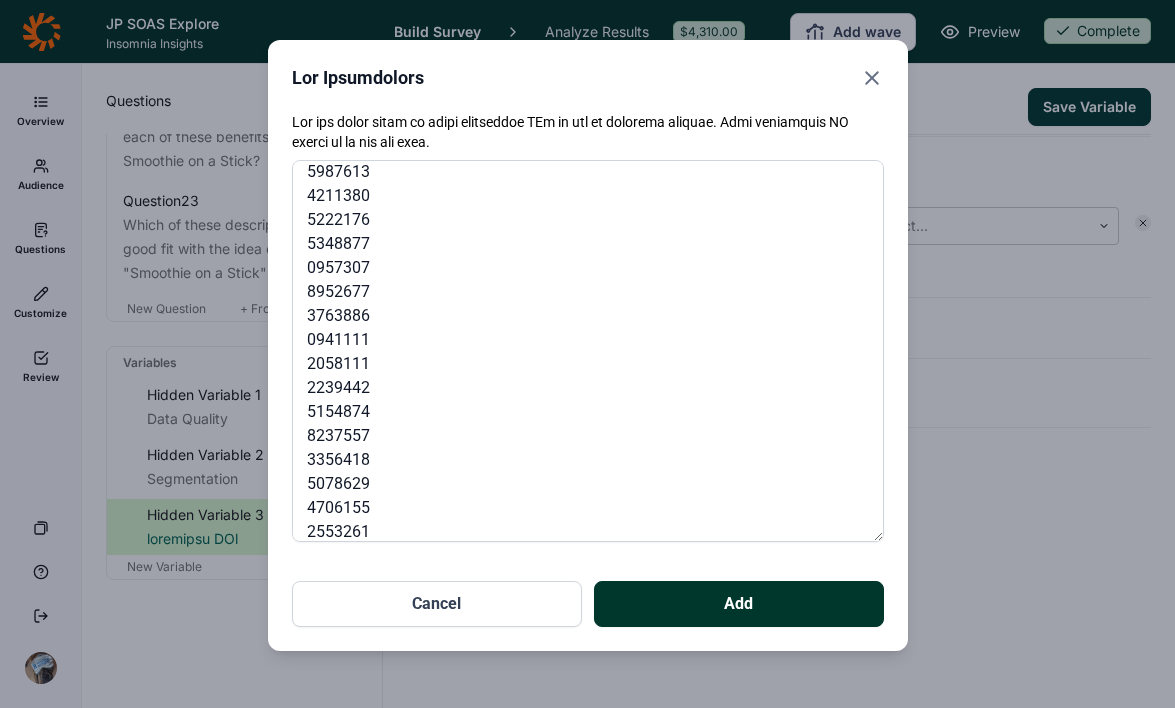 type on "9221724
0662889
1295503
6114006
6143231
6303349
7607334
3342195
8755030
2934380
8647591
6754404
0523432
3331228
7965973
5453528
2046062
3750386
3054002
3370881
0561629
2739465
8634136
1552432
3405743
0201103
1591707
1269798
3848478
6799663
0864865
3347840
2049275
7424821
9976129
9156058
9422748
0742924
2916712
2286148
6712433
8383685
5490516
6998283
5358315
8776044
2250820
9041504
9363902
4137236
0665079
6169710
2373737
9599089
9558821
2131001
3630428
3260401
1206729
7744829
2685233
7848556
2179457
3140605
7527376
3018473
1905585
5141502
7869024
2870568
1948670
4844746
1451087
3533678
3899896
9238902
1251266
1954463
8096661
5252728
3558691
7207015
6566690
6924052
6833081
5972791
1186127
2436639
3447269
1138640
8579492
8919011
2044286
0283556
8640799
8253578
8921409
8157817
2495425
5141577
2181647
8978731
0605437
2454625
0057036
7316939
4121627
6253074
6737357
7561407
2298002
2157419
5953995
2291509
5309953
6109044
1033071
6582305
2937959
9506477
2799405
4479884
3821176
8017011
9486240
5067551
2350409
57008..." 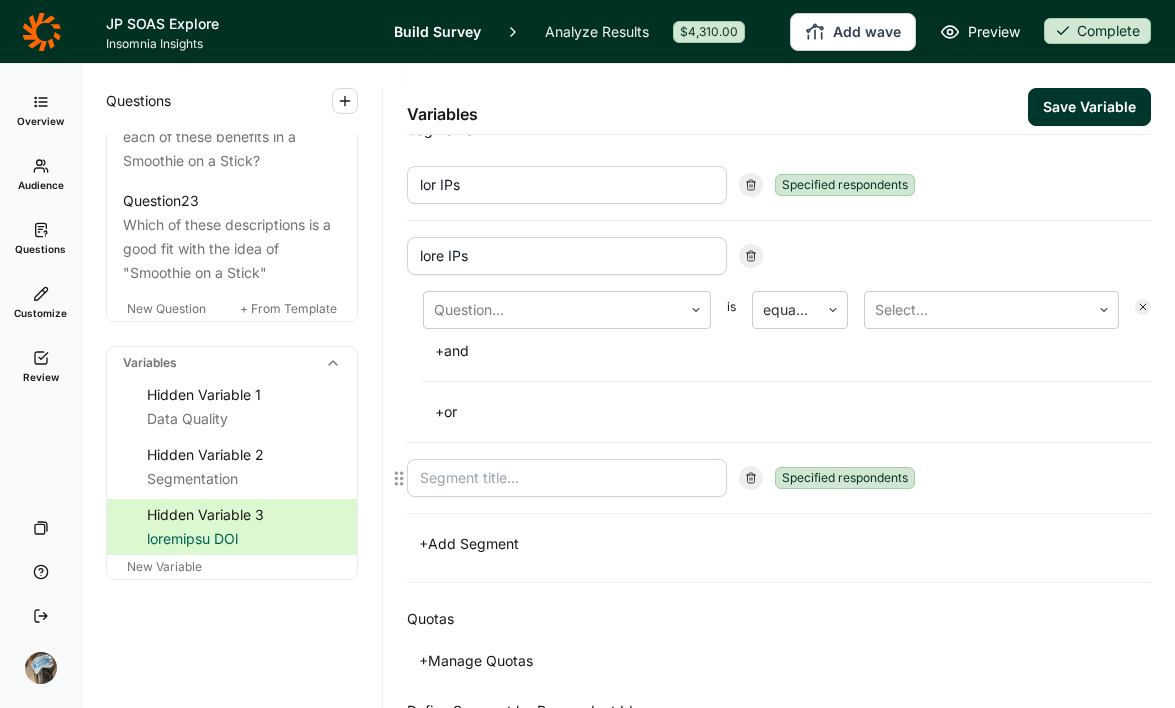 scroll, scrollTop: 115, scrollLeft: 0, axis: vertical 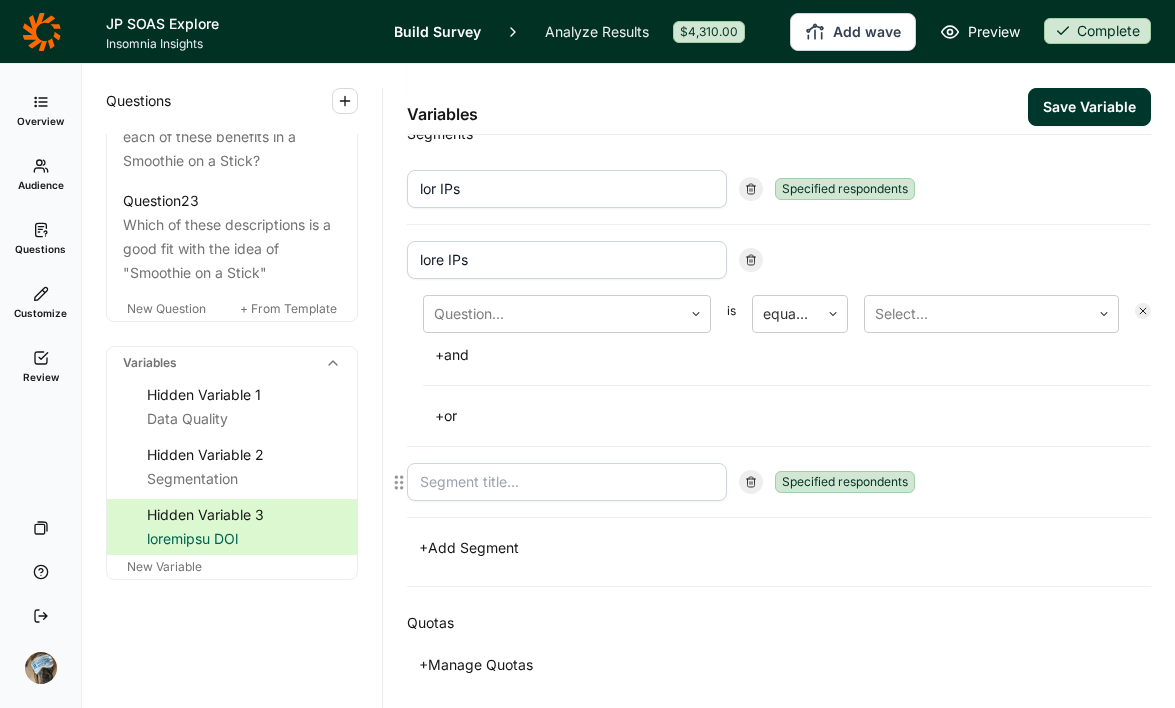 click at bounding box center [567, 482] 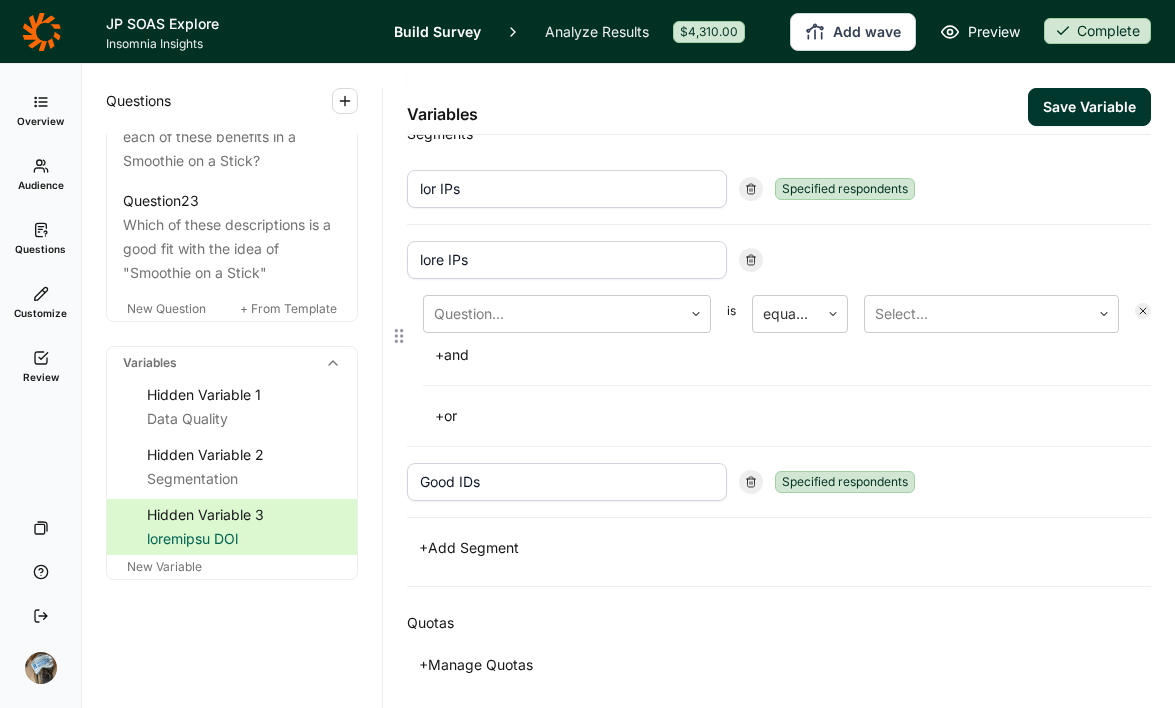 type on "Good IDs" 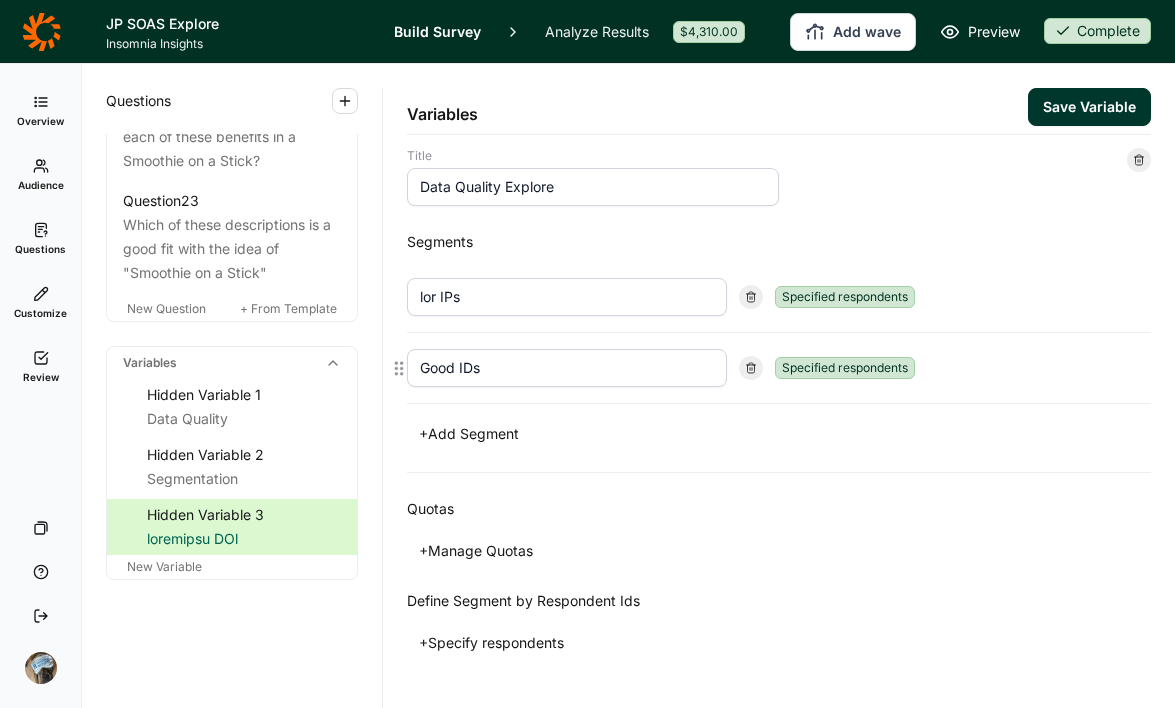scroll, scrollTop: 0, scrollLeft: 0, axis: both 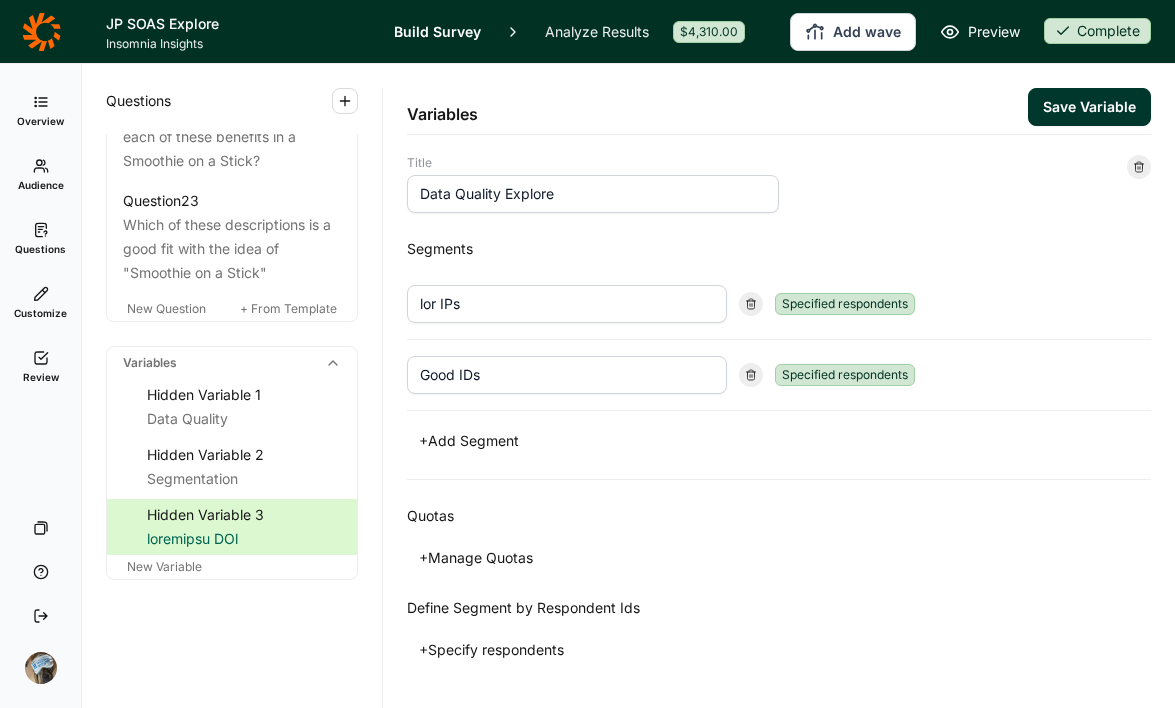click on "Save Variable" at bounding box center (1089, 107) 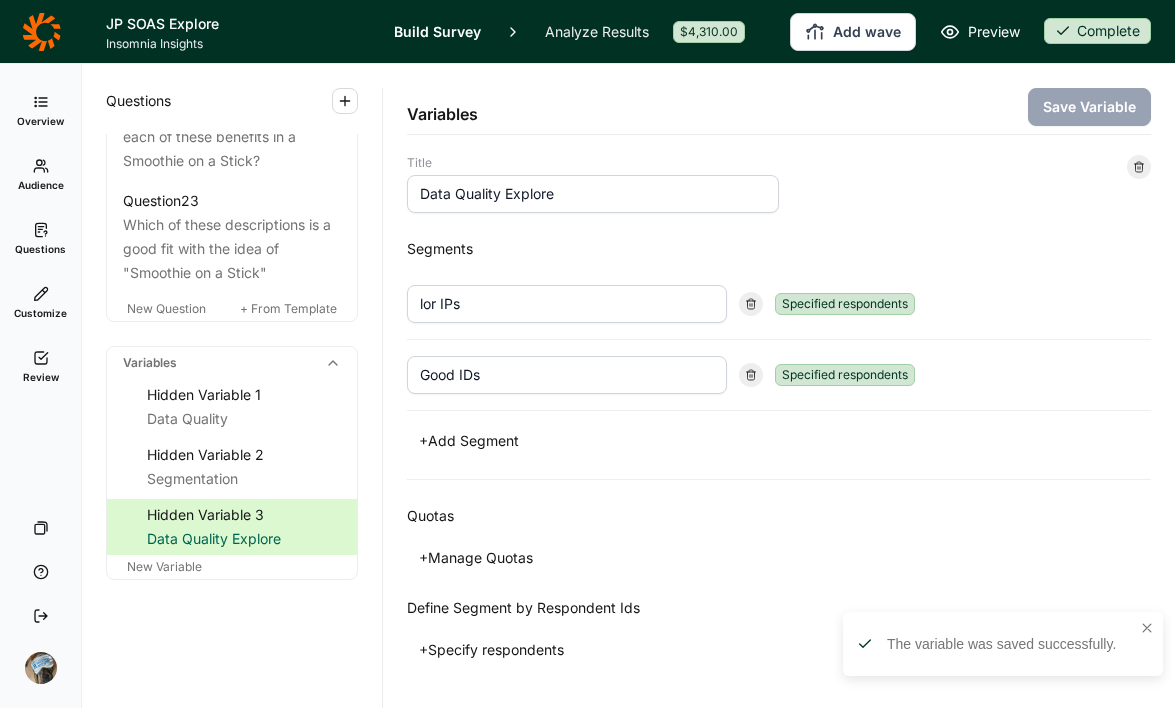 click on "Analyze Results" at bounding box center [597, 31] 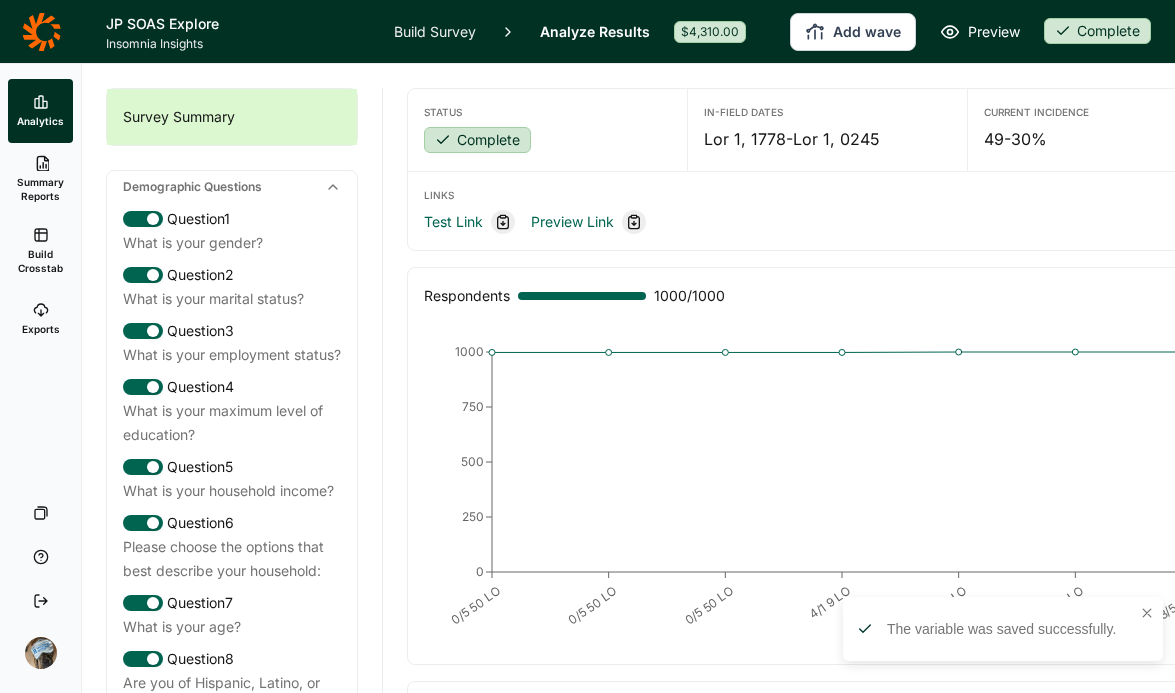 click at bounding box center (41, 235) 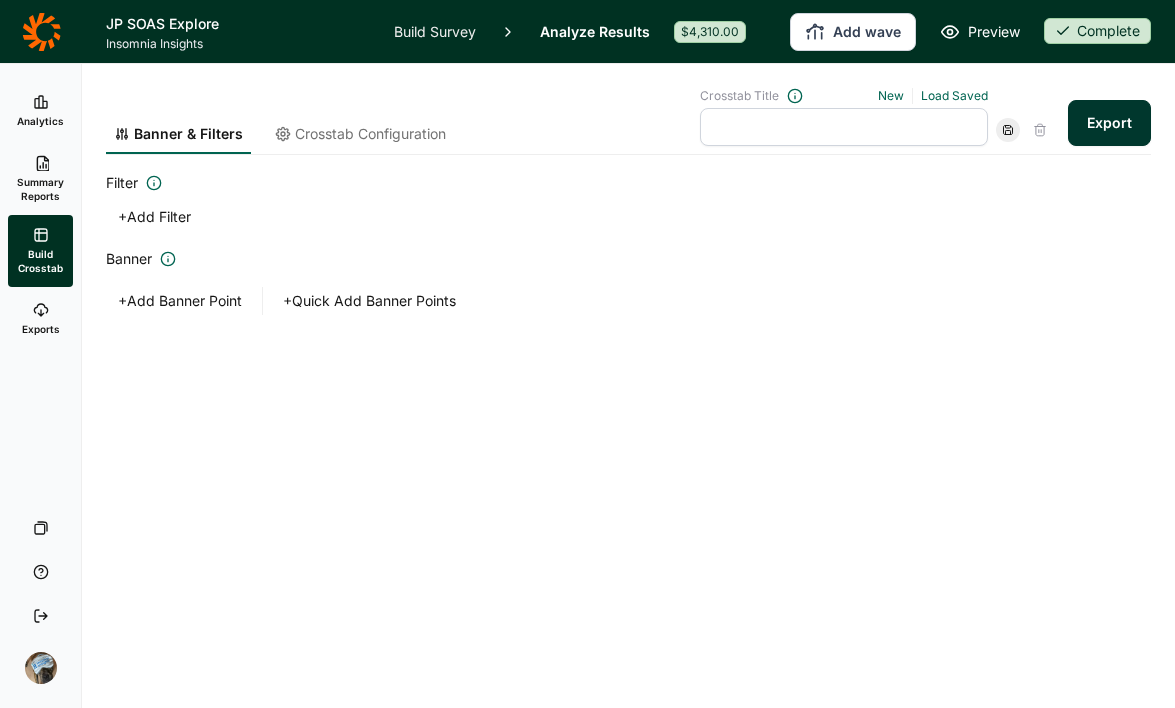 click on "+  Quick Add Banner Points" at bounding box center (369, 301) 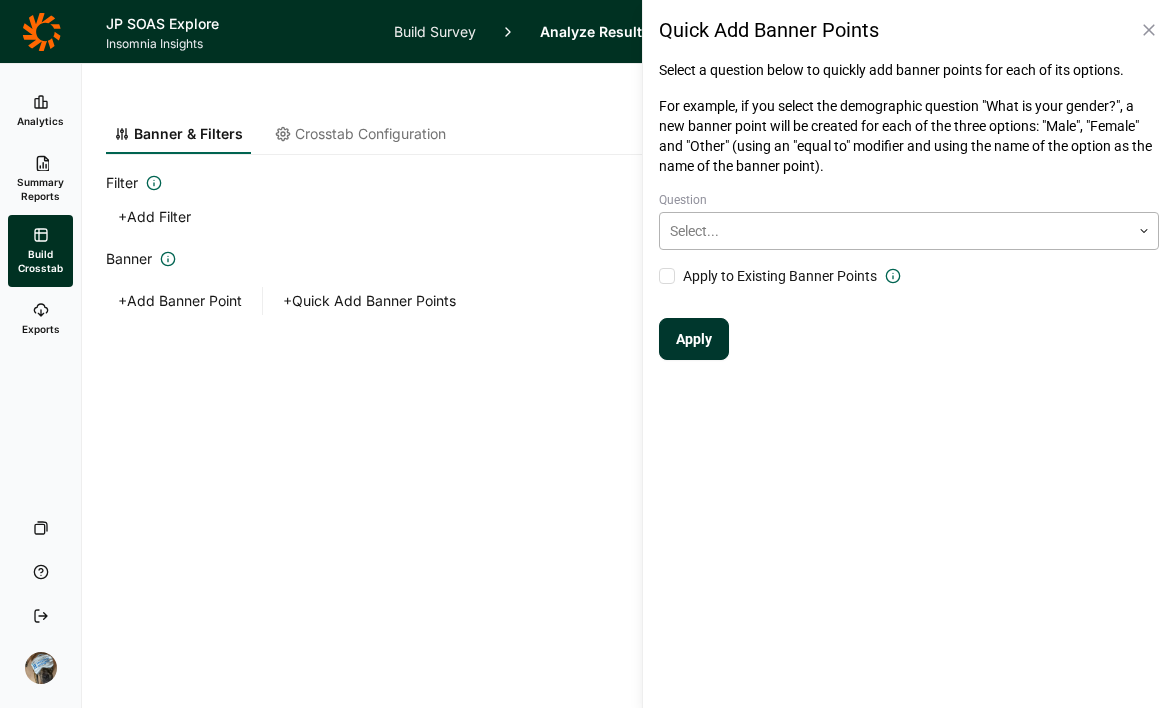 click at bounding box center (895, 231) 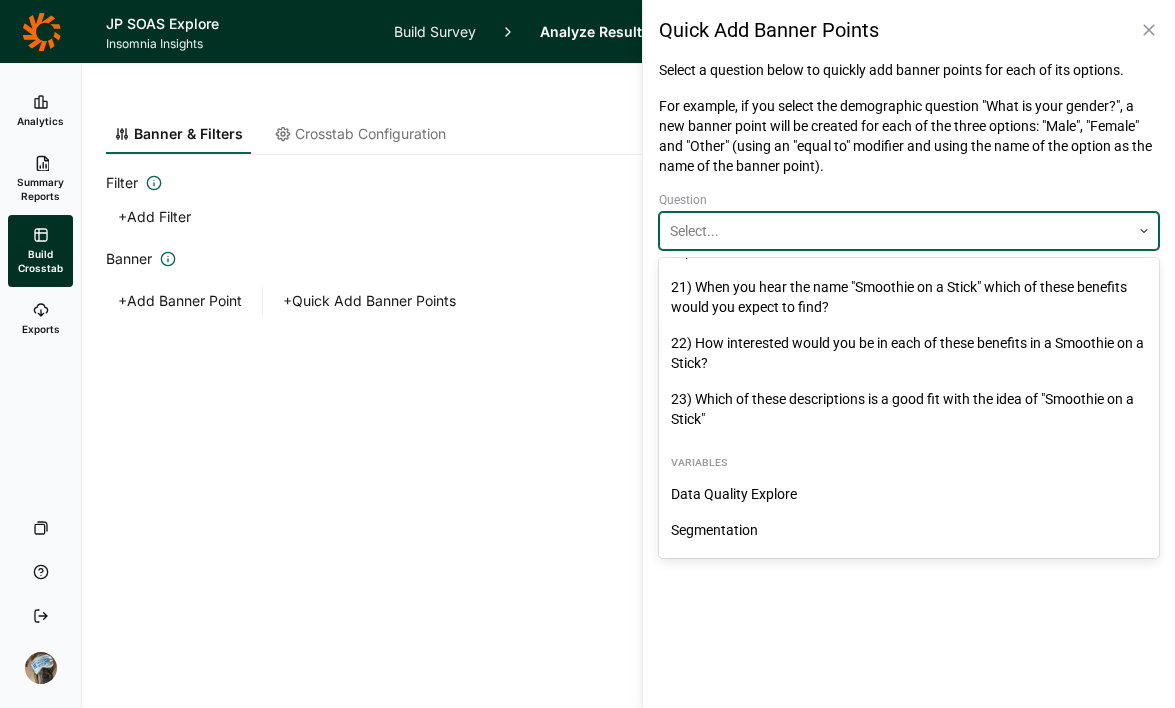 scroll, scrollTop: 1364, scrollLeft: 0, axis: vertical 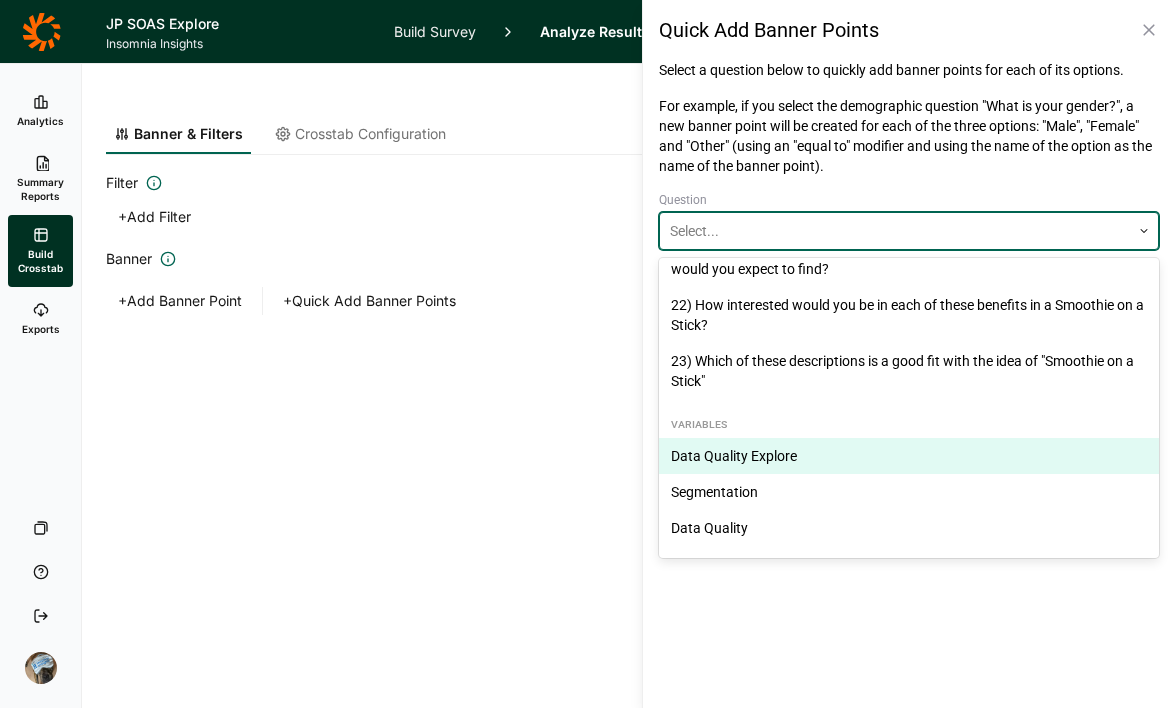 click on "Data Quality Explore" at bounding box center (909, 456) 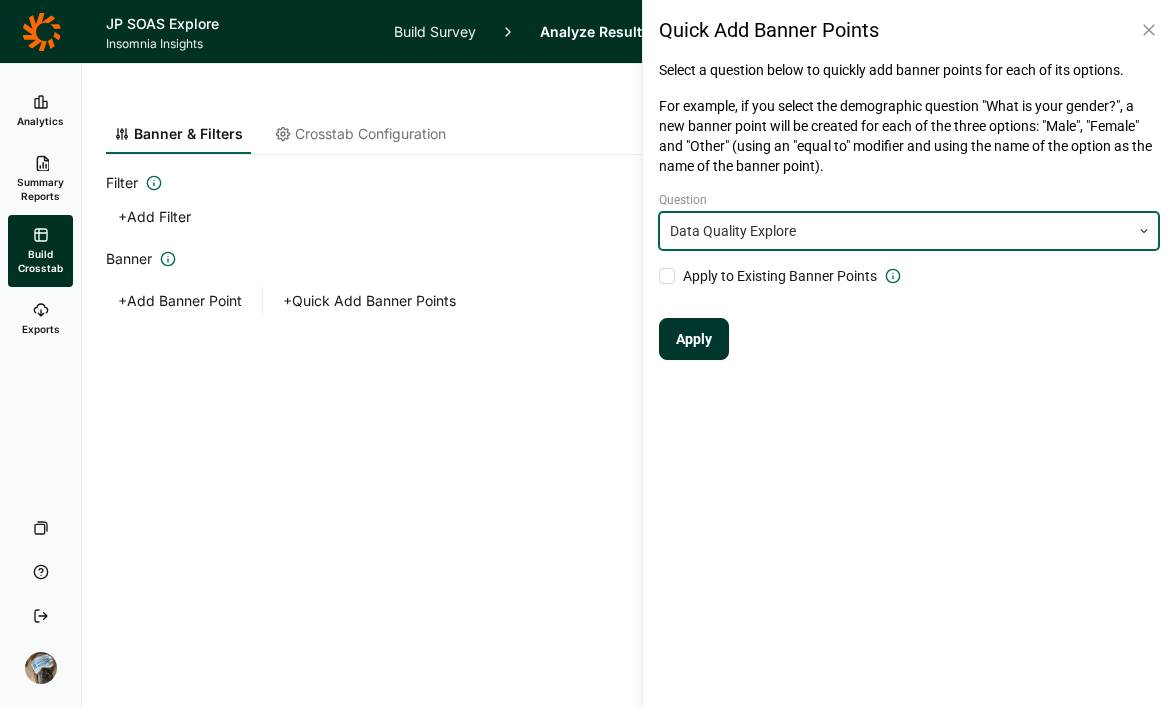 click on "Apply" at bounding box center [694, 339] 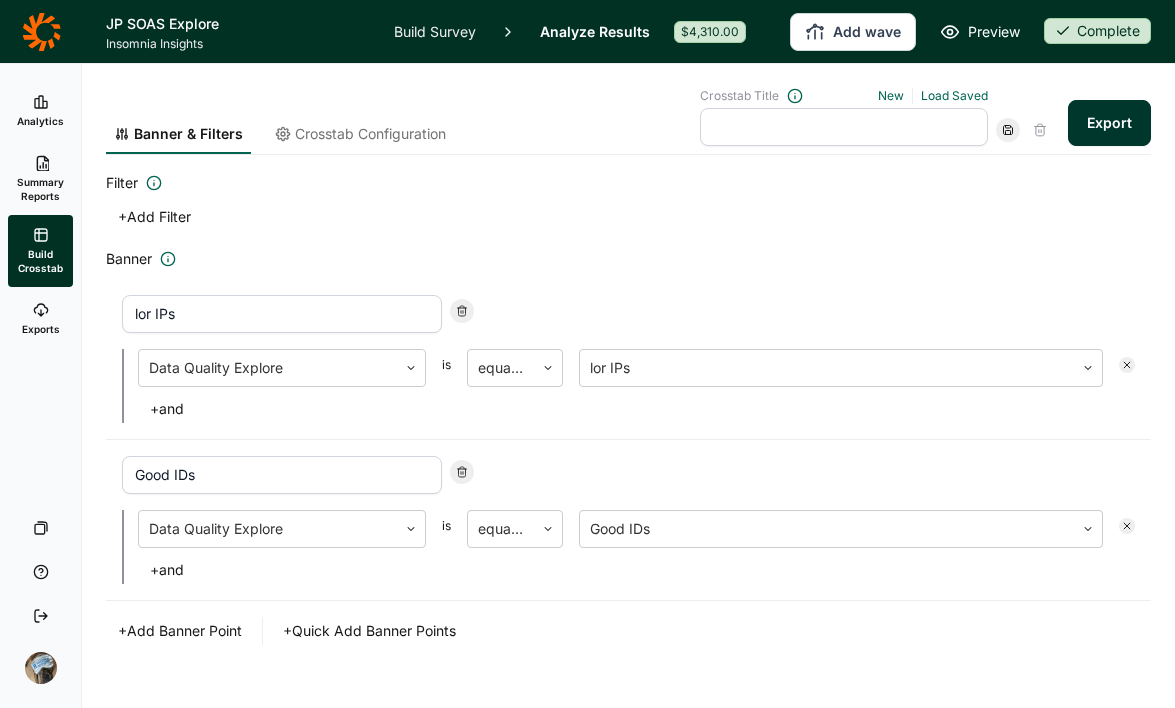 click on "Banner & Filters Crosstab Configuration" at bounding box center [280, 121] 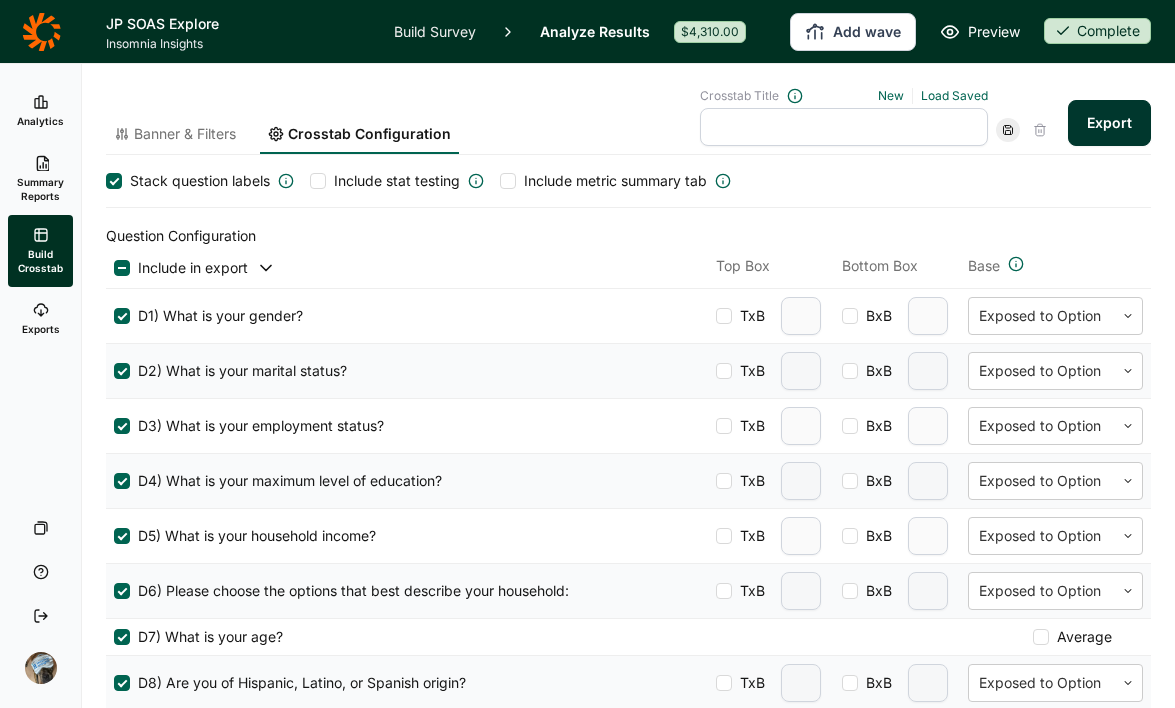 click on "Include stat testing" at bounding box center (405, 181) 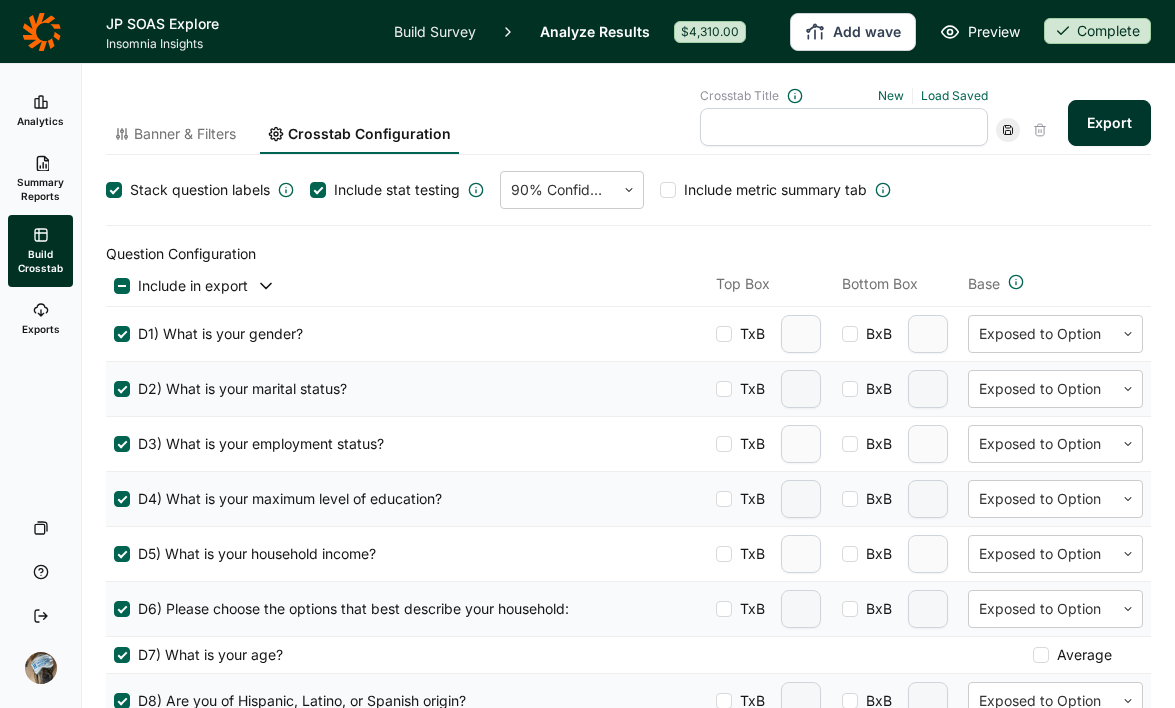 click on "Export" at bounding box center [1109, 123] 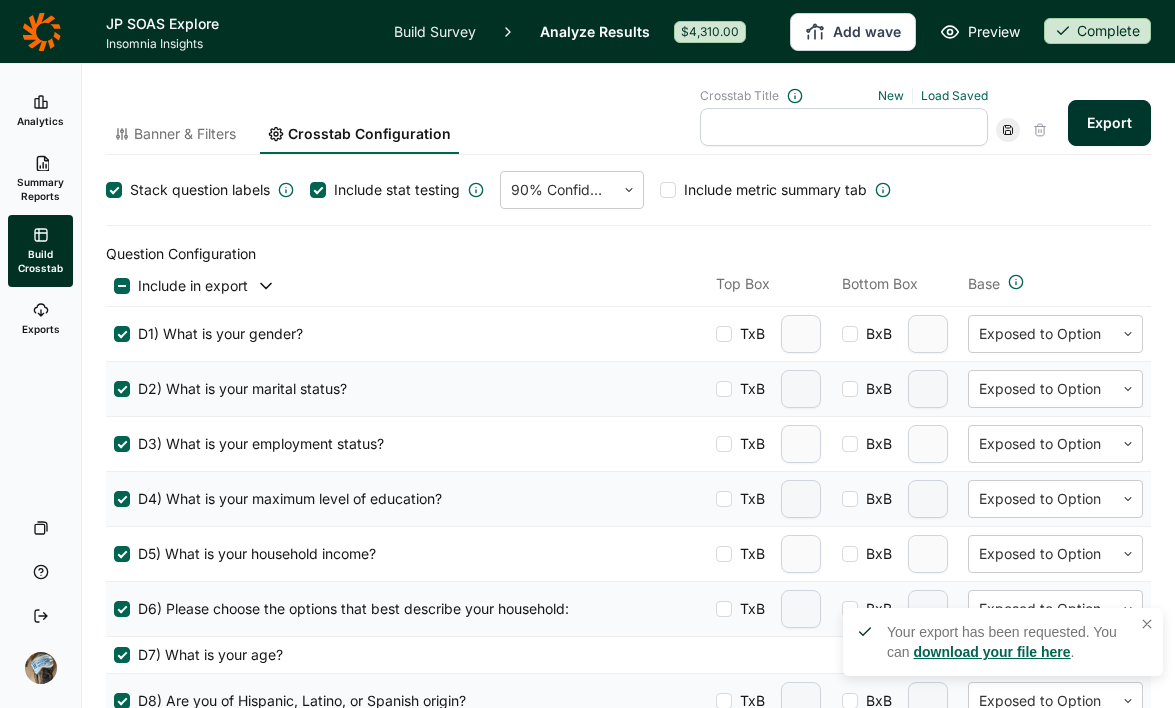 click on "download your file here" at bounding box center (991, 652) 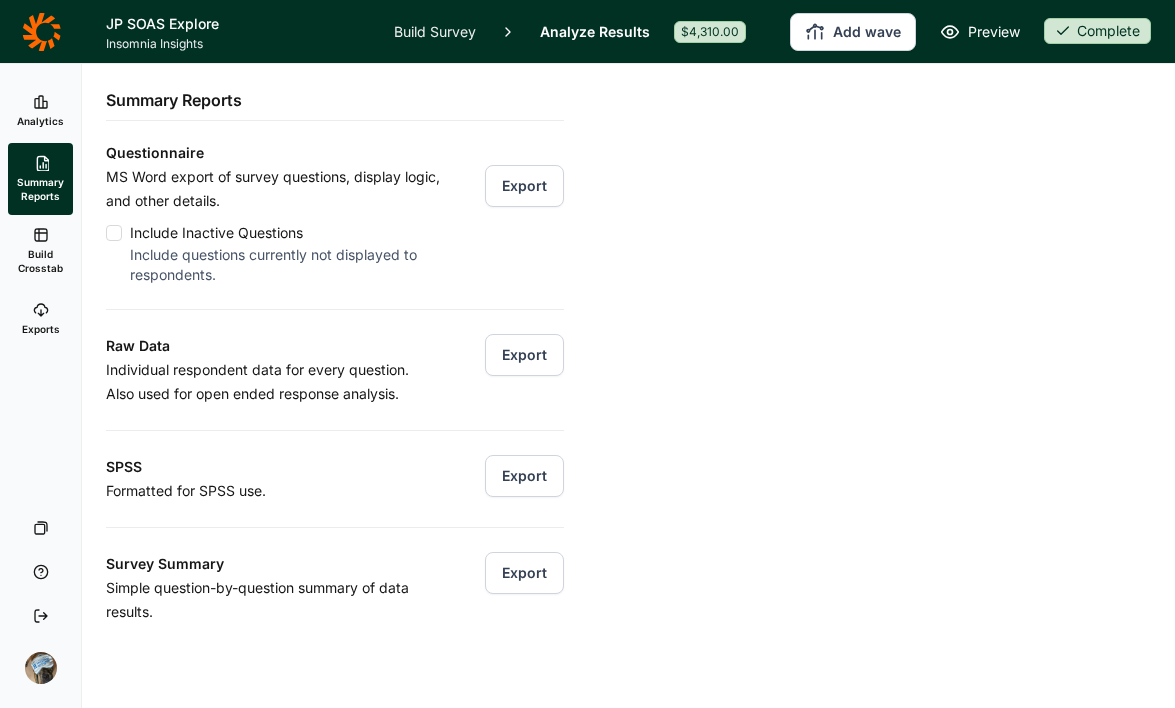 click on "Build Survey" at bounding box center (435, 31) 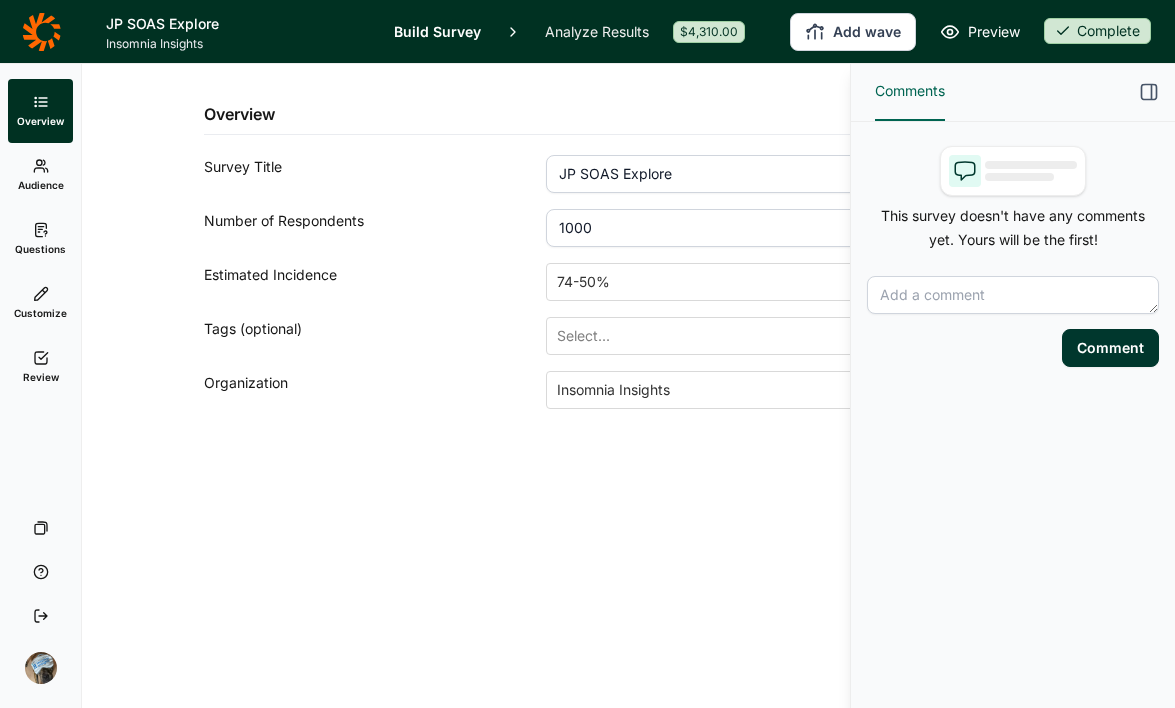 click on "Questions" at bounding box center [40, 239] 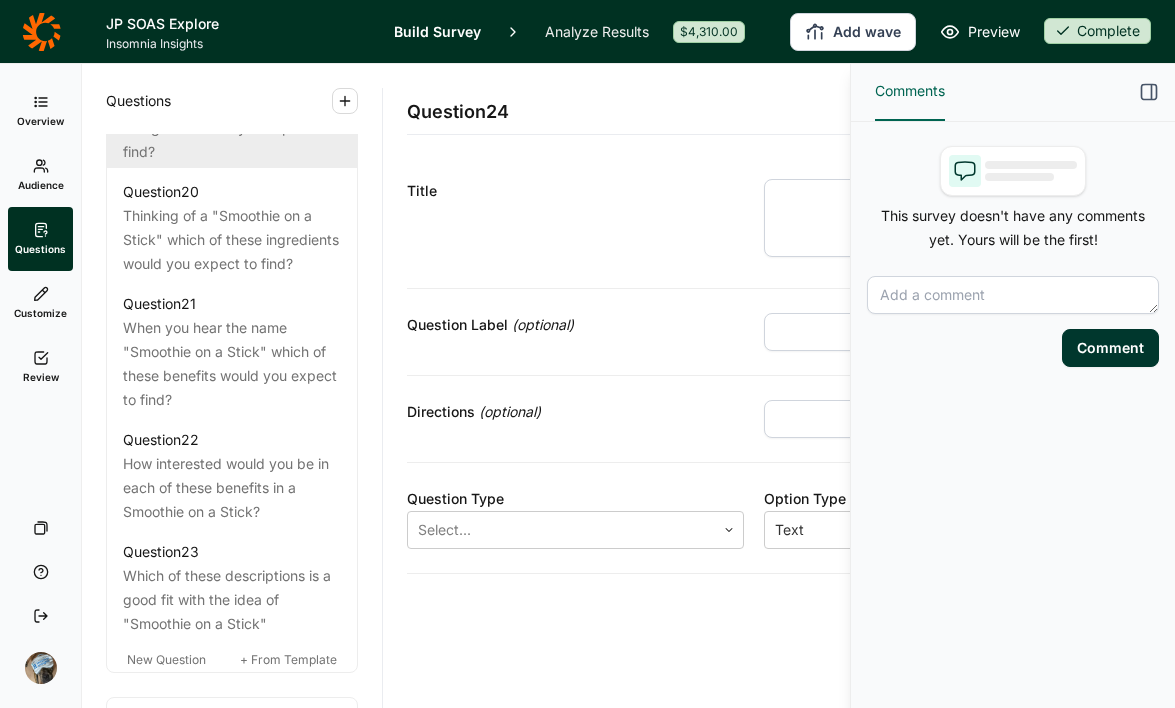 scroll, scrollTop: 3328, scrollLeft: 0, axis: vertical 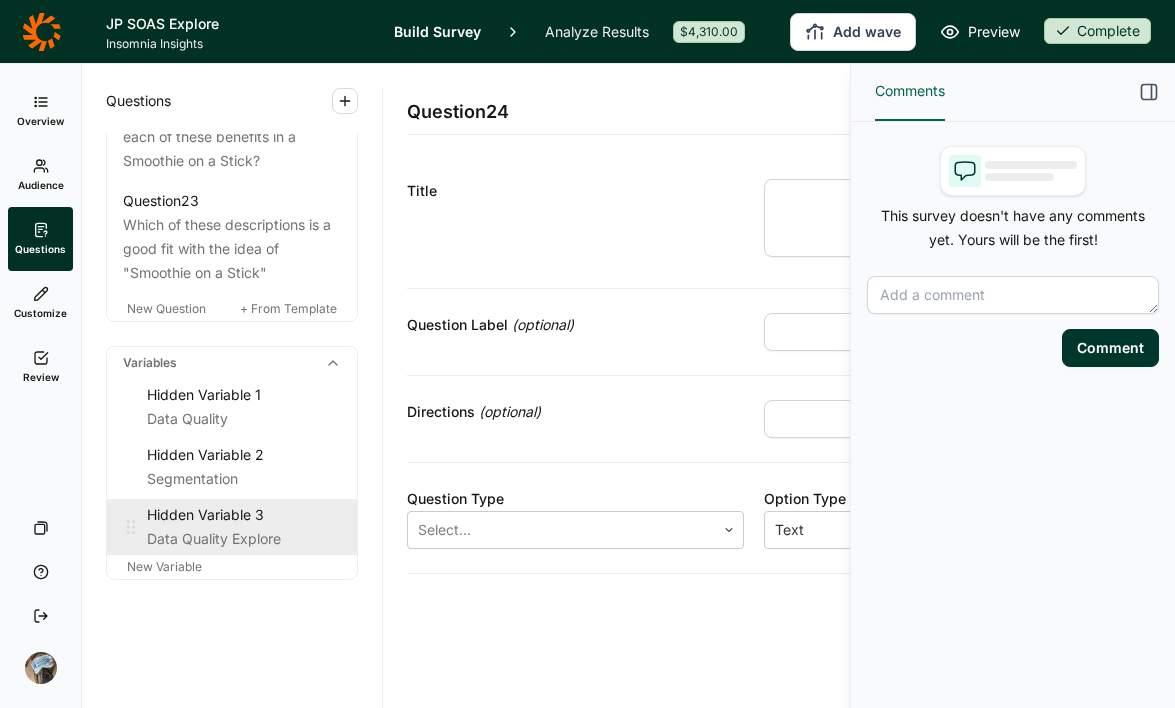 click on "Hidden Variable 3" at bounding box center (244, 395) 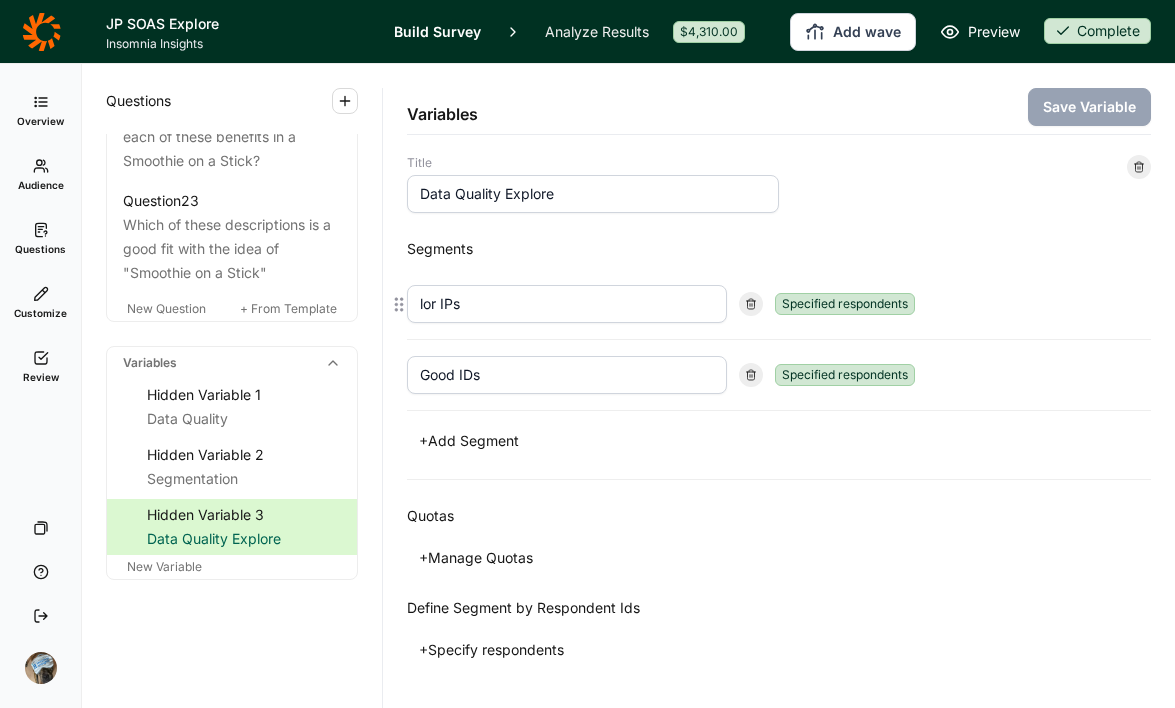 click at bounding box center [751, 304] 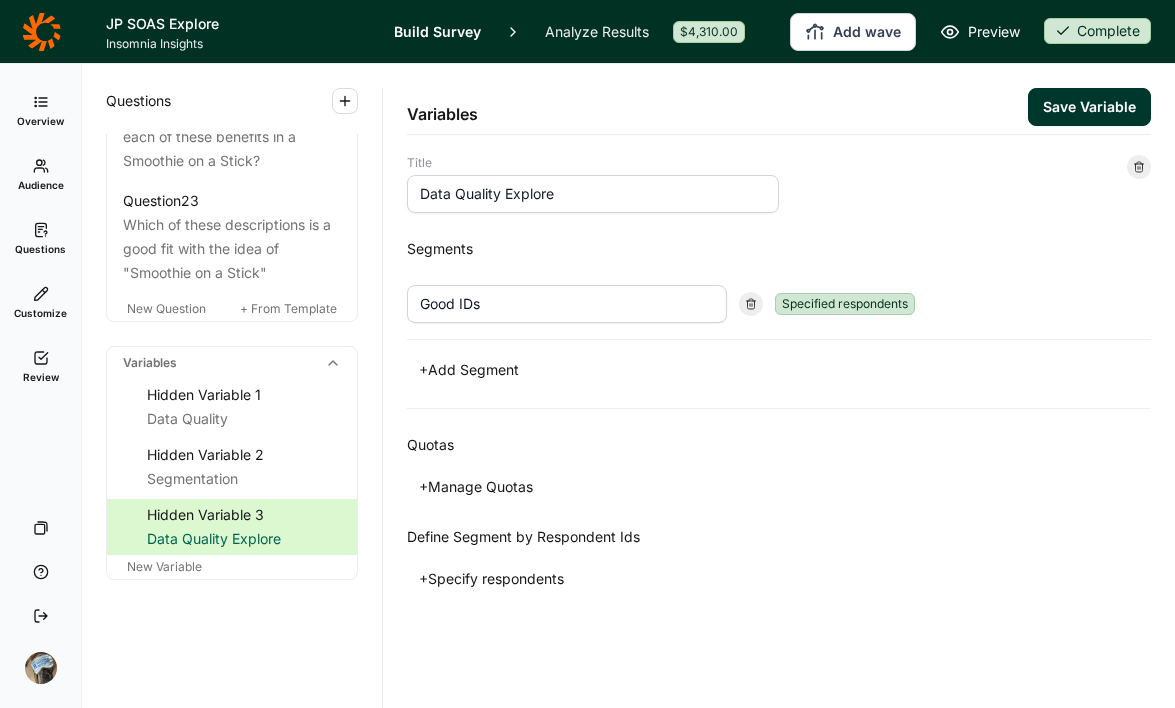 click on "+  Loremip dolorsitame" at bounding box center [469, 370] 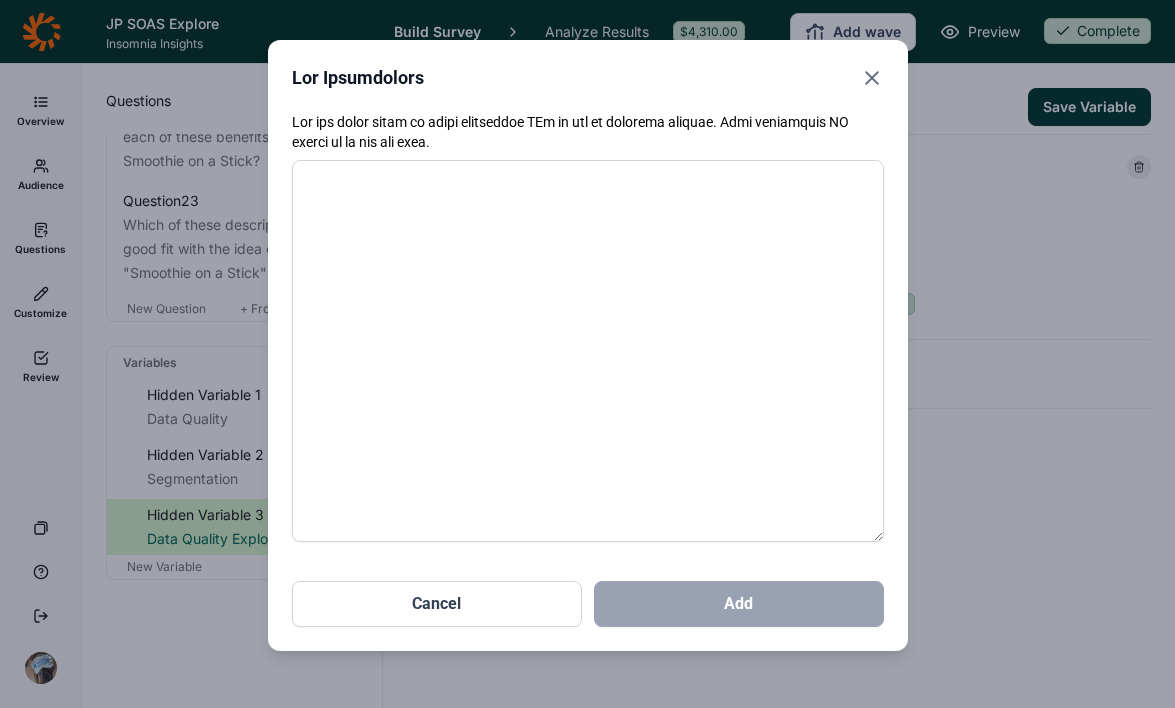 paste on "4468805
4469039
4469631
4469642
4469654
4471305
4474042
4474872
4474970
4475053
4468802
4468805
4468812
4468861
4468865
4469021
4469039
4469064
4469100
4469204
4469220
4469275
4469289
4469327
4469372
4469395
4469412
4469433
4469438
4469442
4469445
4469483
4469486
4469556
4469561
4469587
4469631
4469642
4469654
4469724
4469754
4469862
4469881
4469888
4469897
4469922
4469967
4470023
4470040
4470103
4470153
4470193
4470195
4470204
4470233
4470268
4470304
4470308
4470314
4470467
4470536
4470581
4470584
4470730
4470805
4470958
4470977
4470987
4470999
4471004
4471020
4471032
4471194
4471240
4471305
4471345
4471974
4472120
4472133
4473318
4473507
4473547
4473587
4473597
4473600
4473635
4473683
4473693
4473722
4473740
4473768
4473808
4473811
4473814
4473840
4473938
4473966
4473967
4474036
4474042
4474056
4474128
4474172
4474254
4474265
4474300
4474328
4474369
4474403
4474414
4474715
4474719
4474734
4474757
4474772
4474778
4474803
4474827
4474840
4474872
4474896
4474945
4474970
4474982
4474989
4475053
4475131
44751..." 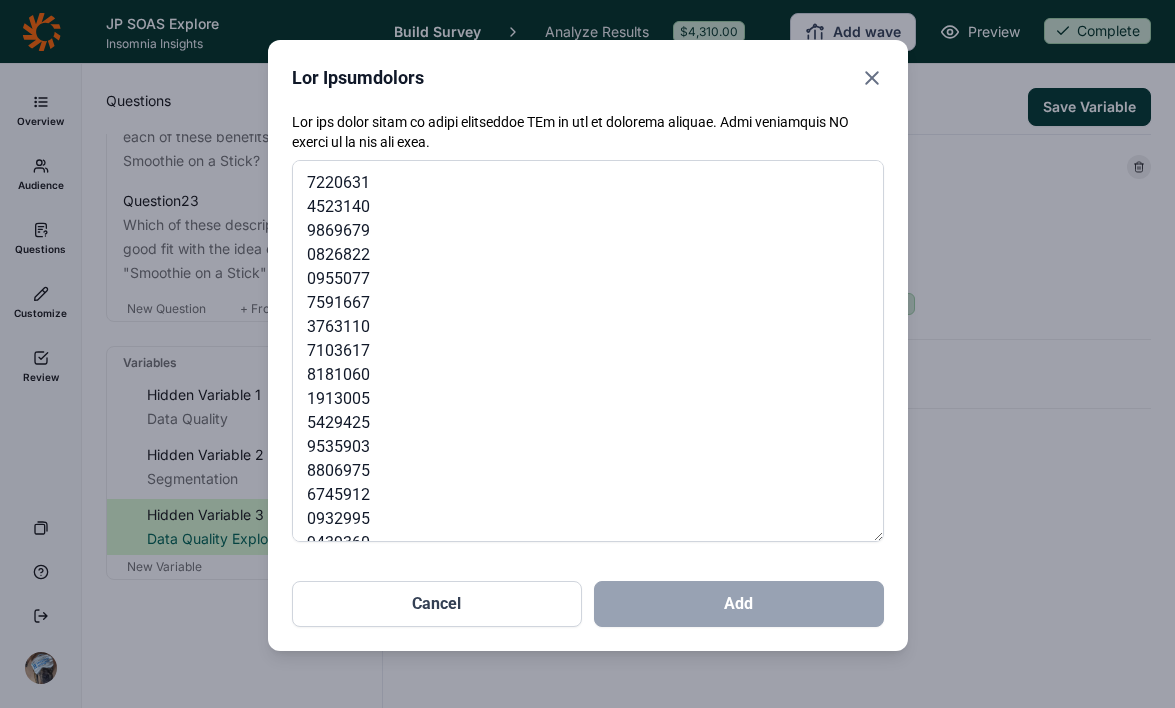 scroll, scrollTop: 2723, scrollLeft: 0, axis: vertical 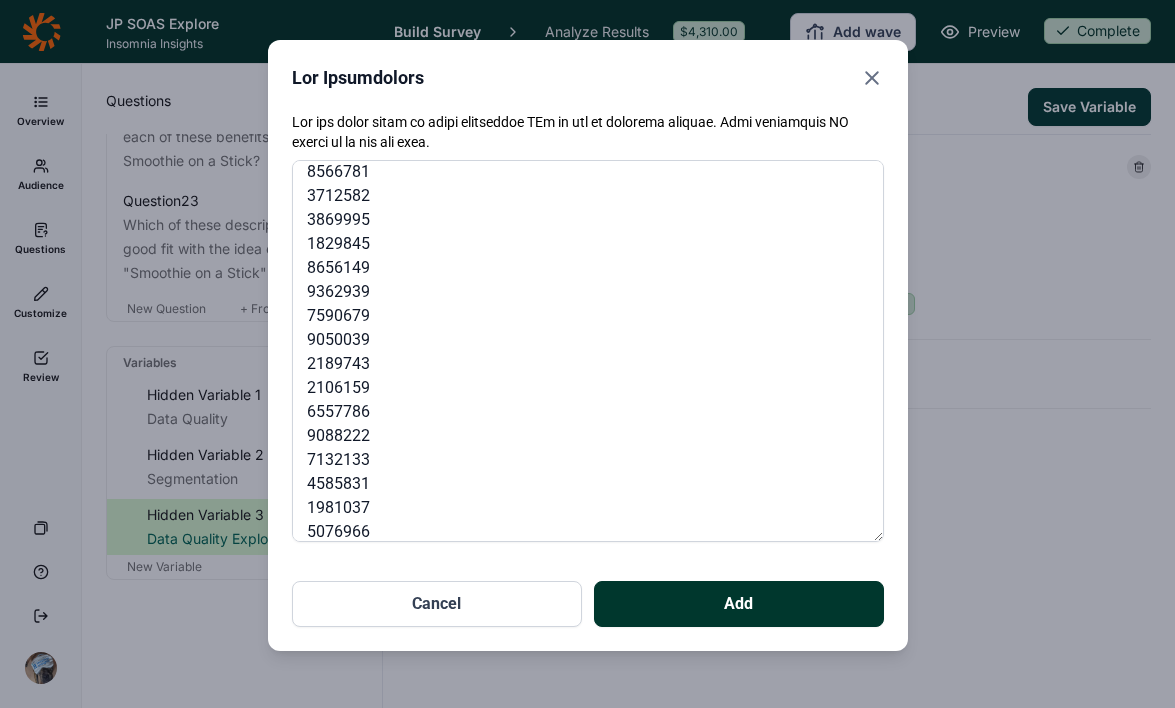 type on "4468805
4469039
4469631
4469642
4469654
4471305
4474042
4474872
4474970
4475053
4468802
4468805
4468812
4468861
4468865
4469021
4469039
4469064
4469100
4469204
4469220
4469275
4469289
4469327
4469372
4469395
4469412
4469433
4469438
4469442
4469445
4469483
4469486
4469556
4469561
4469587
4469631
4469642
4469654
4469724
4469754
4469862
4469881
4469888
4469897
4469922
4469967
4470023
4470040
4470103
4470153
4470193
4470195
4470204
4470233
4470268
4470304
4470308
4470314
4470467
4470536
4470581
4470584
4470730
4470805
4470958
4470977
4470987
4470999
4471004
4471020
4471032
4471194
4471240
4471305
4471345
4471974
4472120
4472133
4473318
4473507
4473547
4473587
4473597
4473600
4473635
4473683
4473693
4473722
4473740
4473768
4473808
4473811
4473814
4473840
4473938
4473966
4473967
4474036
4474042
4474056
4474128
4474172
4474254
4474265
4474300
4474328
4474369
4474403
4474414
4474715
4474719
4474734
4474757
4474772
4474778
4474803
4474827
4474840
4474872
4474896
4474945
4474970
4474982
4474989
4475053
4475131
44751..." 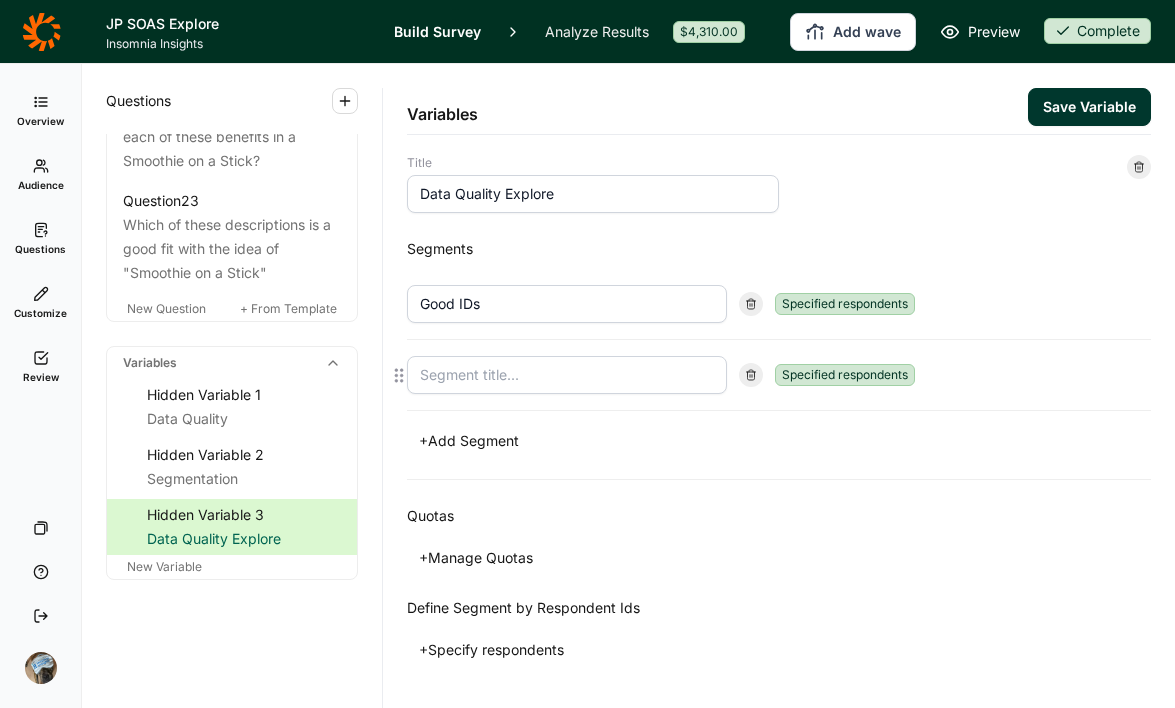 click at bounding box center [567, 375] 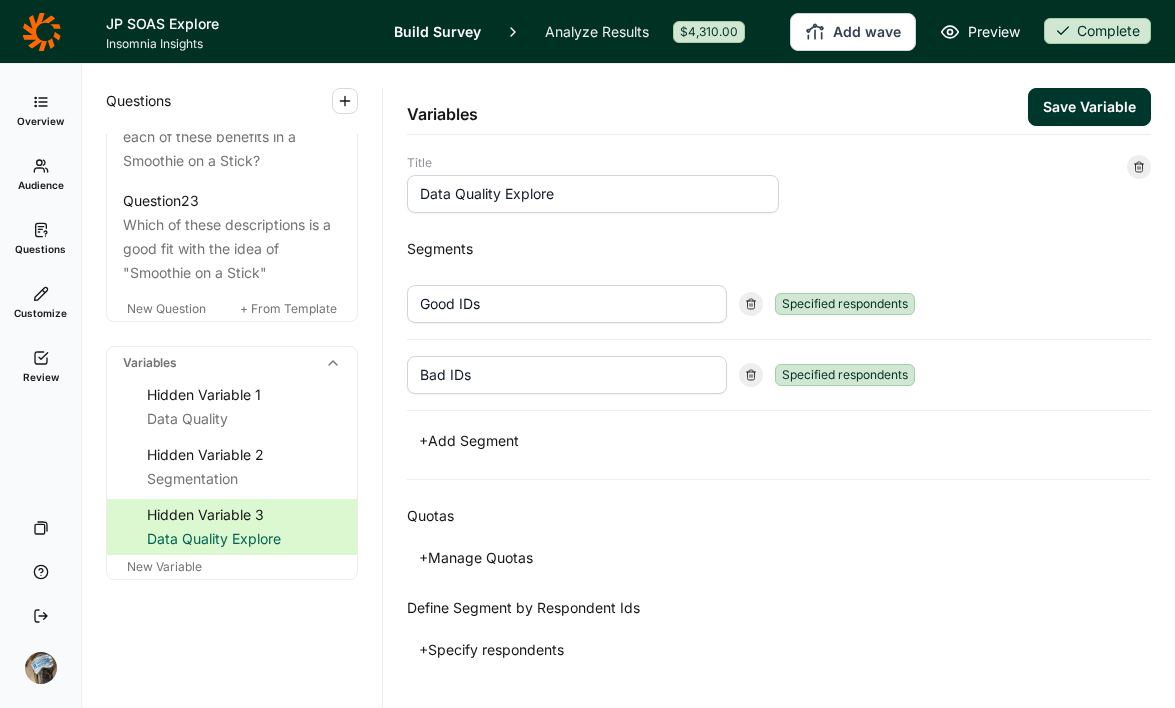 type on "Bad IDs" 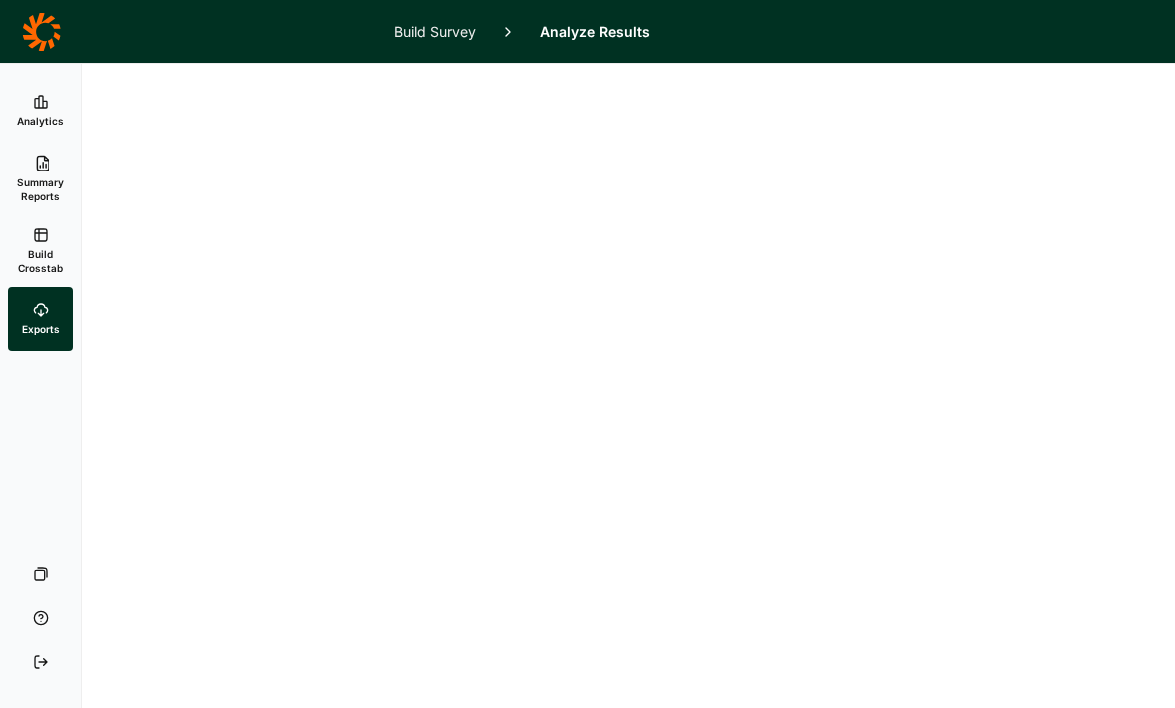 scroll, scrollTop: 0, scrollLeft: 0, axis: both 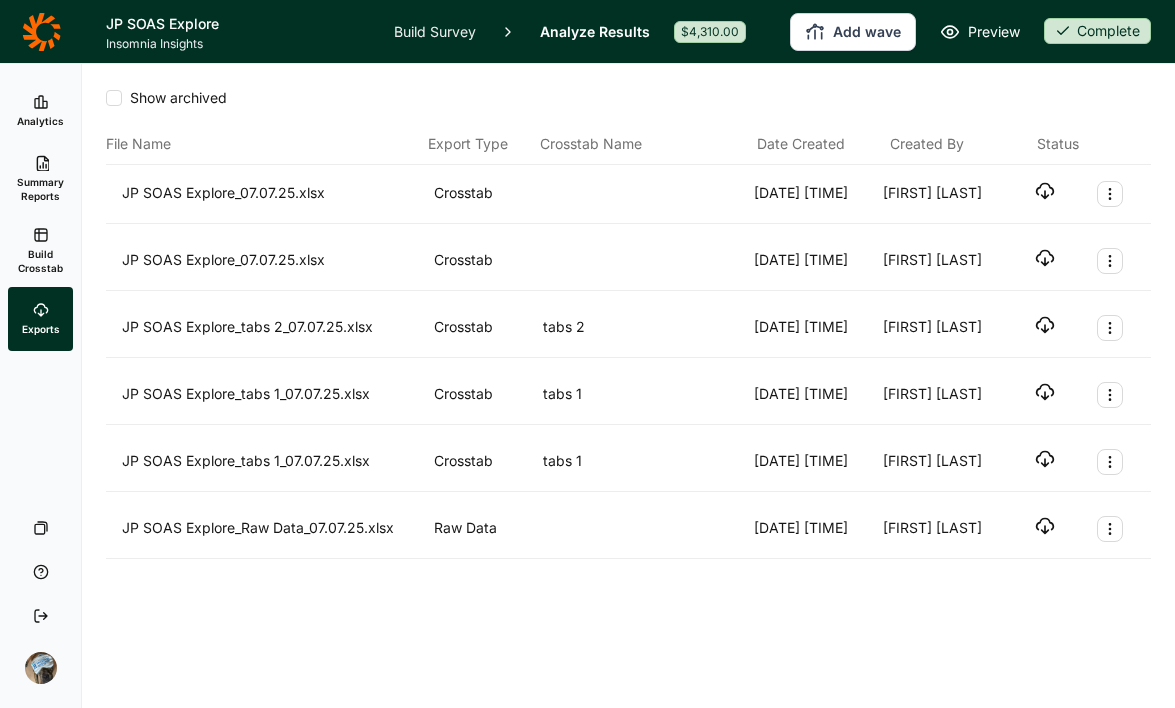 click at bounding box center [1045, 191] 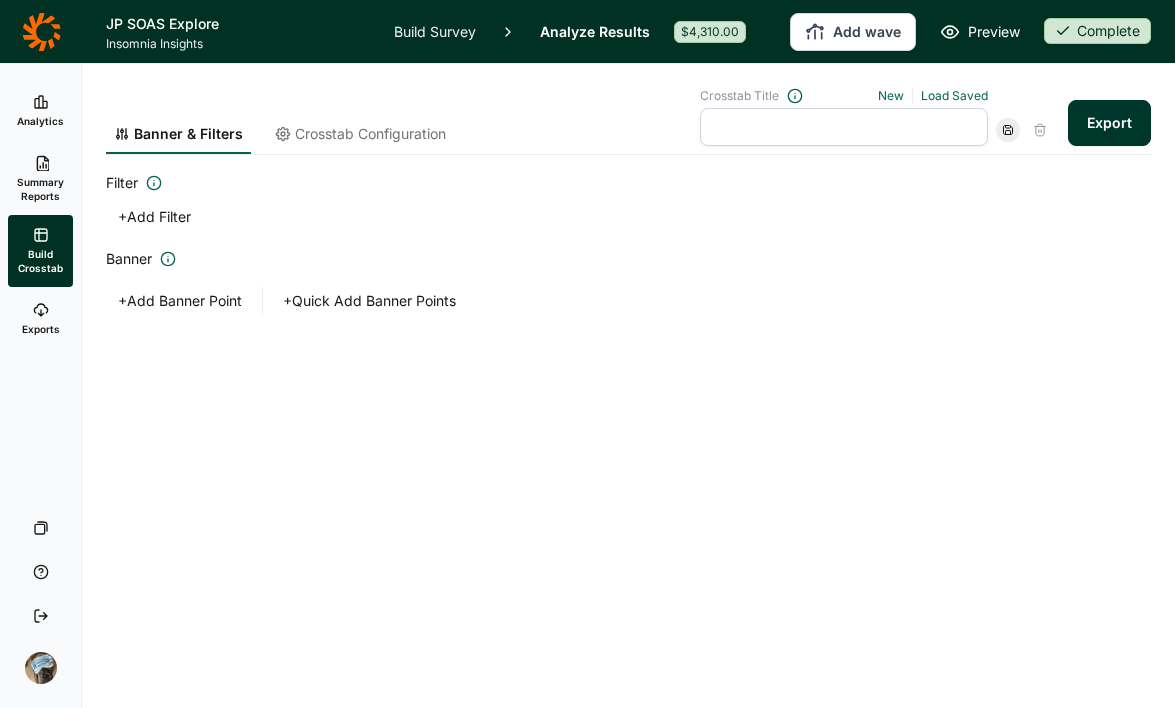 click on "+  Quick Add Banner Points" at bounding box center [369, 301] 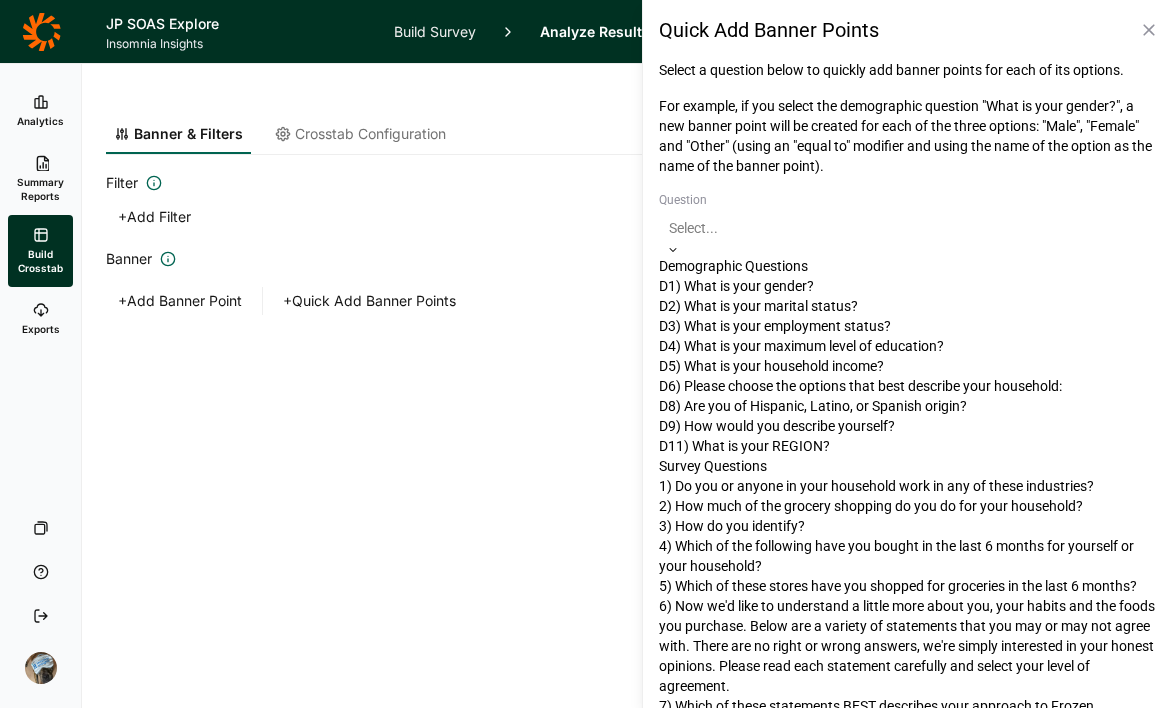 click at bounding box center (909, 228) 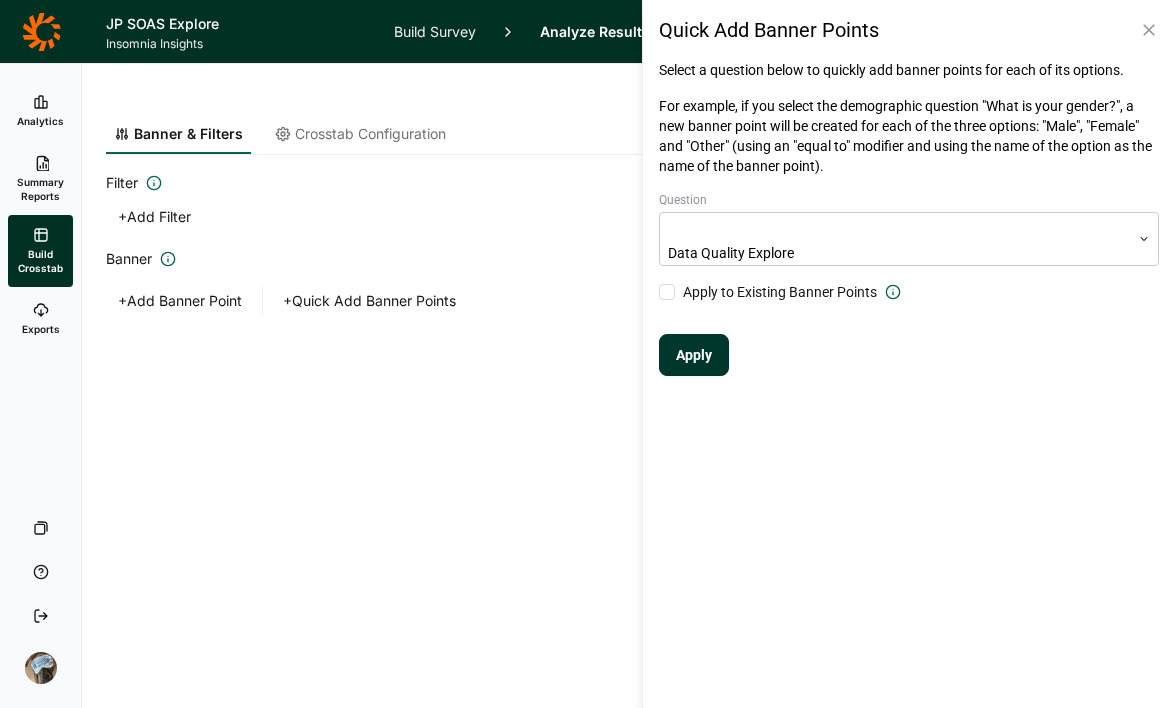 click on "Apply" at bounding box center [694, 355] 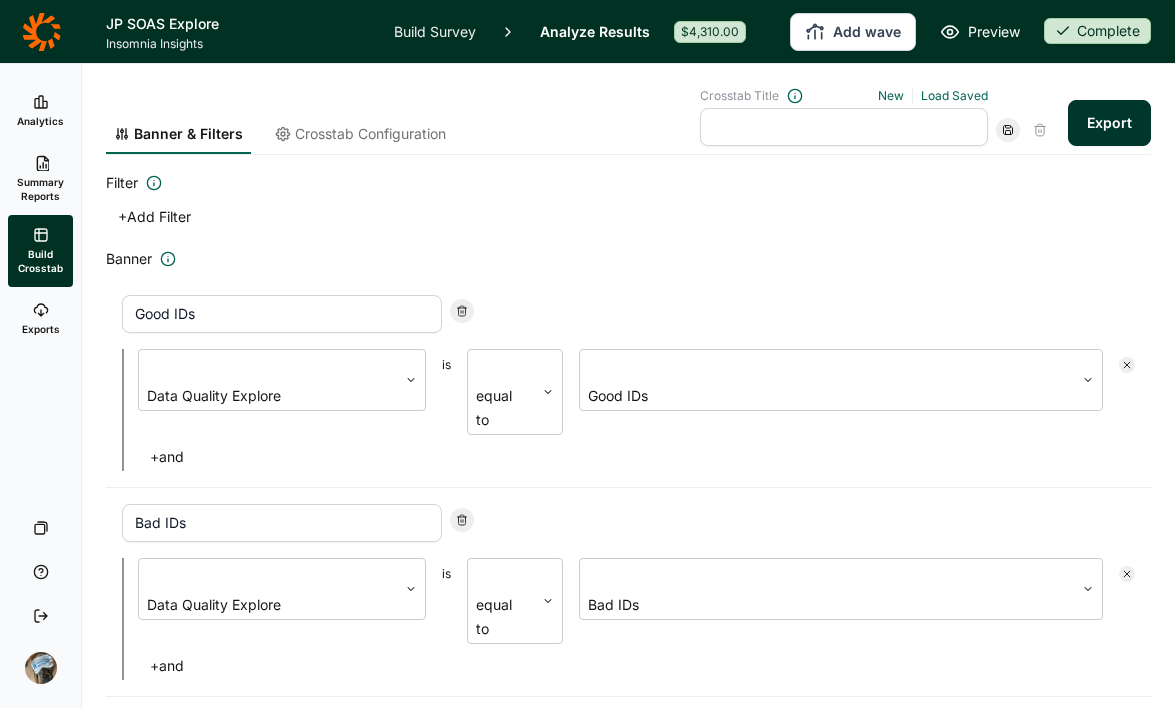 drag, startPoint x: 1085, startPoint y: 126, endPoint x: 1037, endPoint y: 164, distance: 61.220913 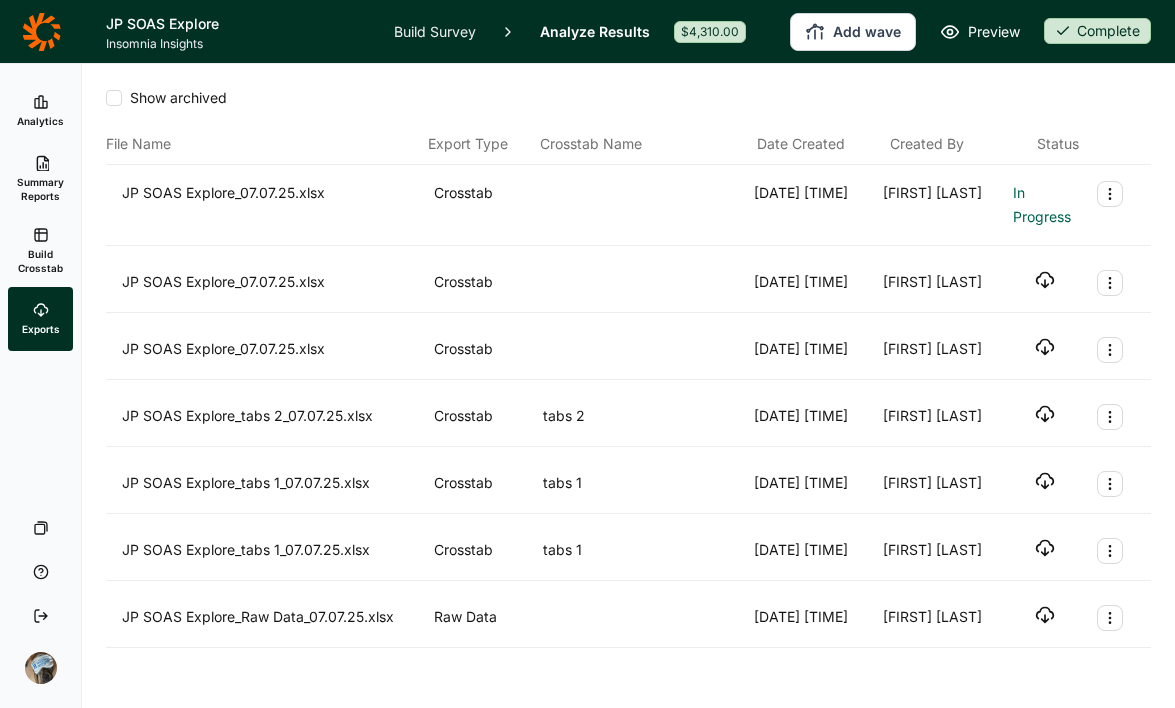 click on "[DATE] [TIME] [FILENAME] [DATE] [TIME] [FIRST] [LAST] In Progress" at bounding box center (628, 205) 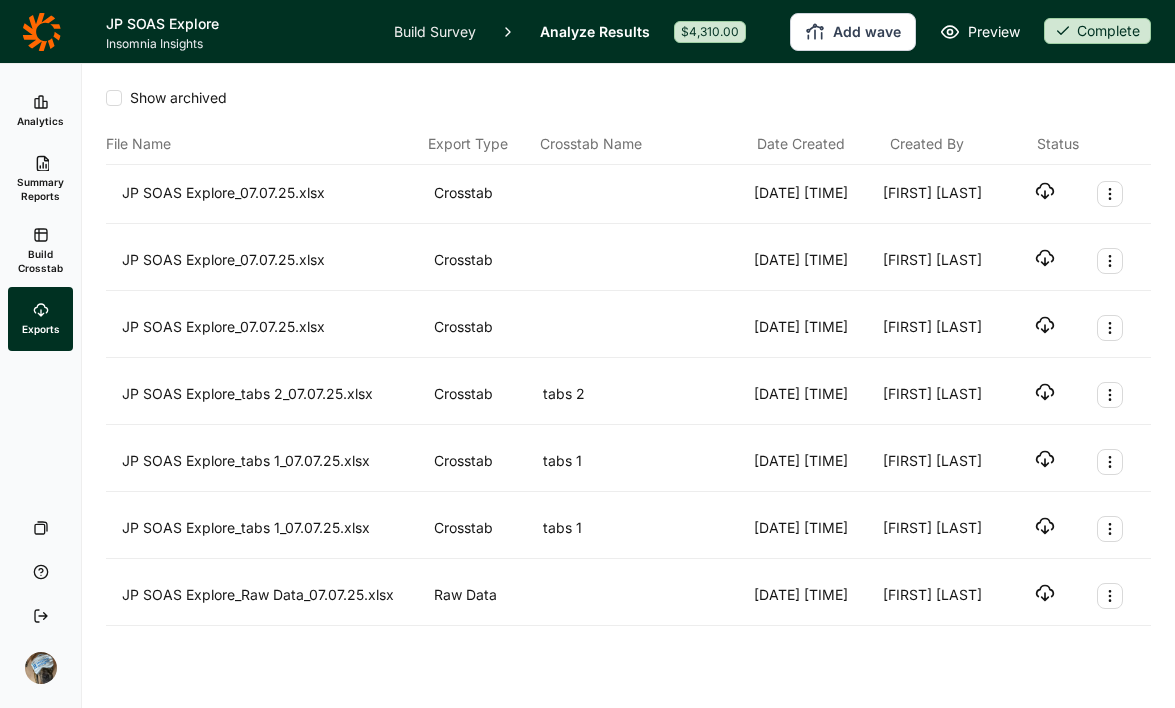 click at bounding box center (1045, 191) 